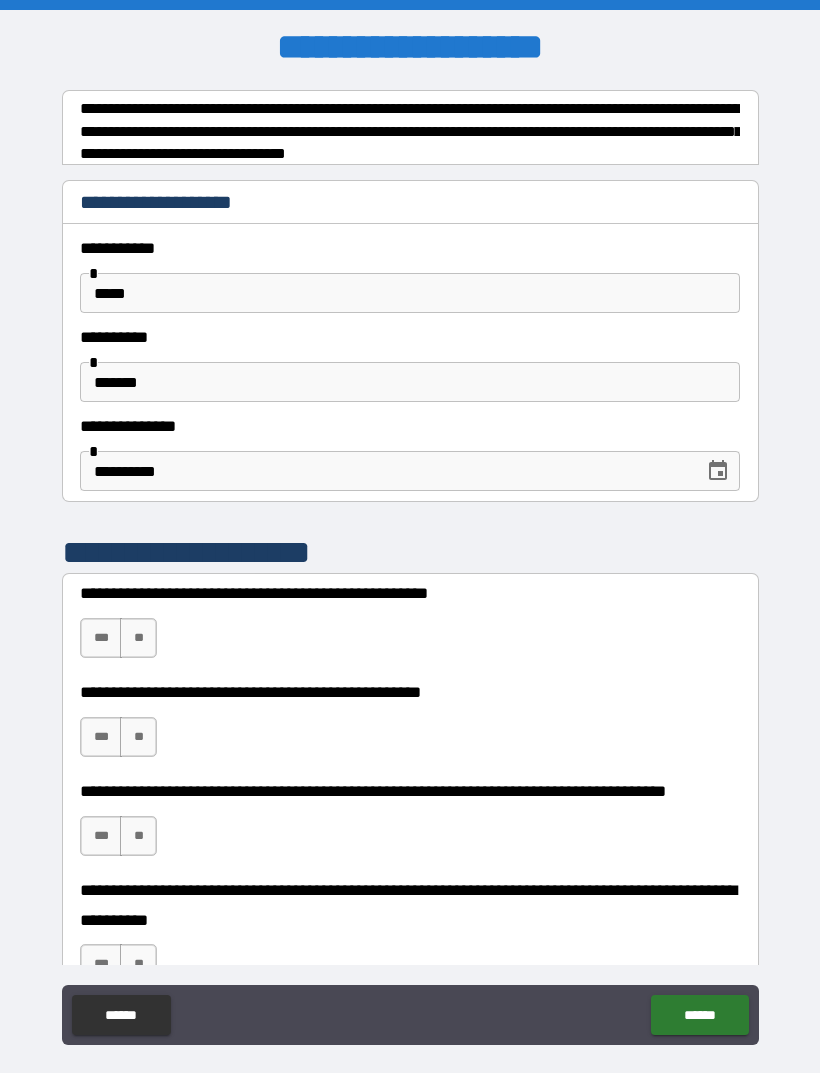scroll, scrollTop: 0, scrollLeft: 0, axis: both 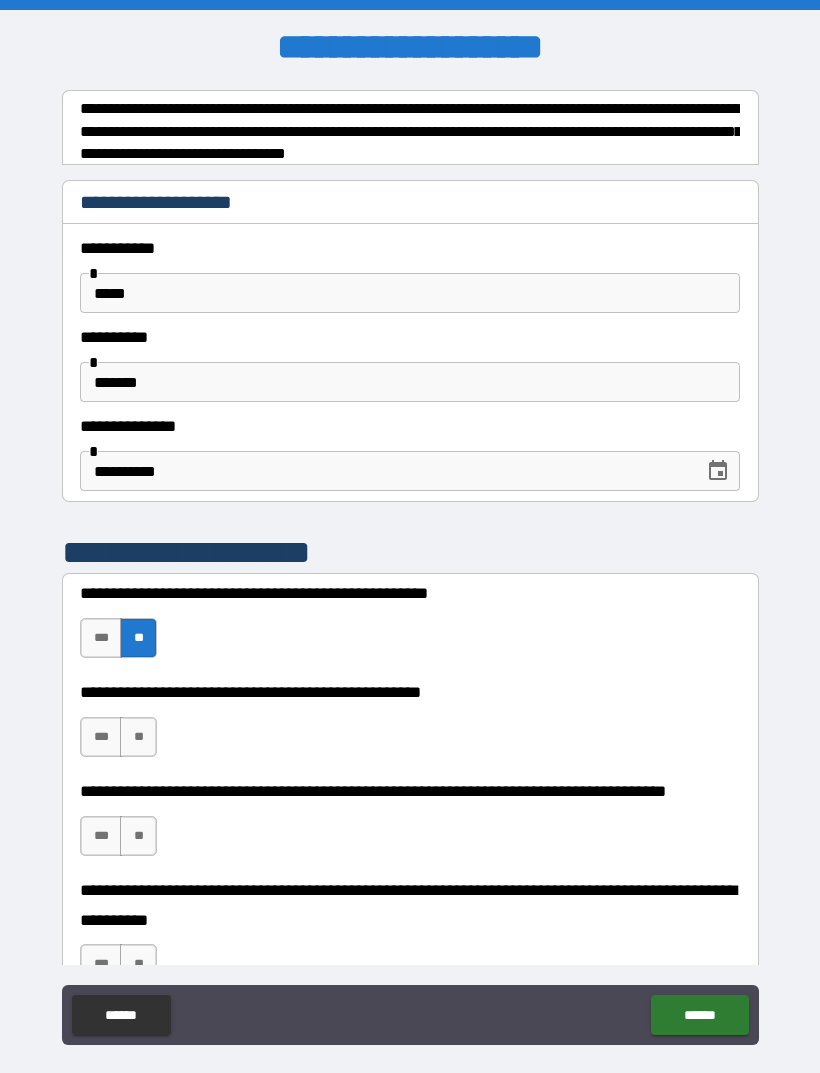 click on "***" at bounding box center [101, 737] 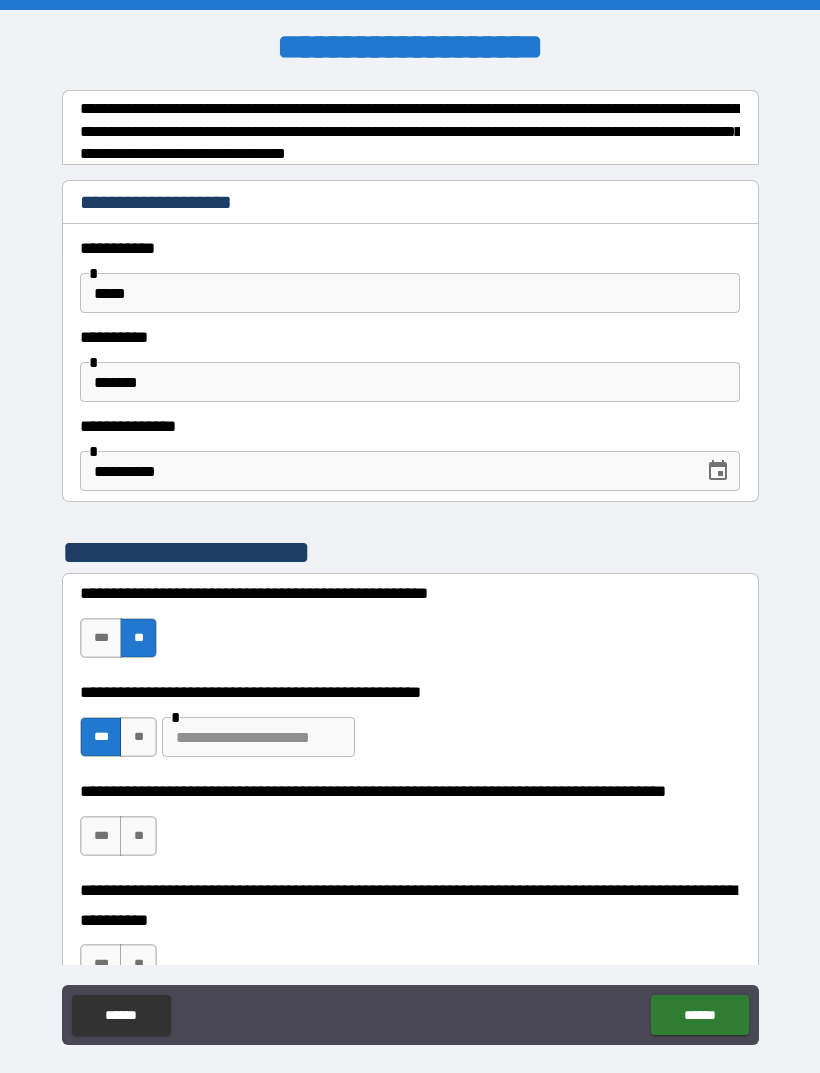 click at bounding box center [258, 737] 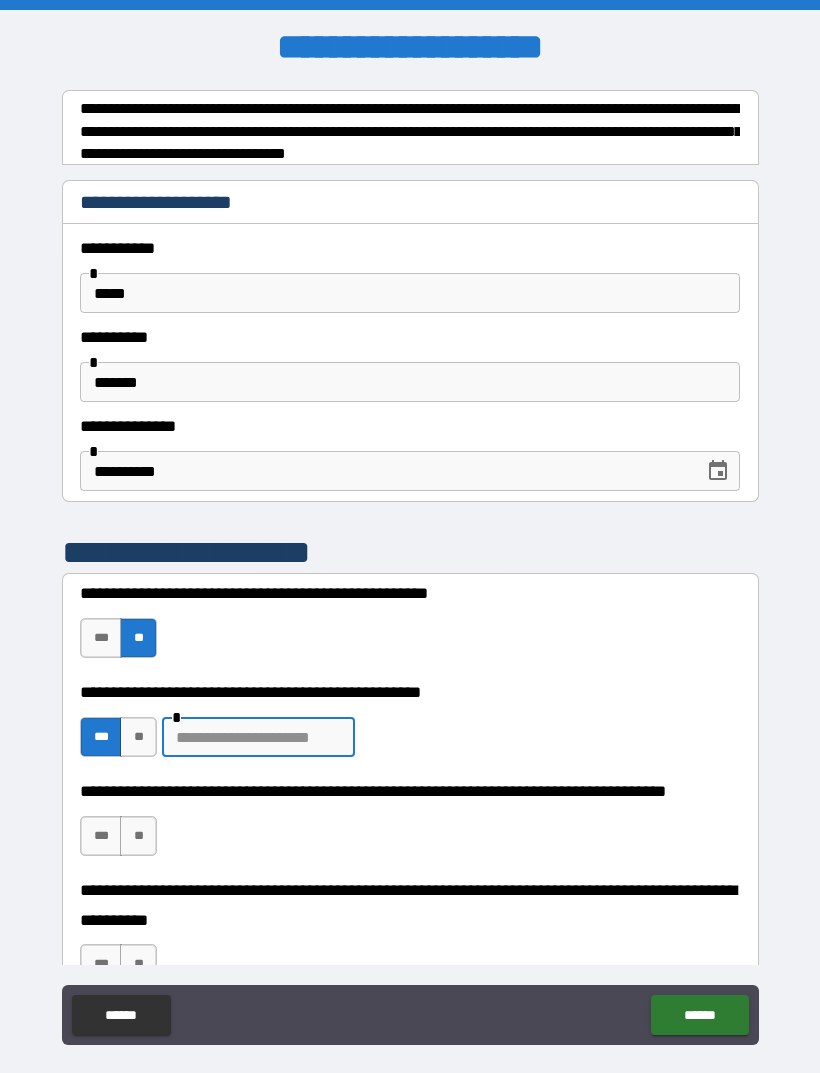 scroll, scrollTop: 34, scrollLeft: 0, axis: vertical 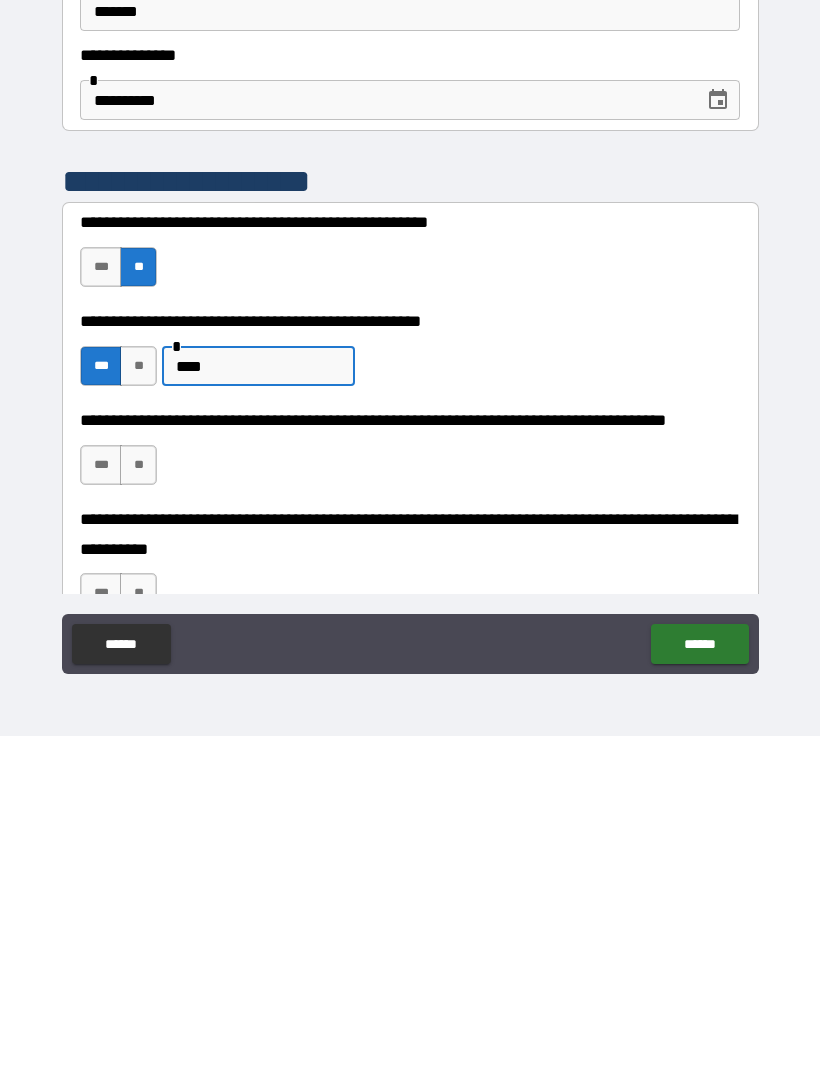 type on "****" 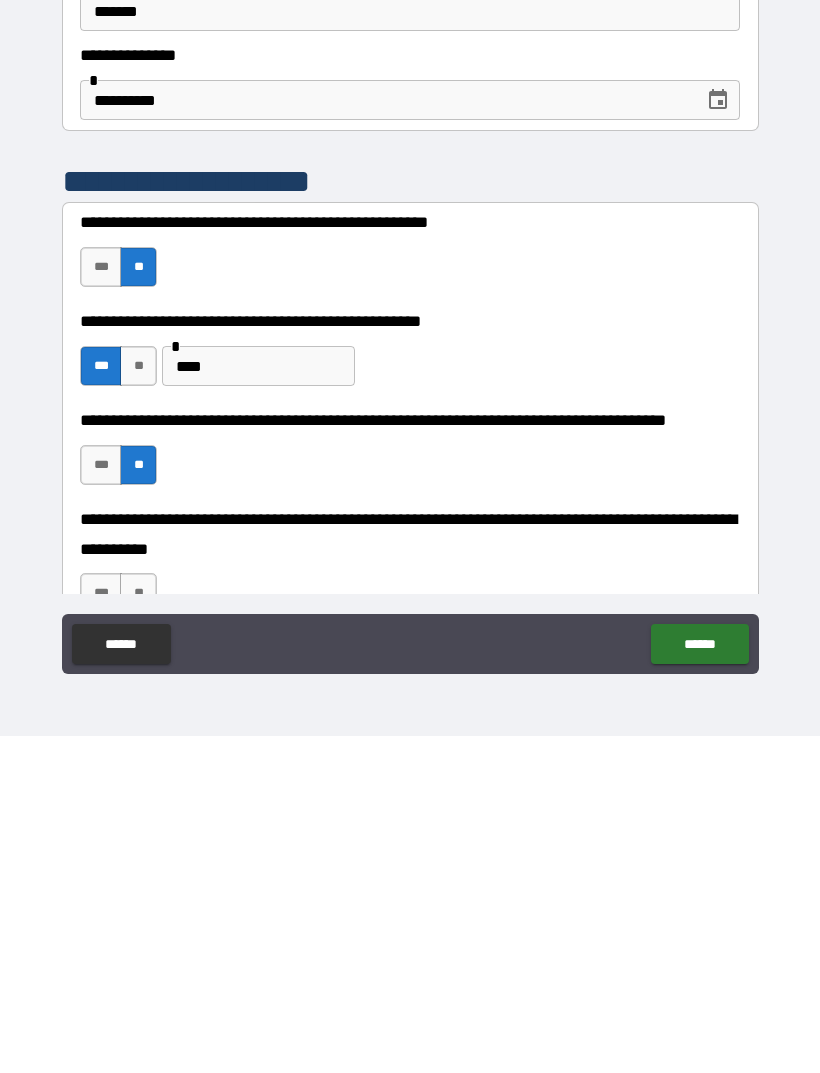 scroll, scrollTop: 64, scrollLeft: 0, axis: vertical 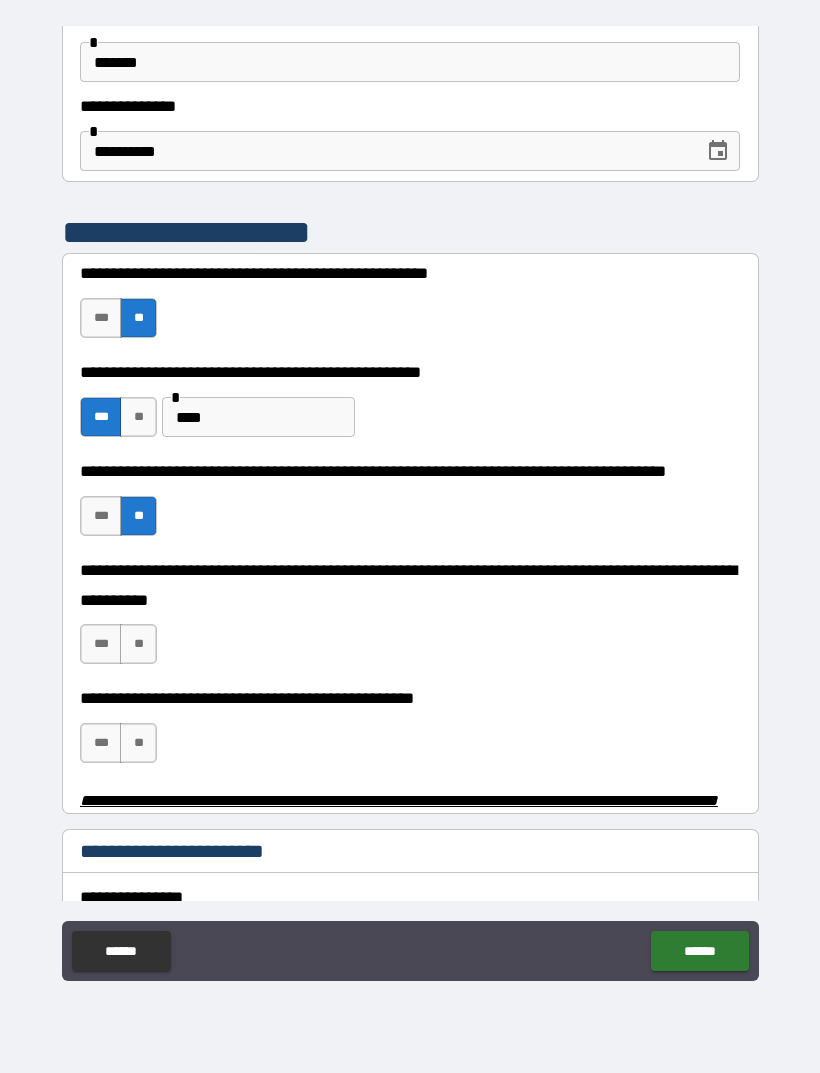 click on "**" at bounding box center (138, 644) 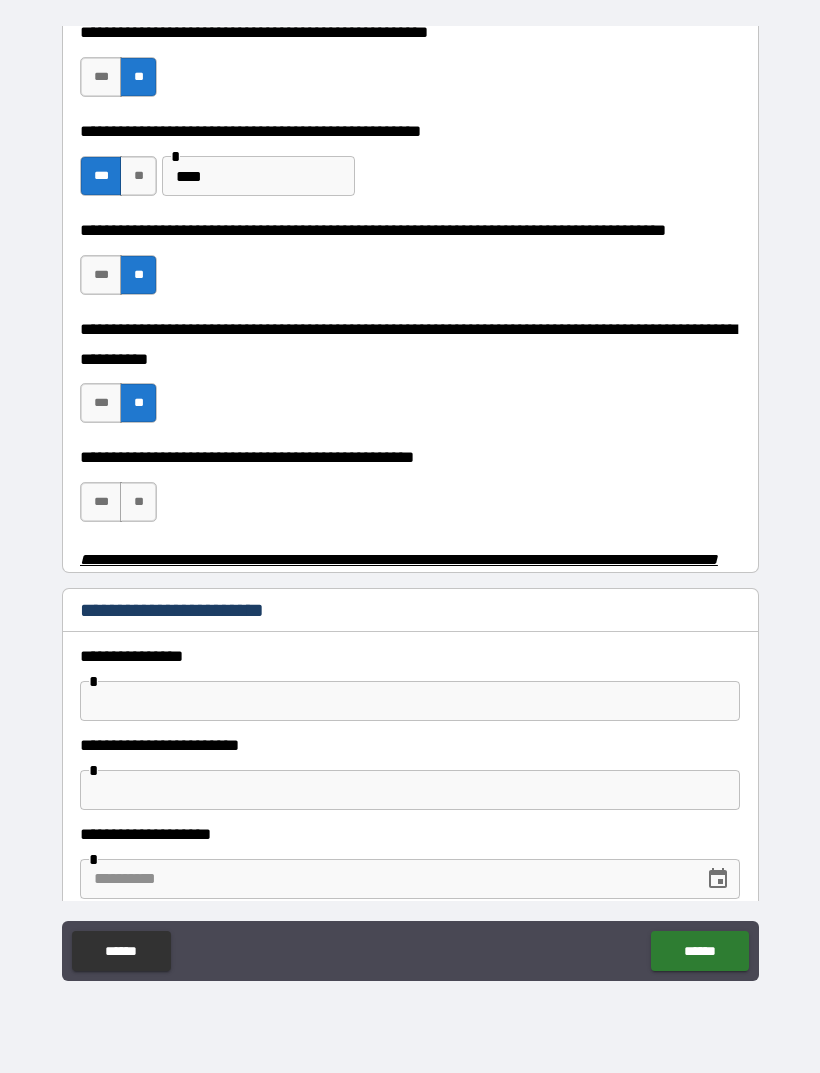 scroll, scrollTop: 498, scrollLeft: 0, axis: vertical 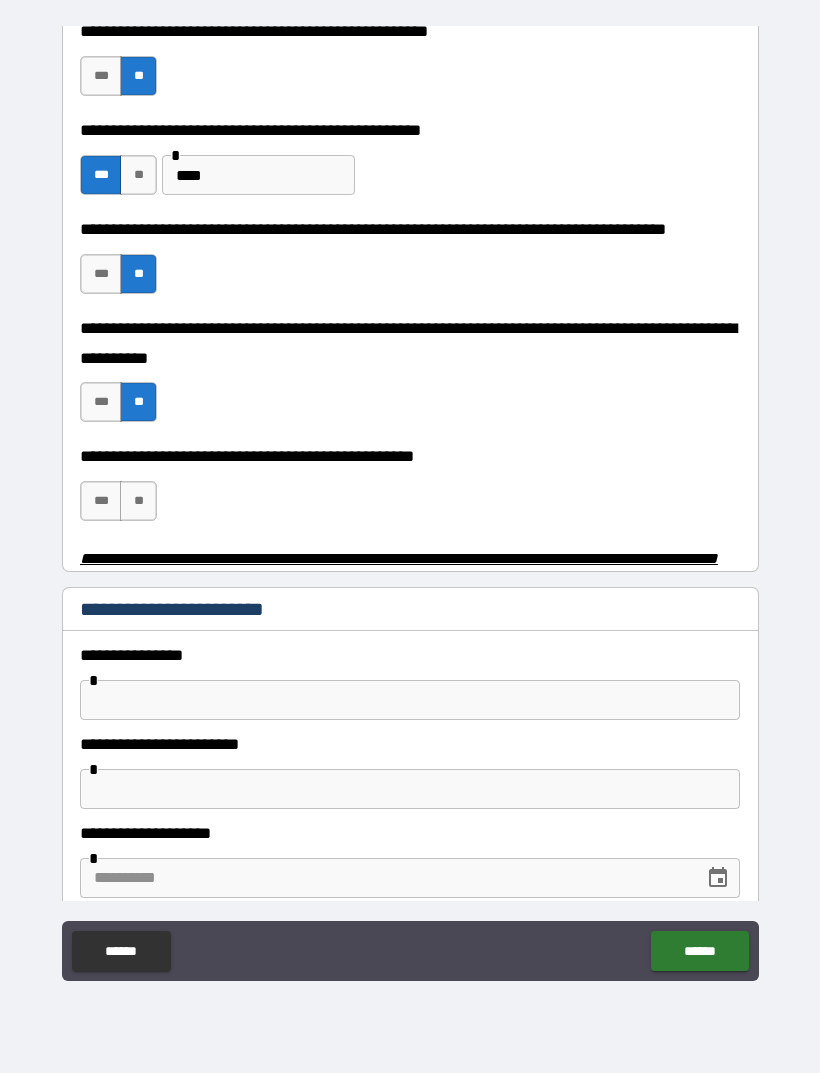 click on "**" at bounding box center (138, 501) 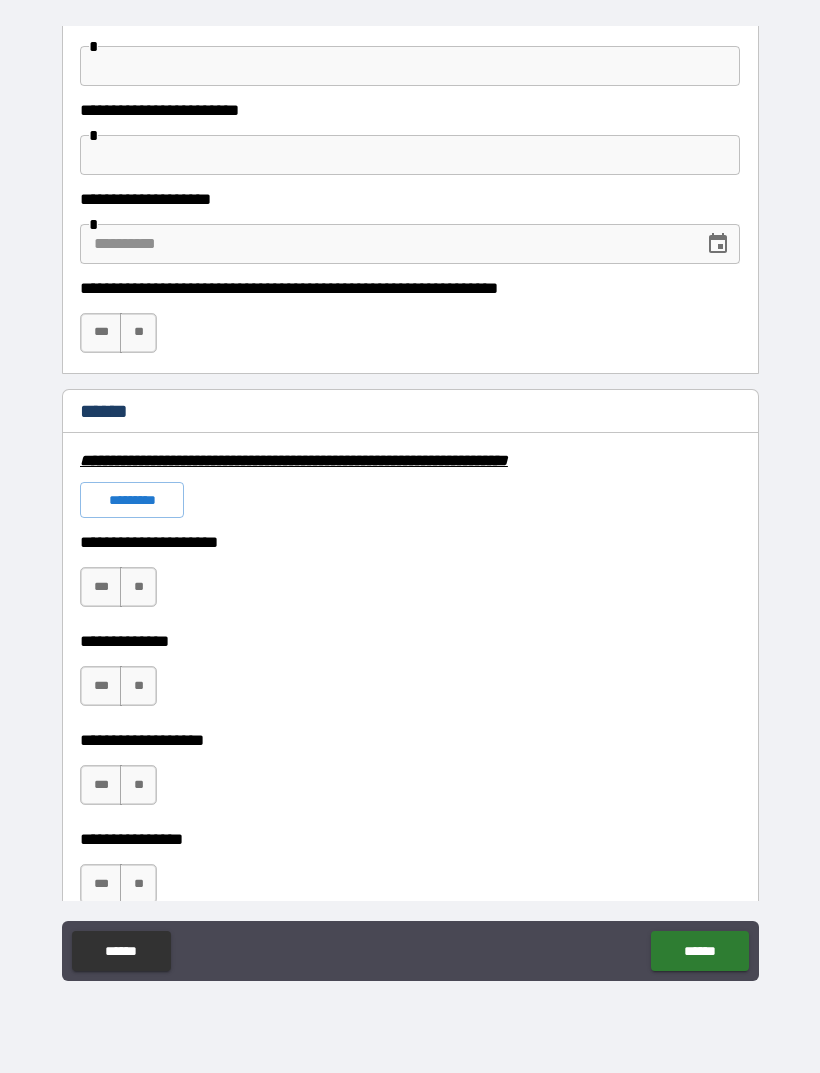 scroll, scrollTop: 1132, scrollLeft: 0, axis: vertical 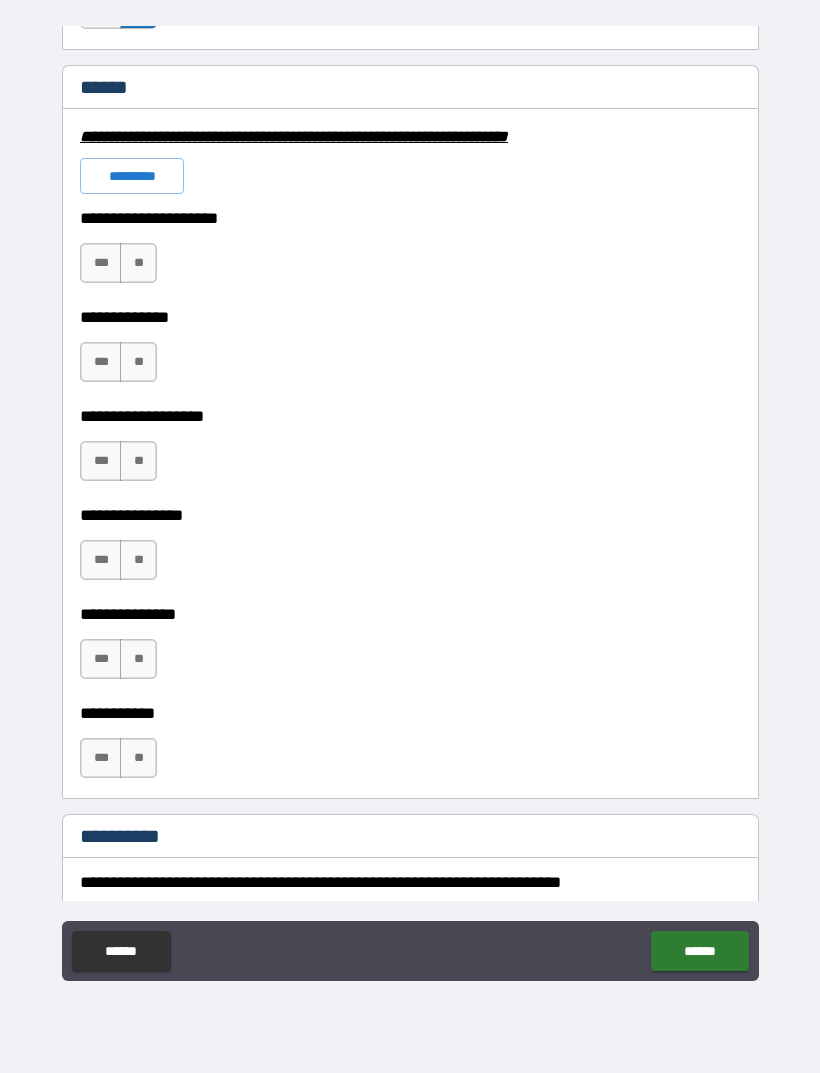 click on "**" at bounding box center (138, 263) 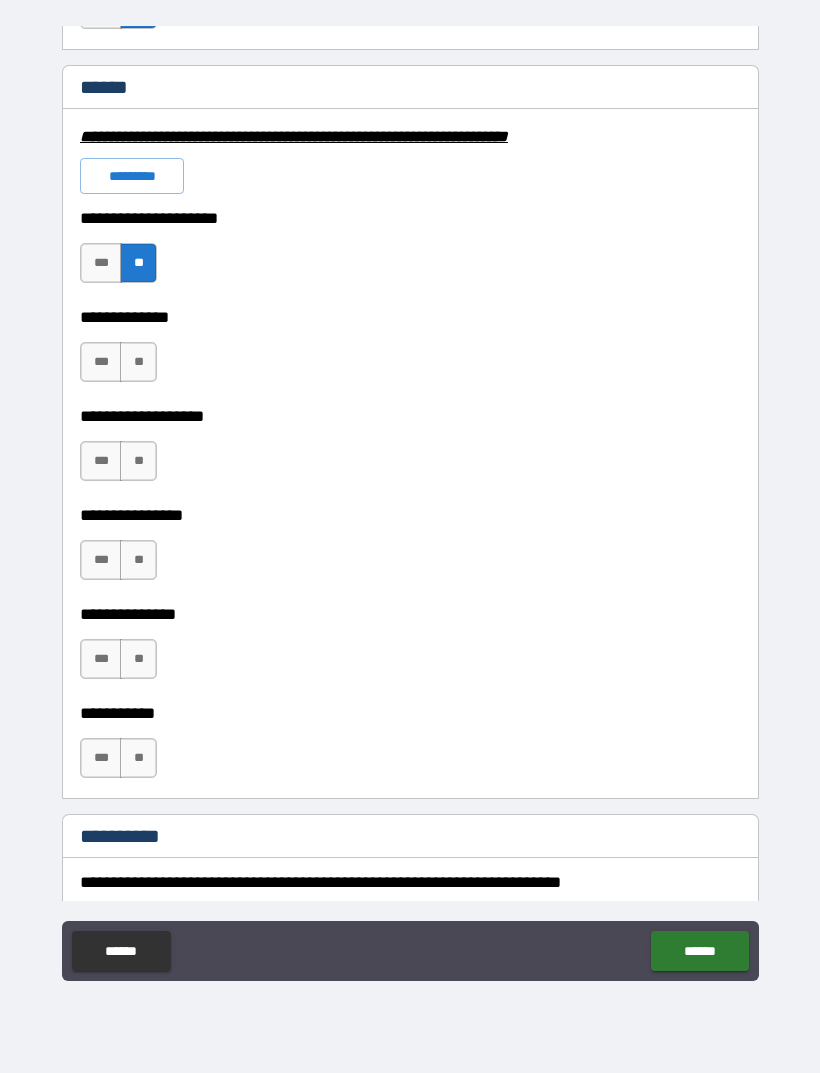click on "**" at bounding box center [138, 362] 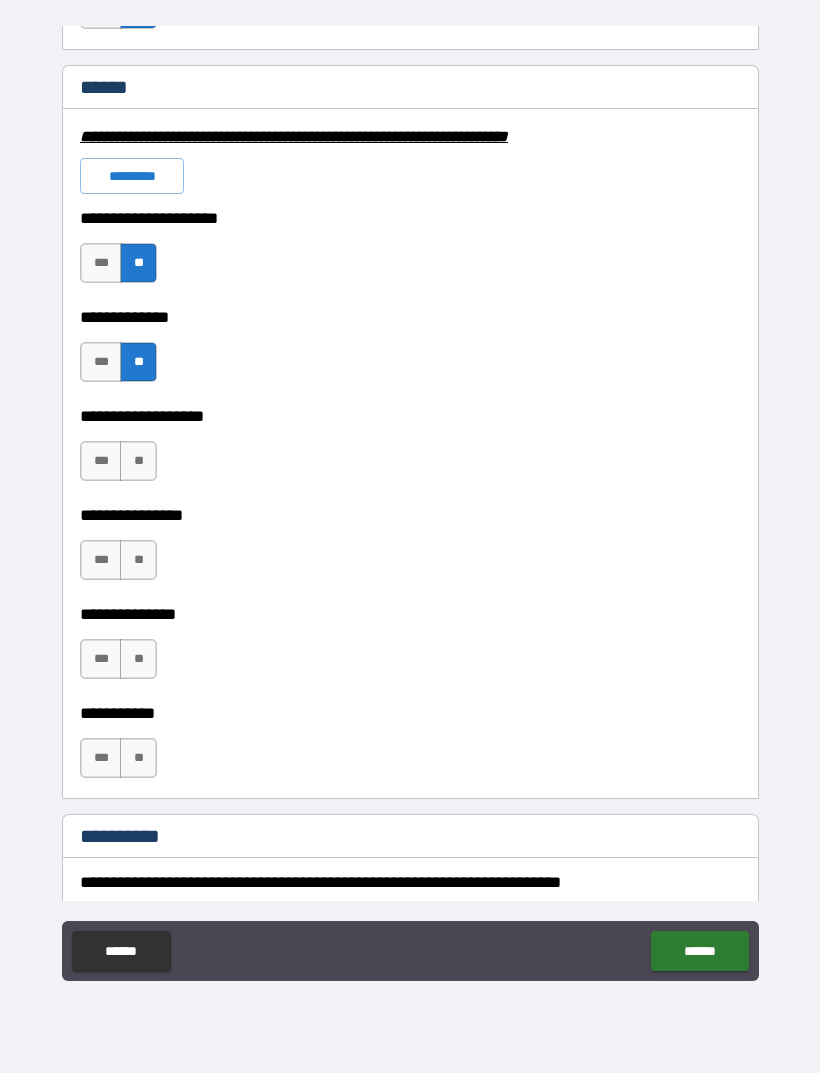 click on "**" at bounding box center [138, 461] 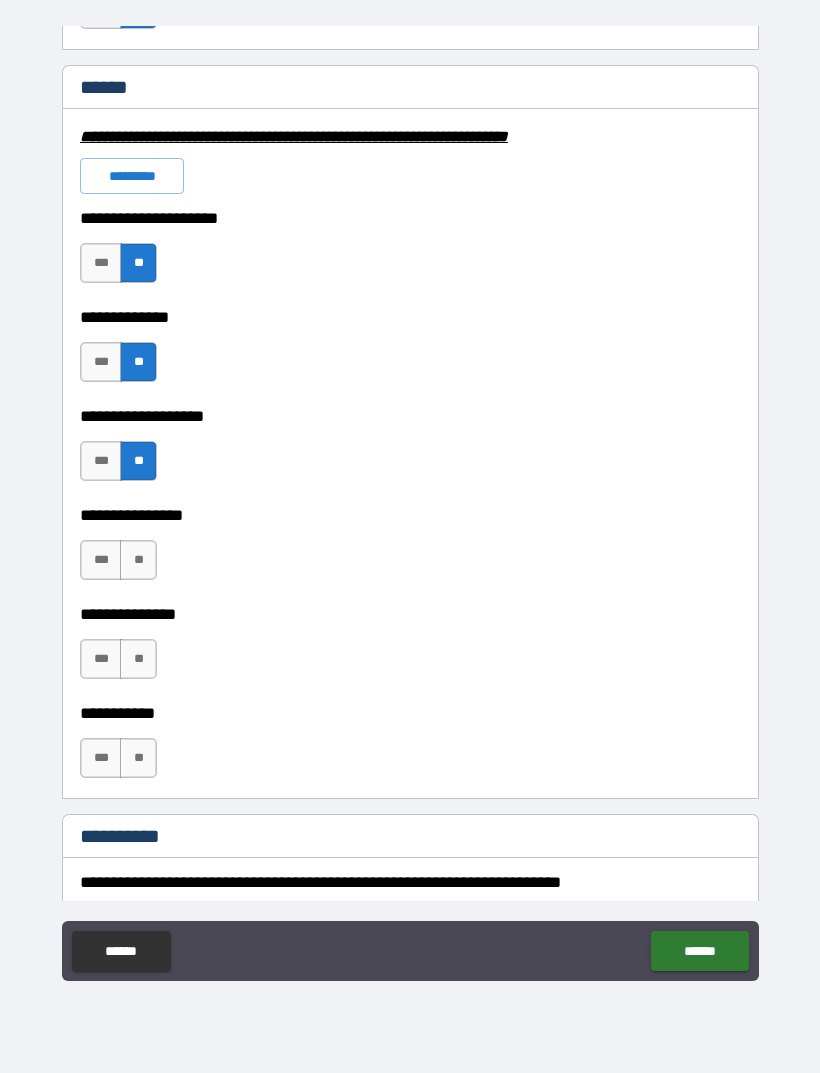 click on "**" at bounding box center (138, 560) 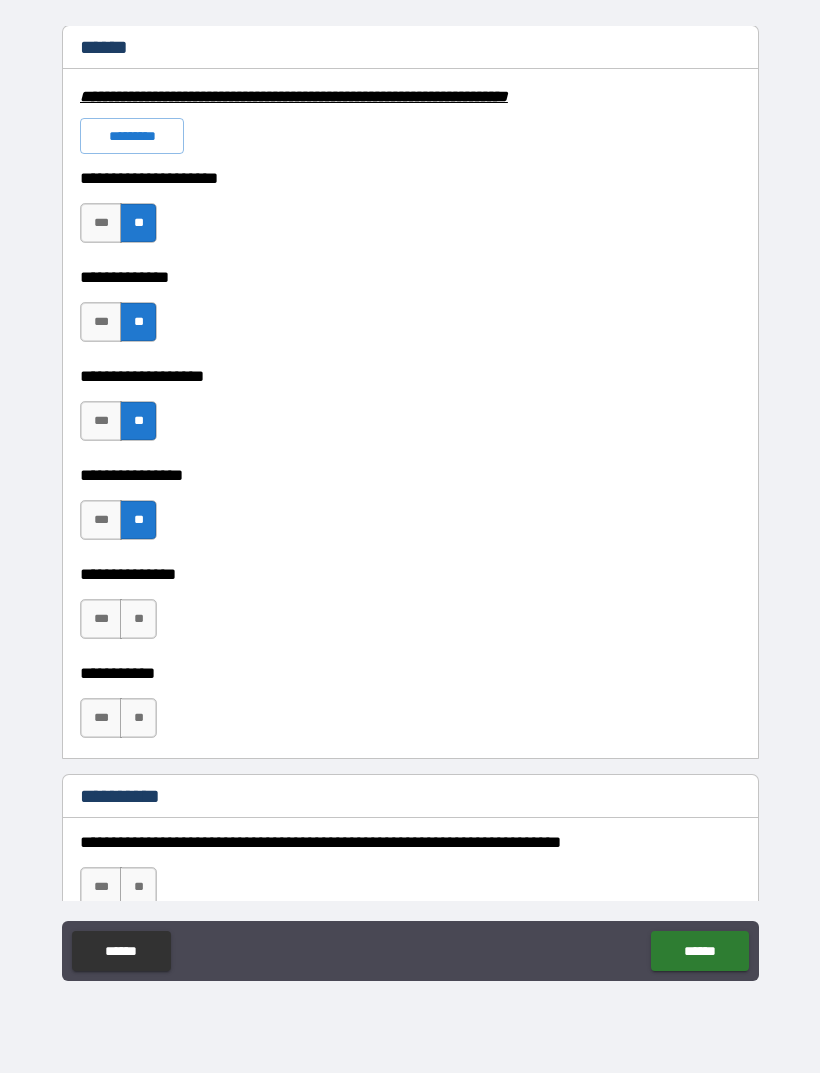 scroll, scrollTop: 1501, scrollLeft: 0, axis: vertical 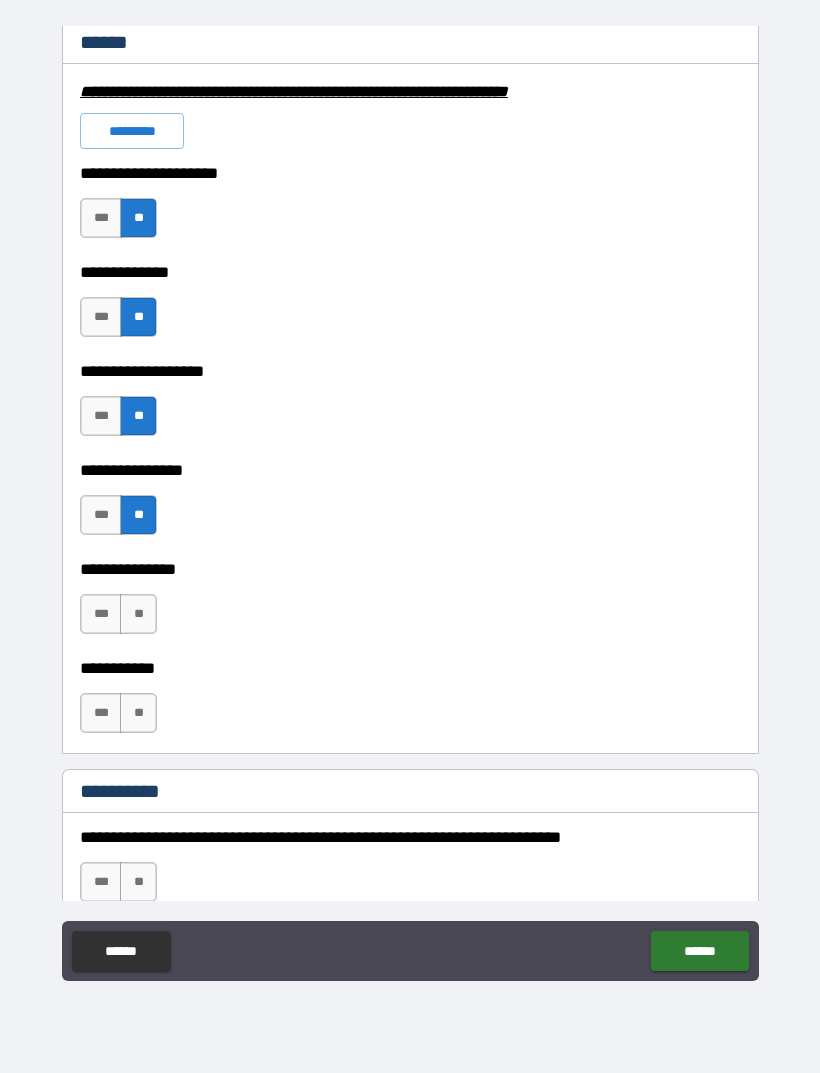 click on "**" at bounding box center [138, 614] 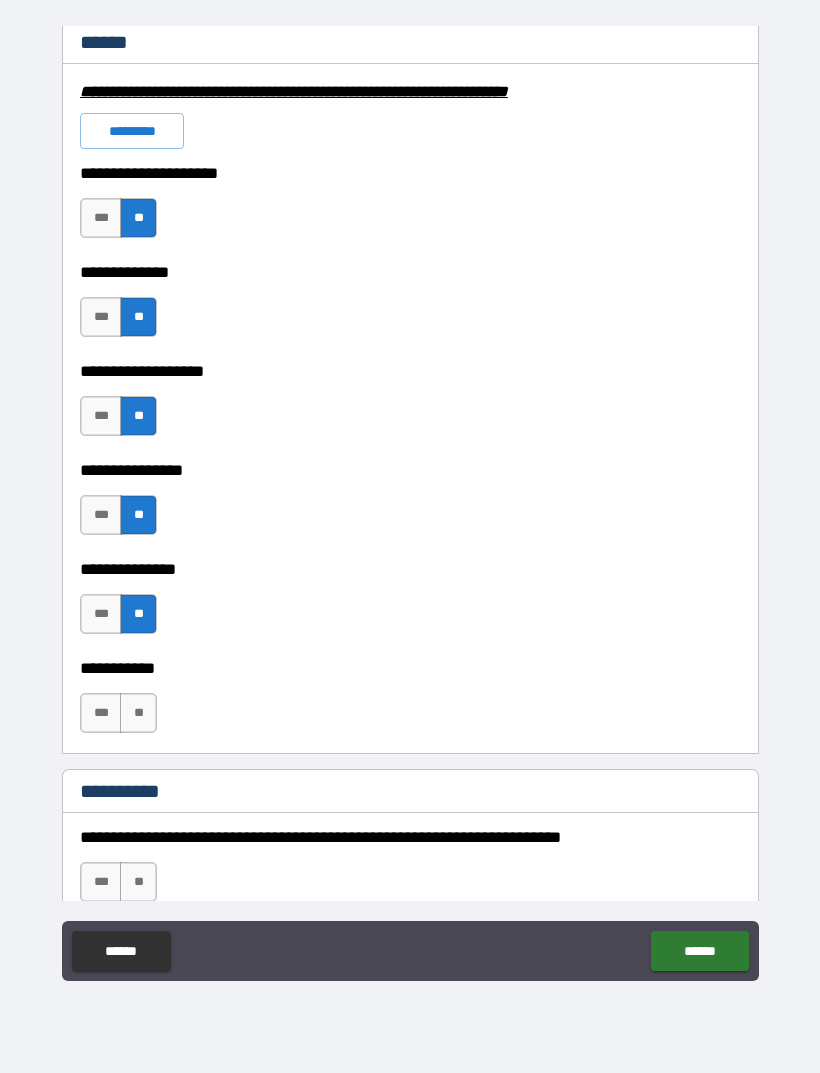 click on "**" at bounding box center [138, 713] 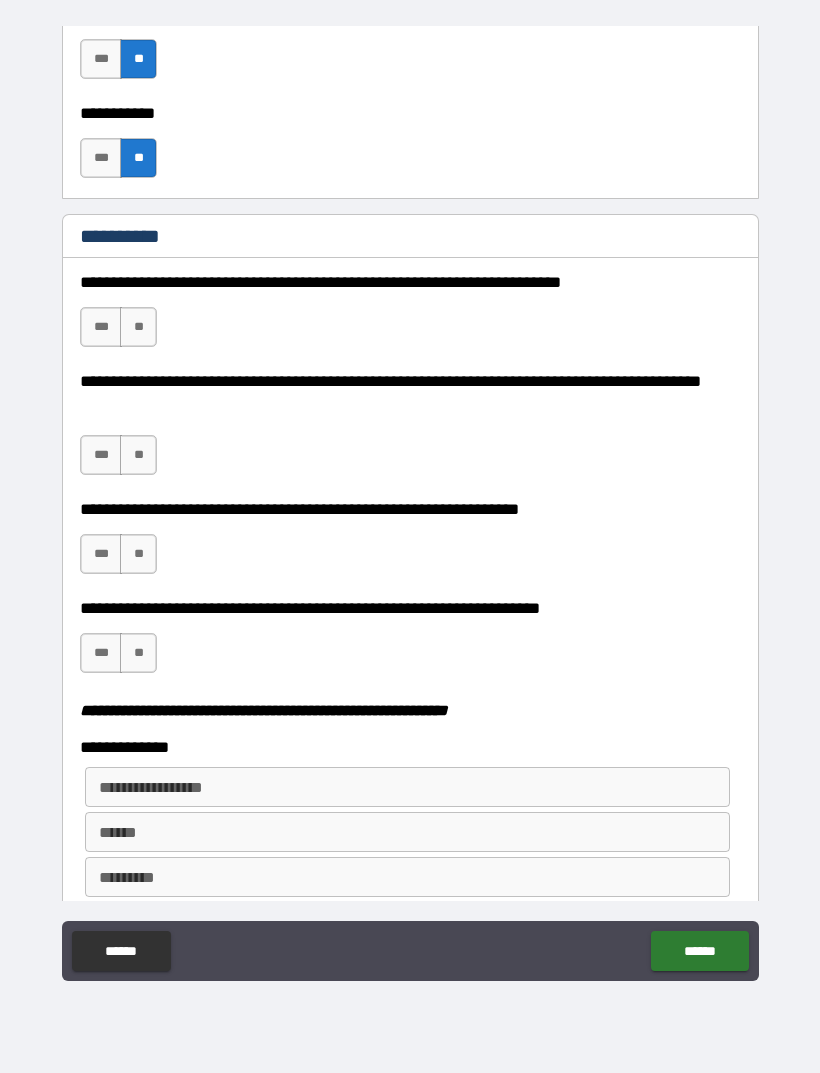 scroll, scrollTop: 2057, scrollLeft: 0, axis: vertical 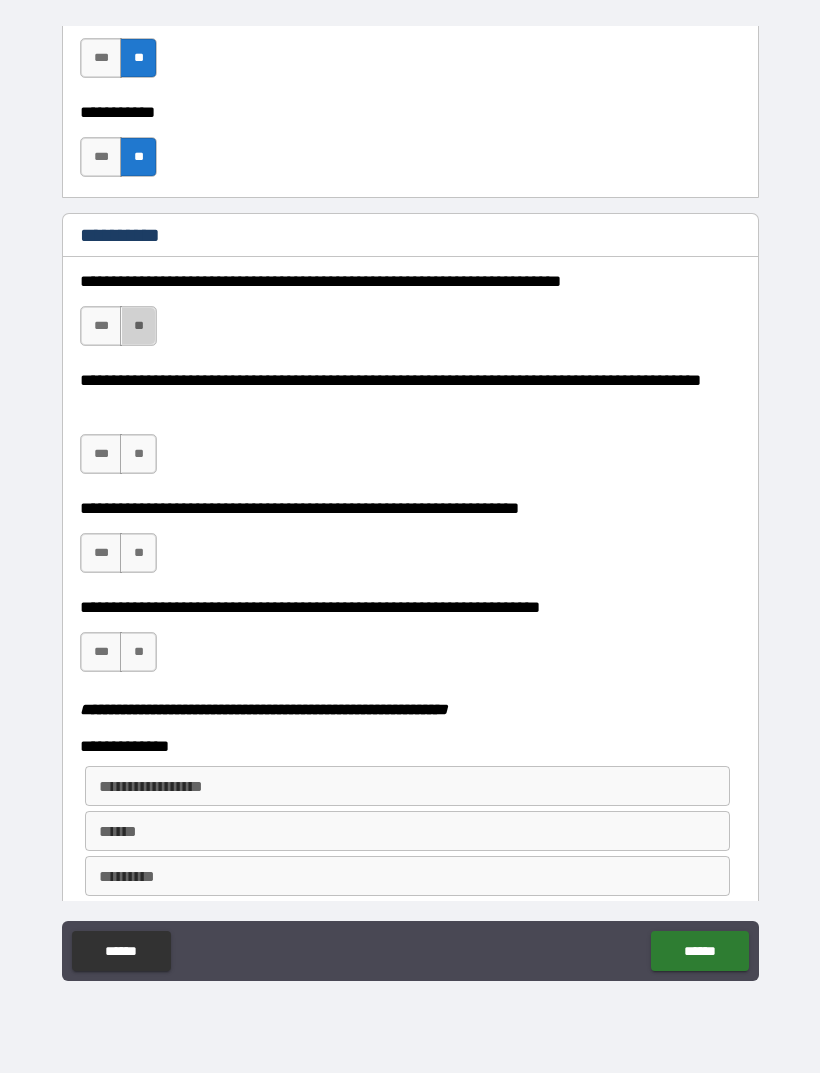 click on "**" at bounding box center (138, 326) 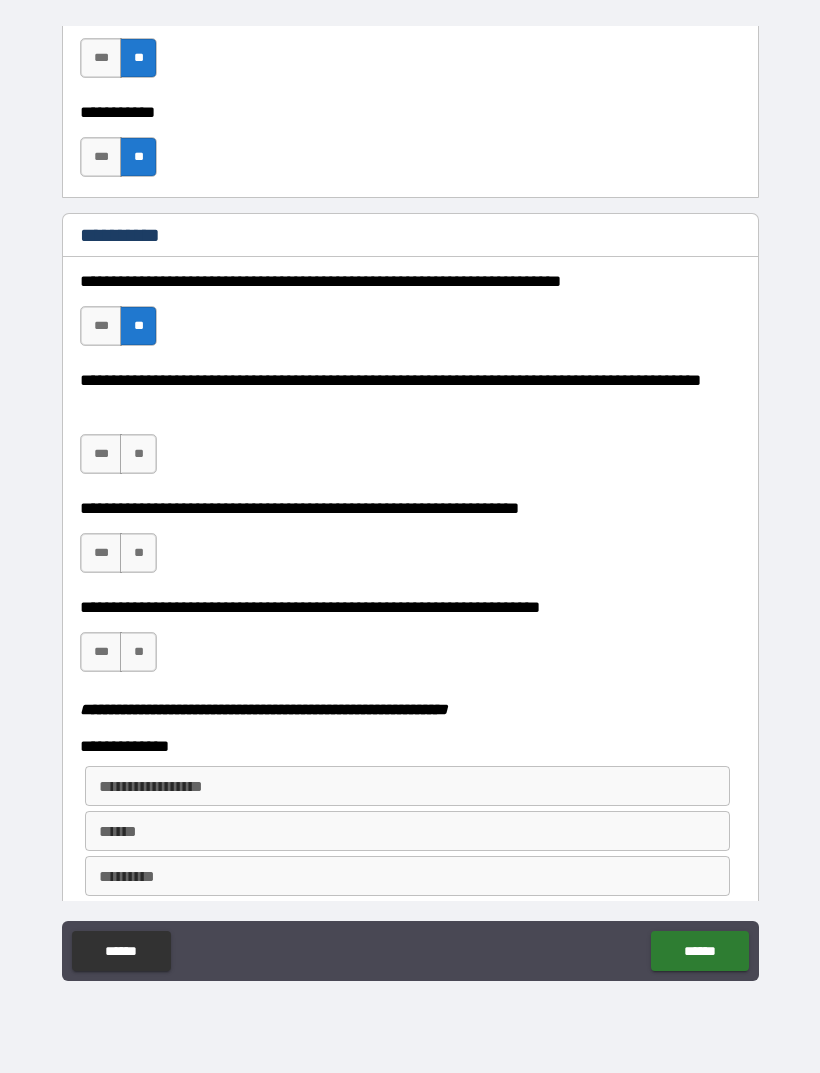 click on "**" at bounding box center [138, 454] 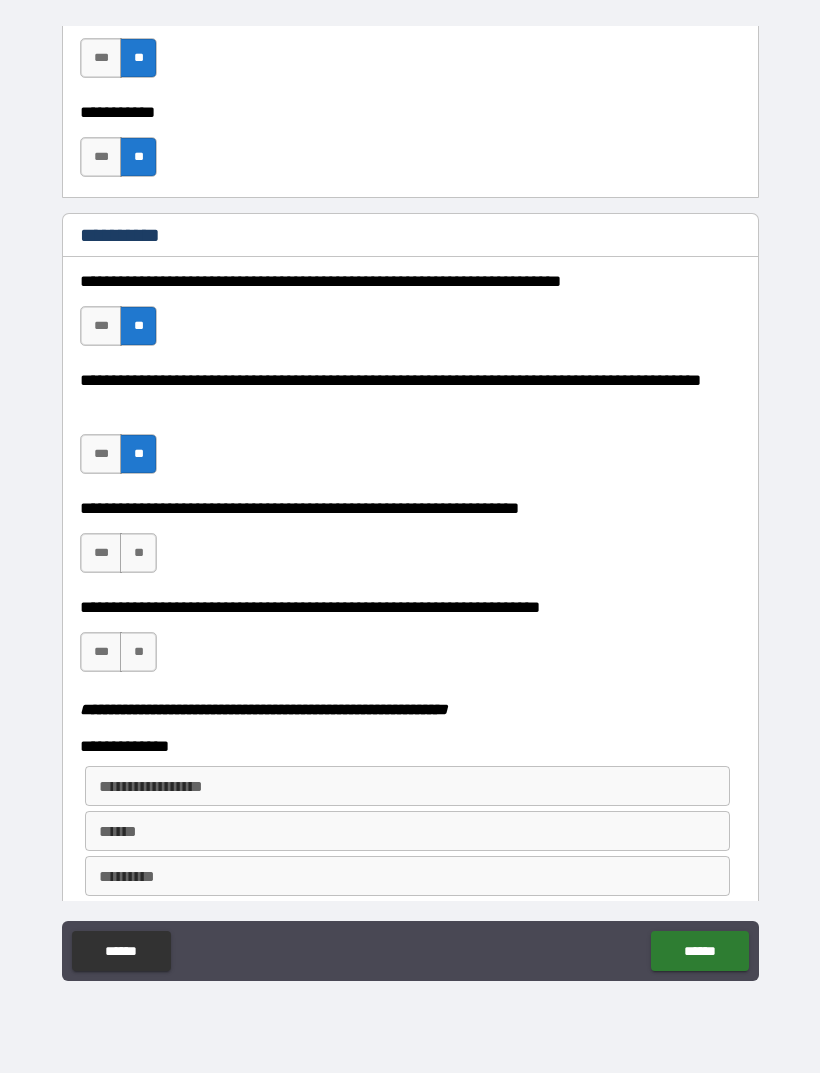 click on "**" at bounding box center (138, 553) 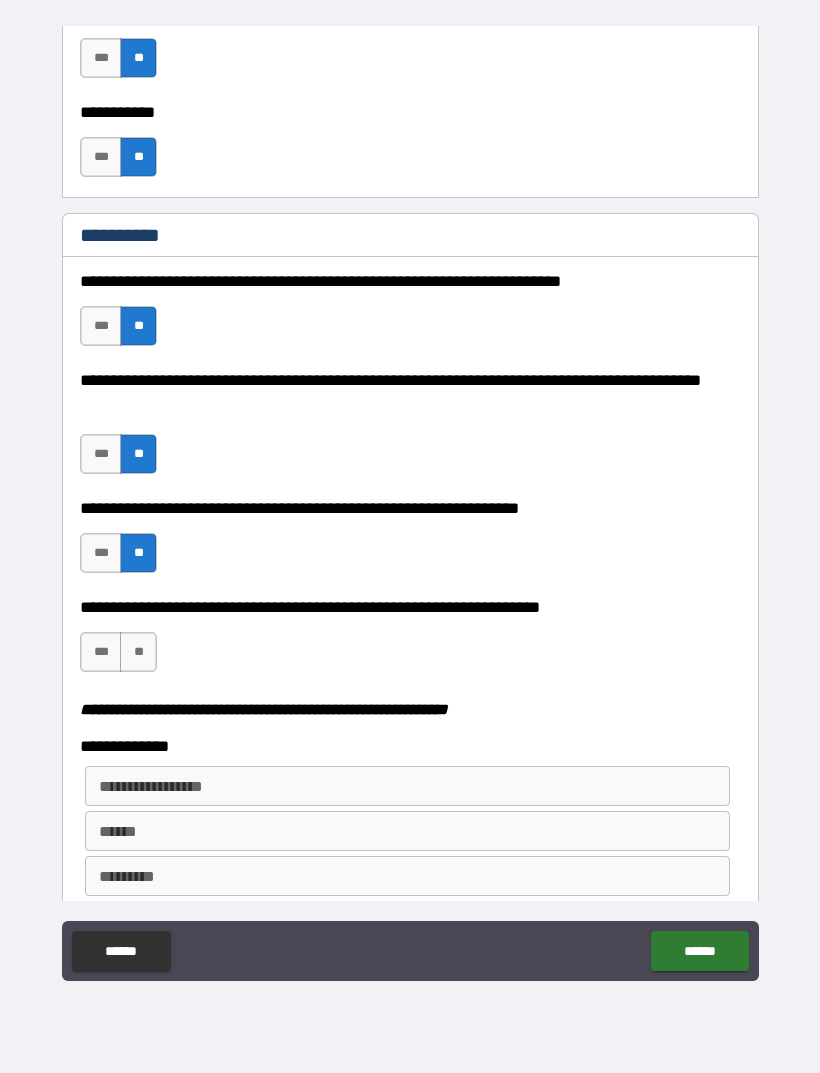 scroll, scrollTop: 2083, scrollLeft: 0, axis: vertical 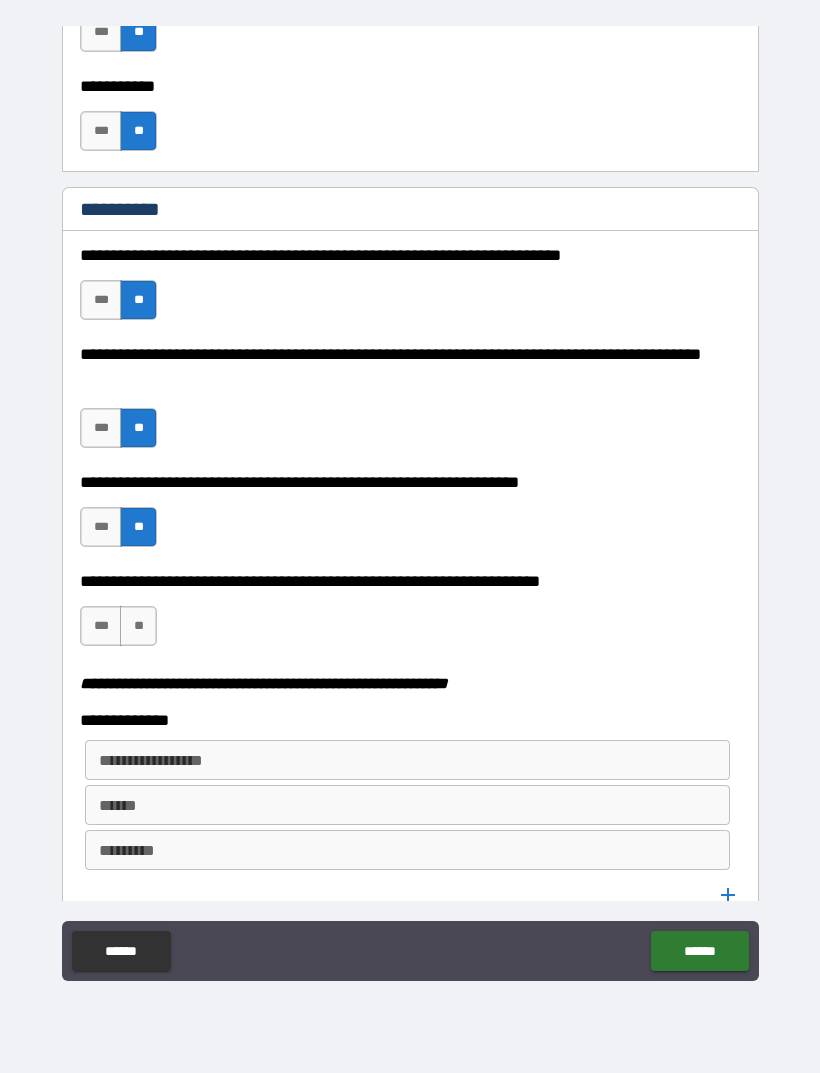 click on "**" at bounding box center [138, 626] 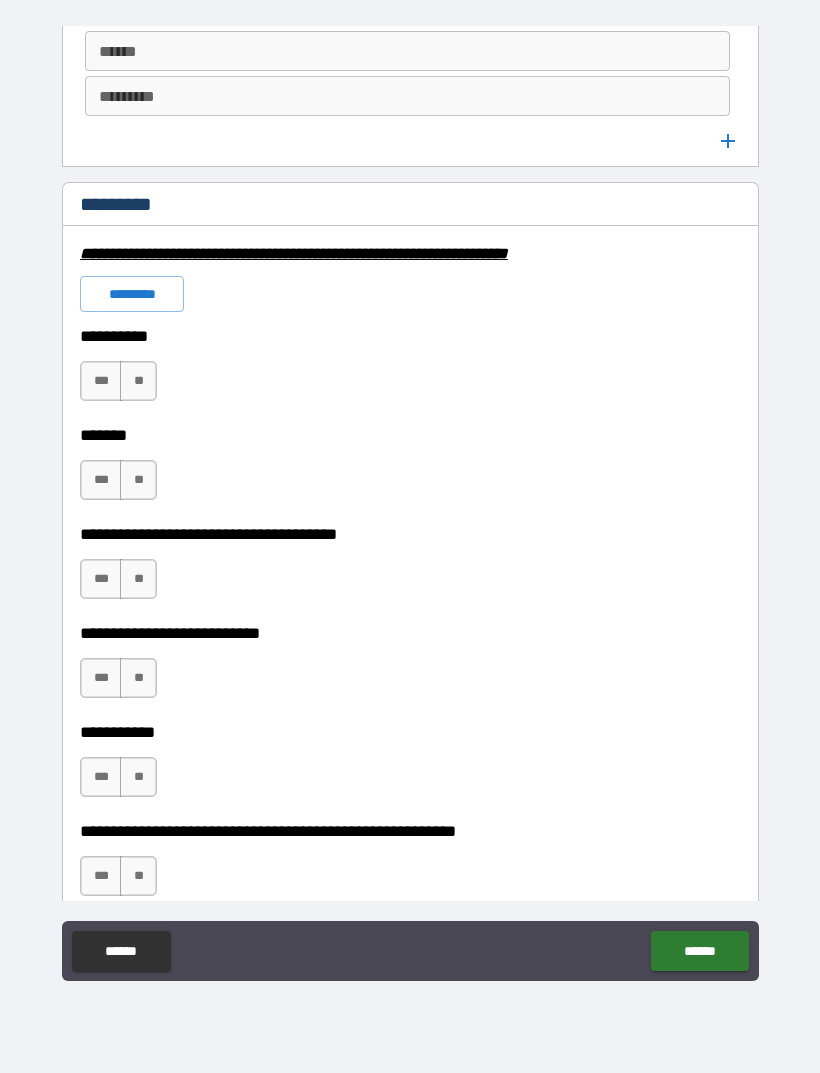scroll, scrollTop: 2857, scrollLeft: 0, axis: vertical 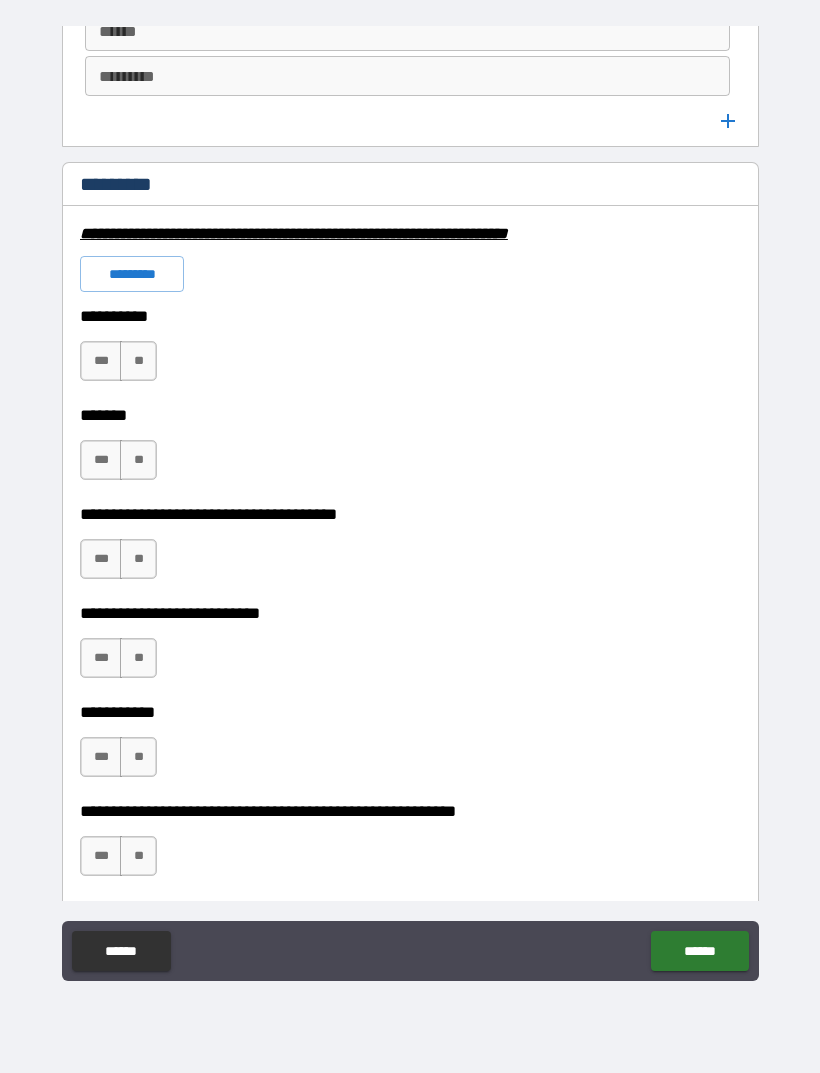 click on "*********" at bounding box center (132, 274) 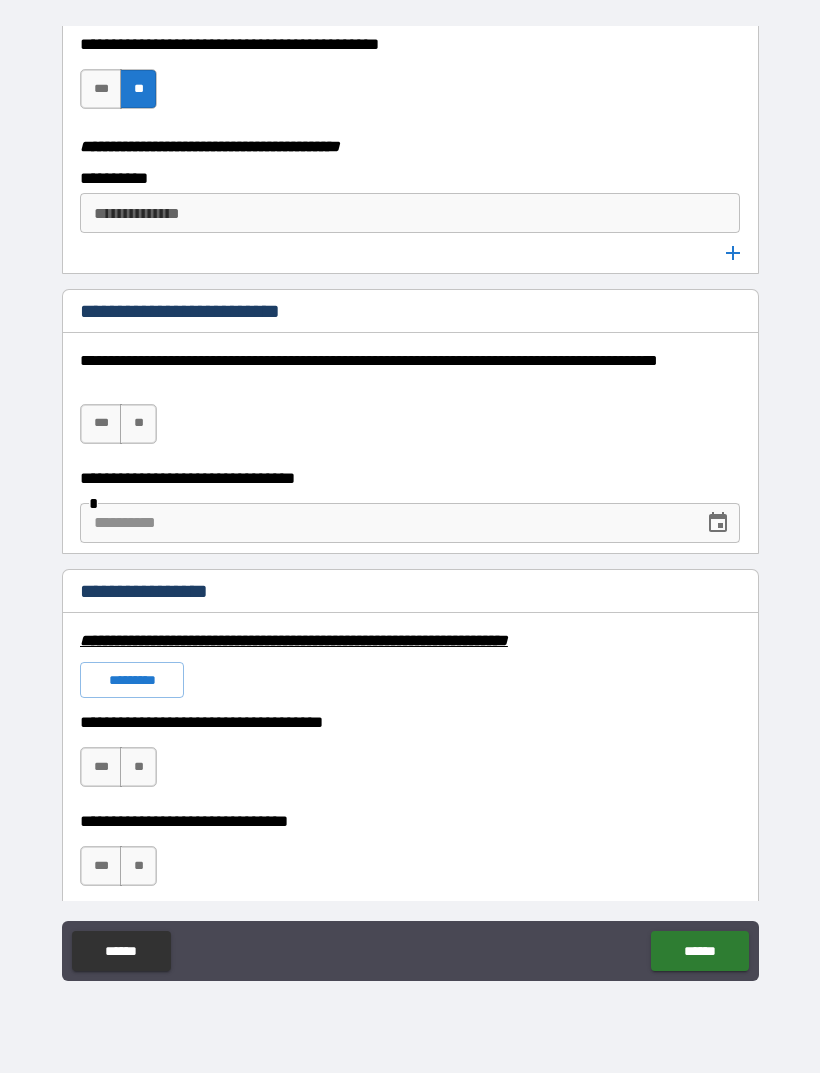 scroll, scrollTop: 4020, scrollLeft: 0, axis: vertical 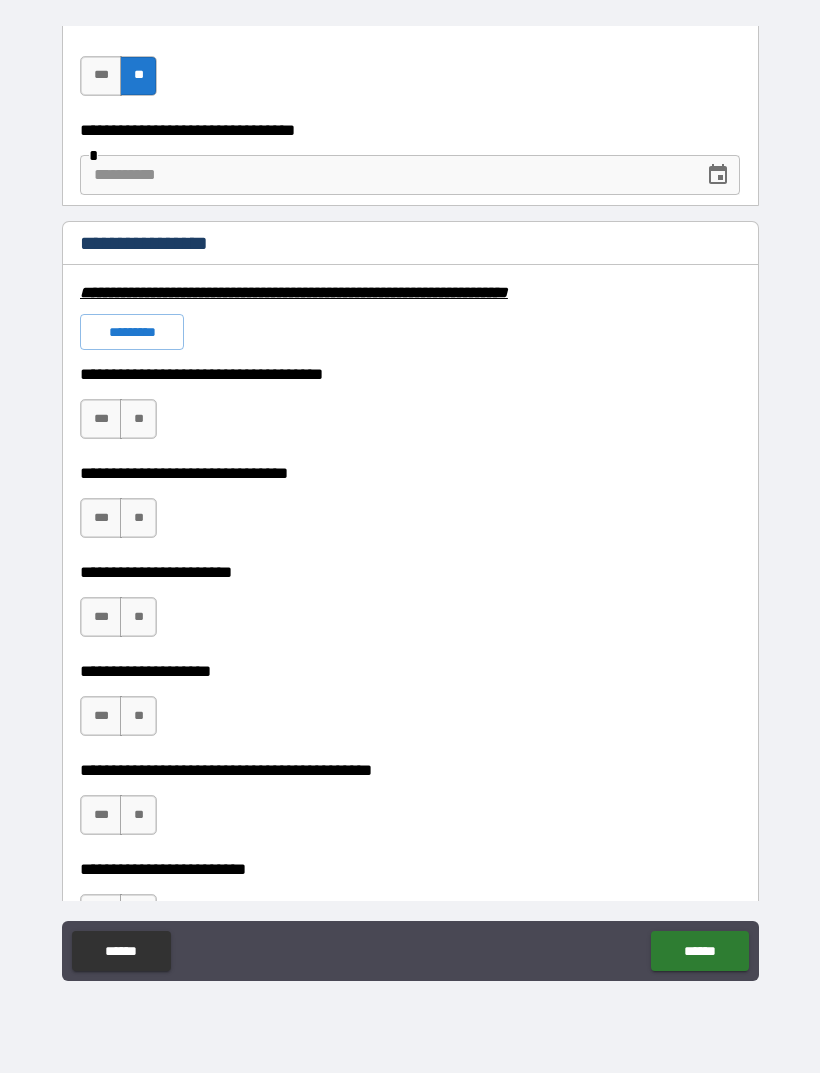 click on "*********" at bounding box center [132, 332] 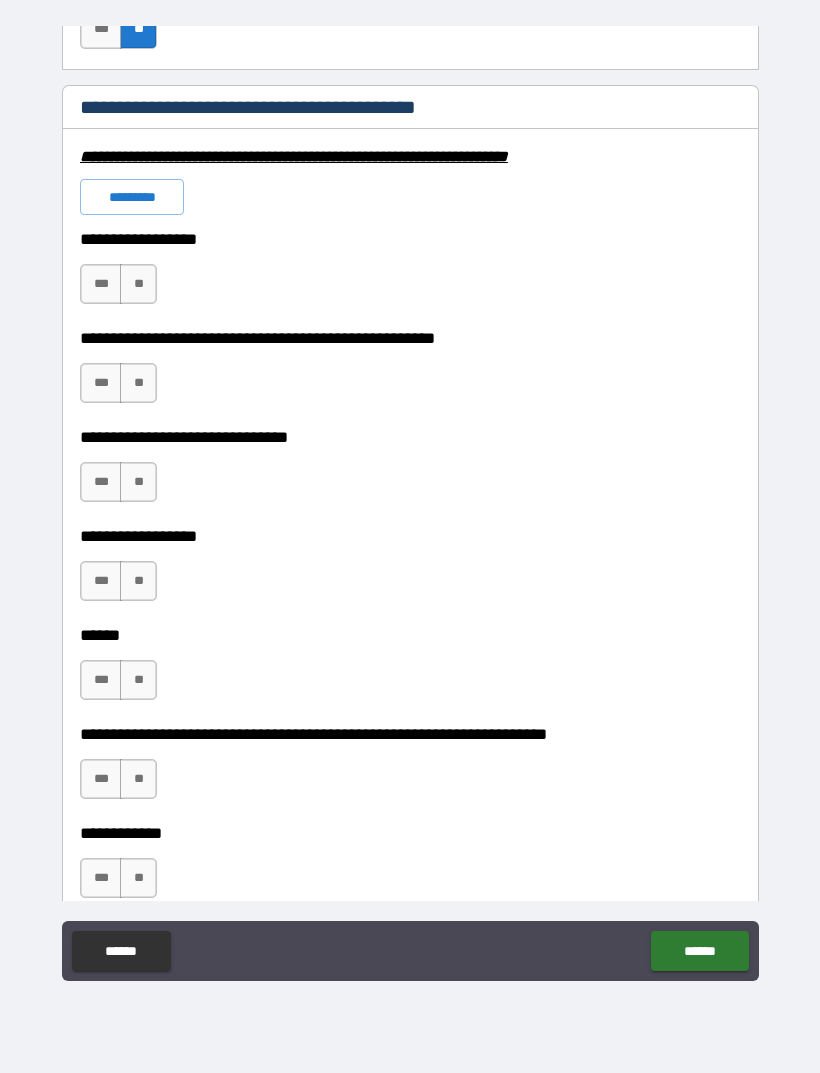 scroll, scrollTop: 6050, scrollLeft: 0, axis: vertical 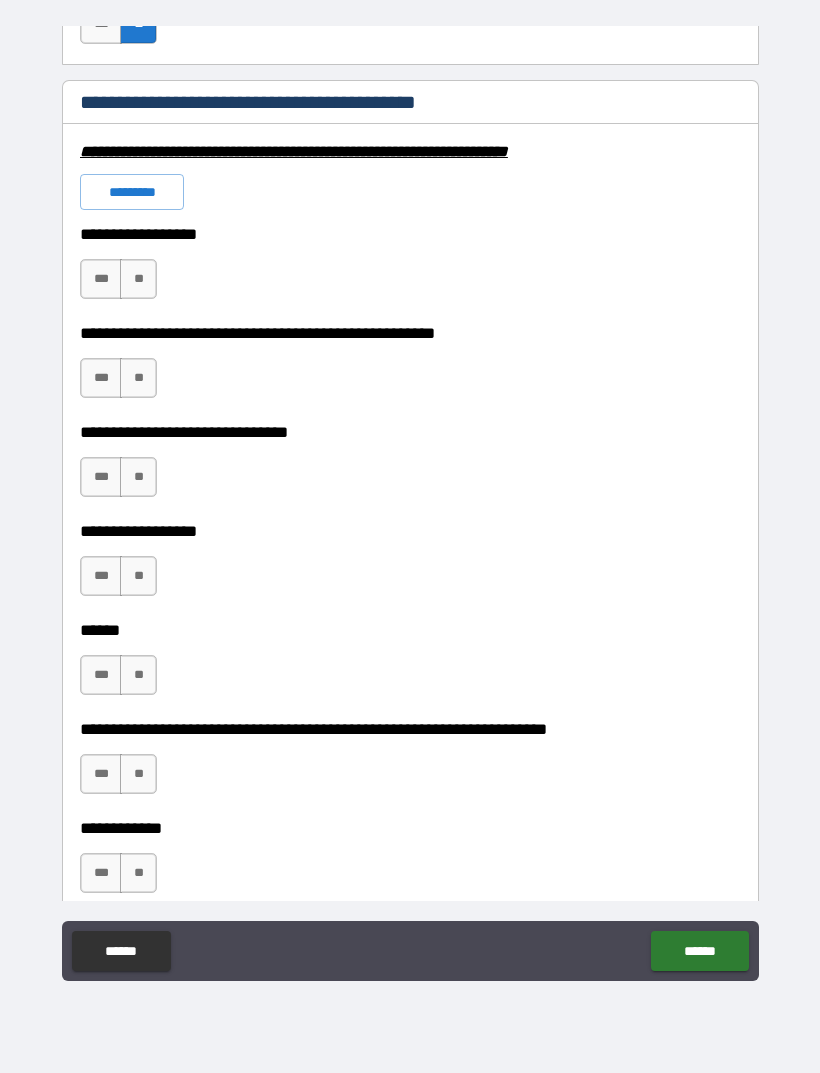 click on "*********" at bounding box center [132, 192] 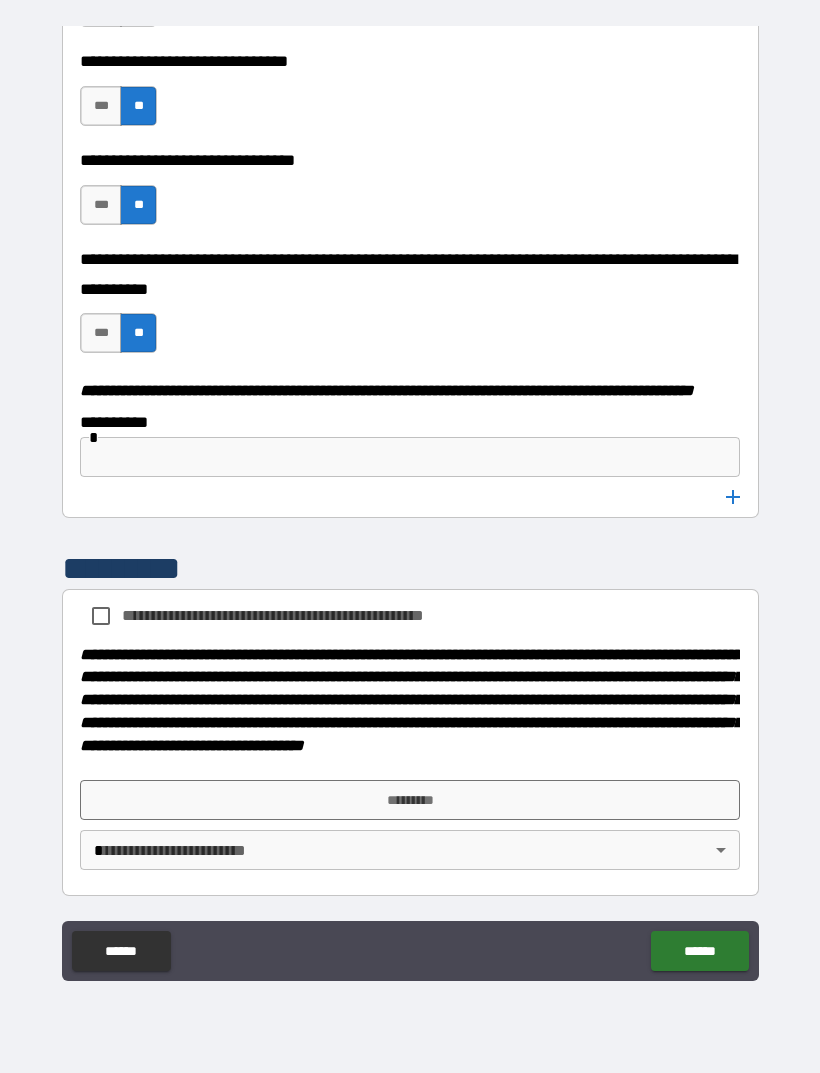 scroll, scrollTop: 10041, scrollLeft: 0, axis: vertical 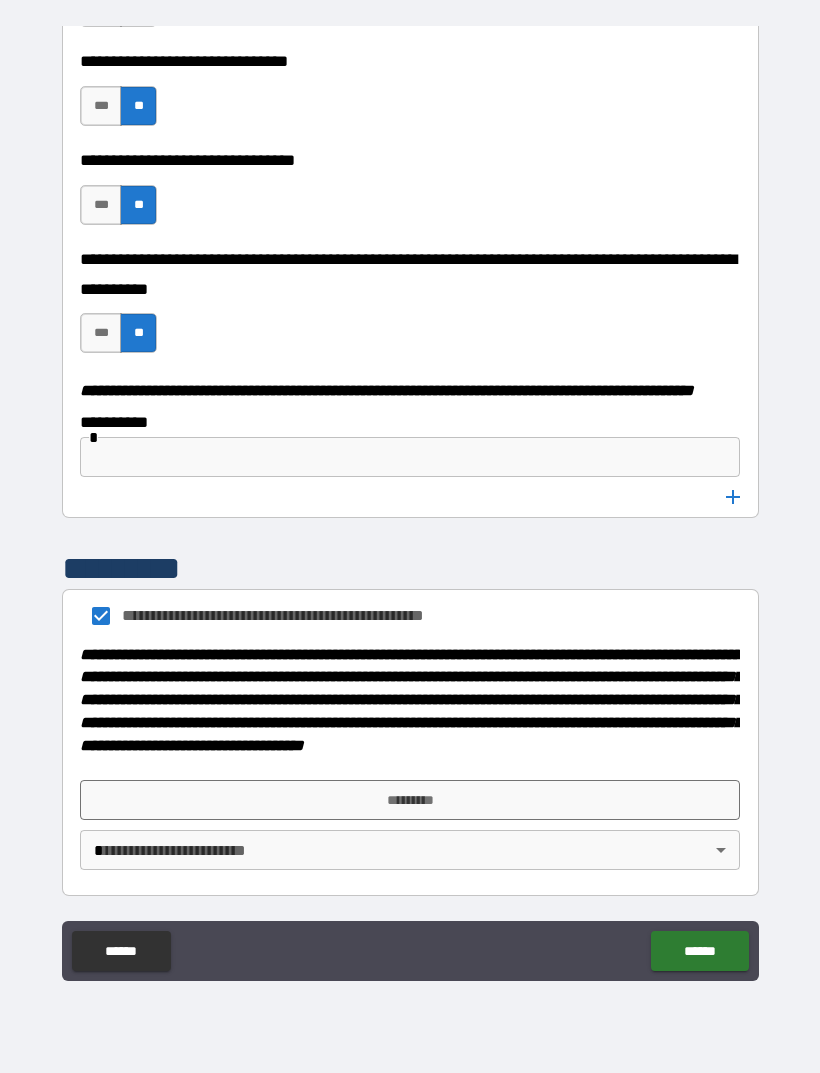 click on "*********" at bounding box center [410, 800] 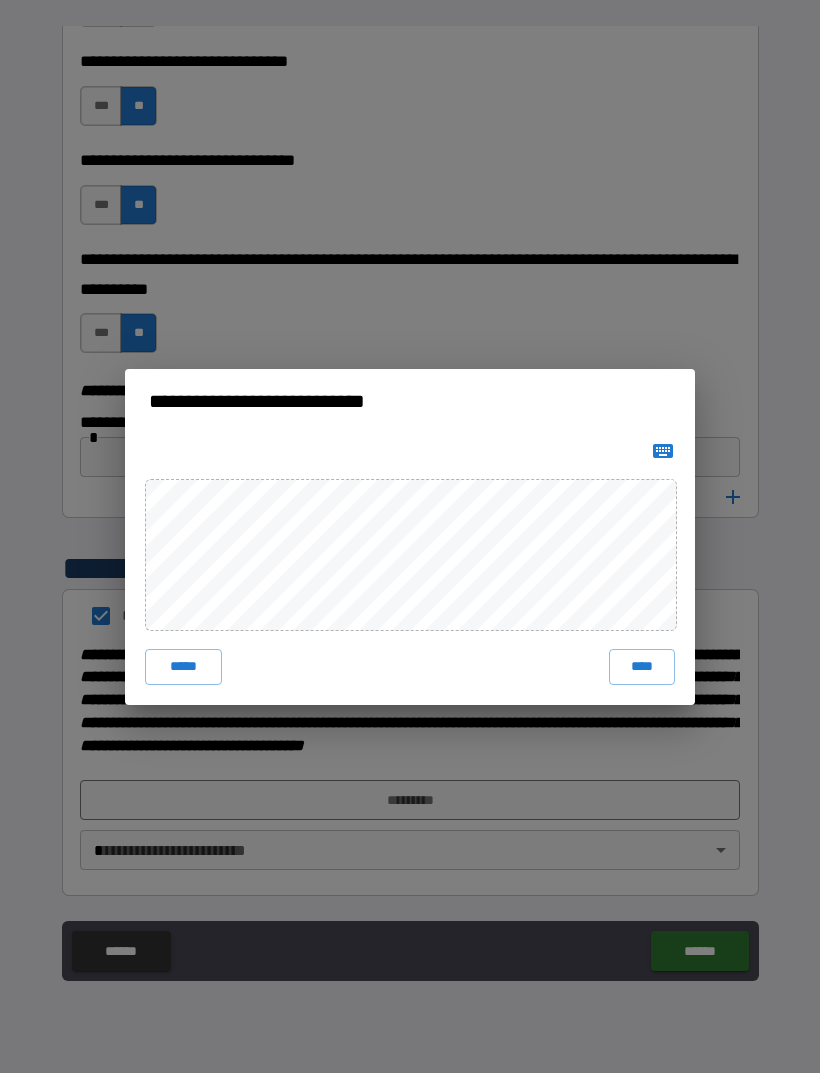 click on "****" at bounding box center (642, 667) 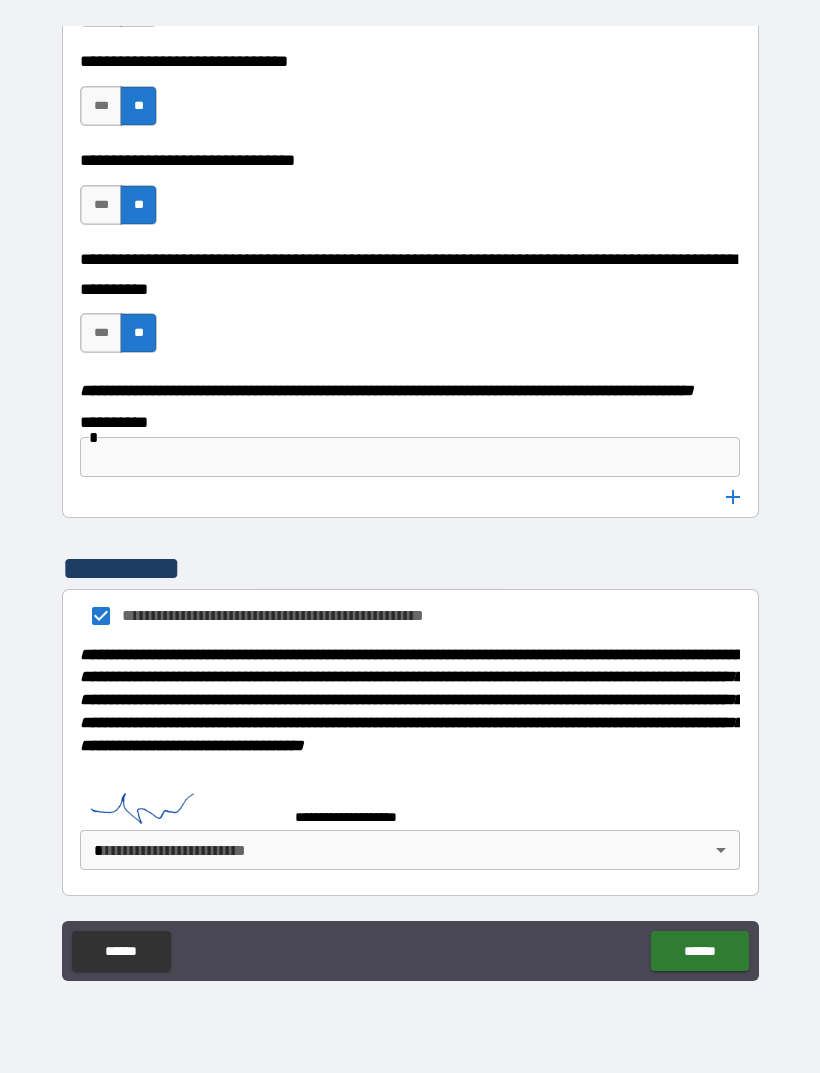 scroll, scrollTop: 10031, scrollLeft: 0, axis: vertical 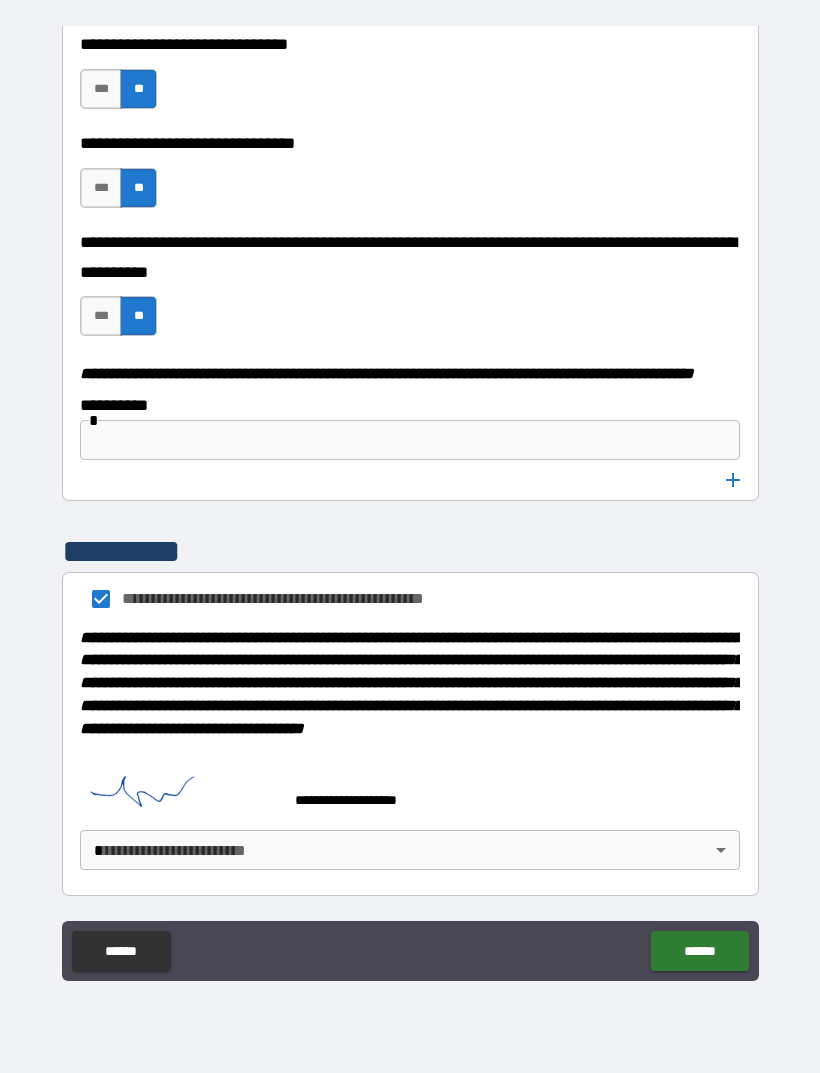 click on "******" at bounding box center (699, 951) 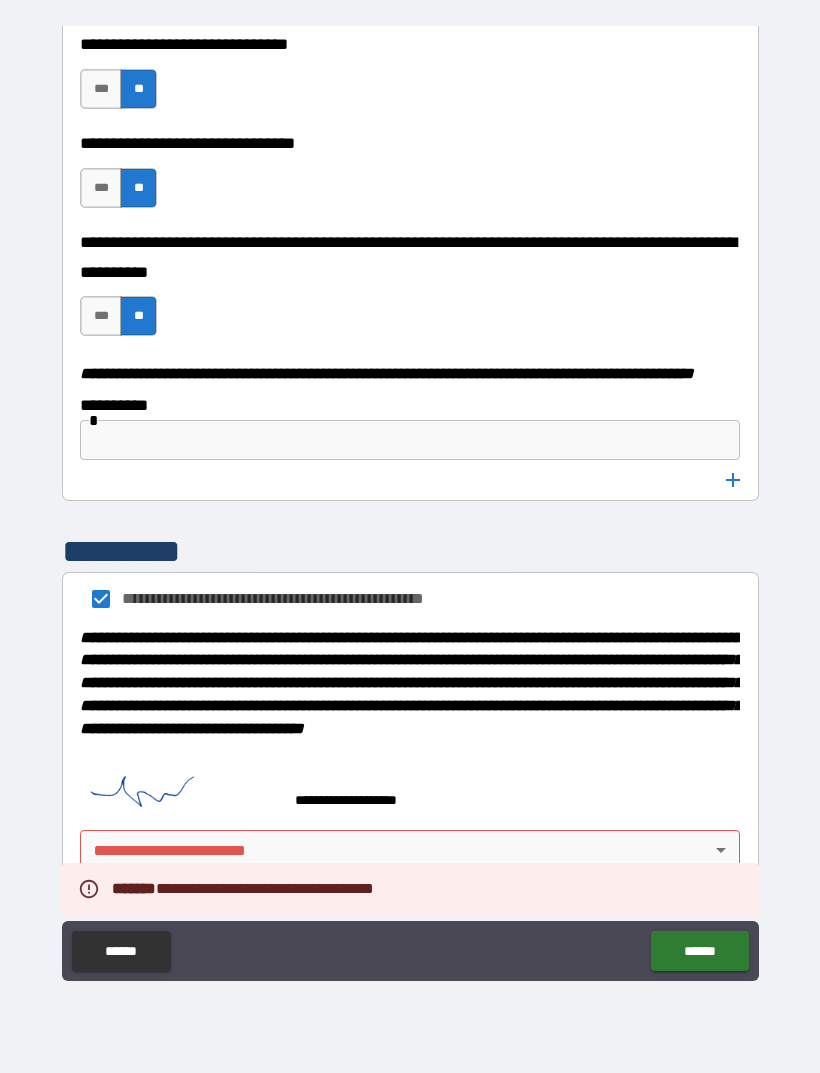 scroll, scrollTop: 10058, scrollLeft: 0, axis: vertical 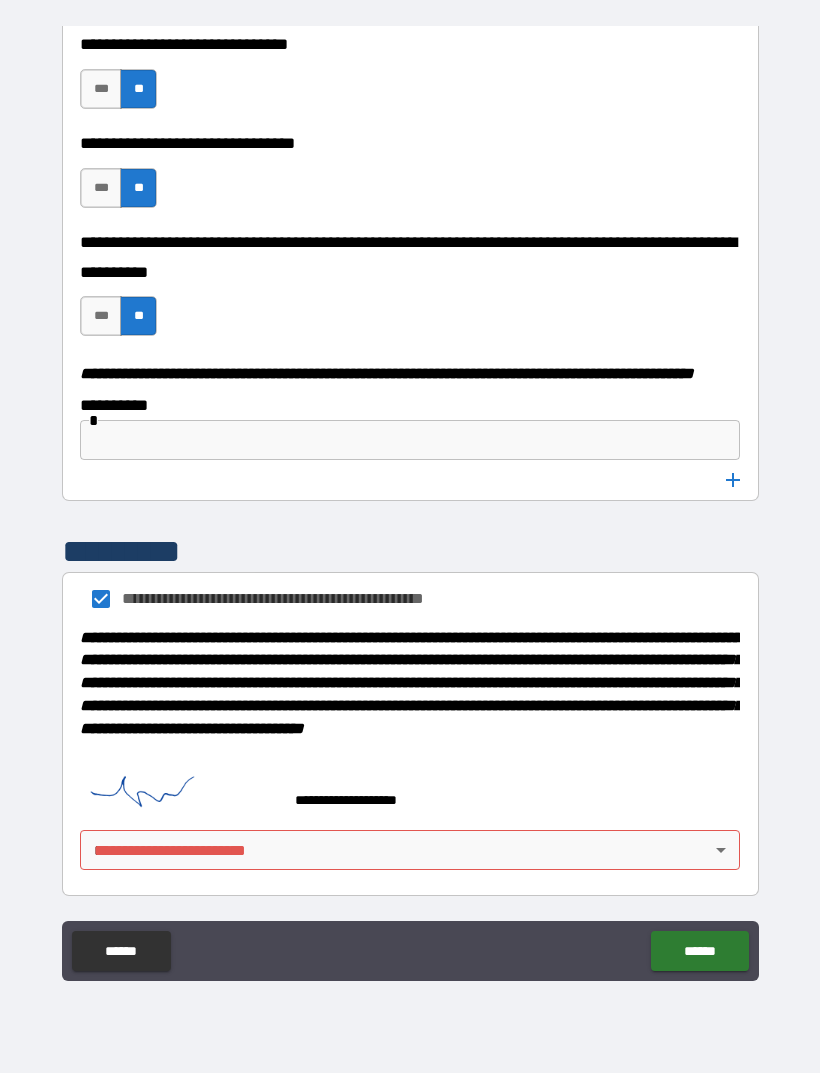 click on "[FIRST] [LAST] [STREET] [CITY] [STATE] [ZIP] [COUNTRY] [PHONE] [EMAIL]" at bounding box center [410, 504] 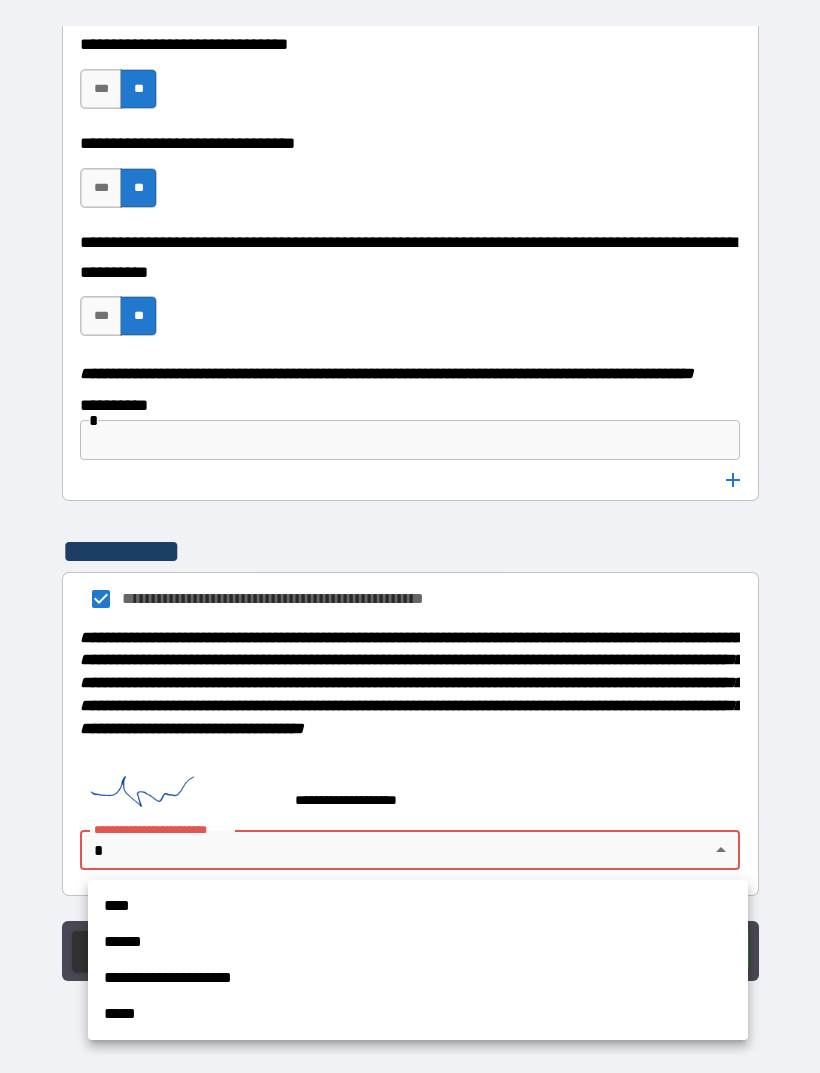 click on "****" at bounding box center (418, 906) 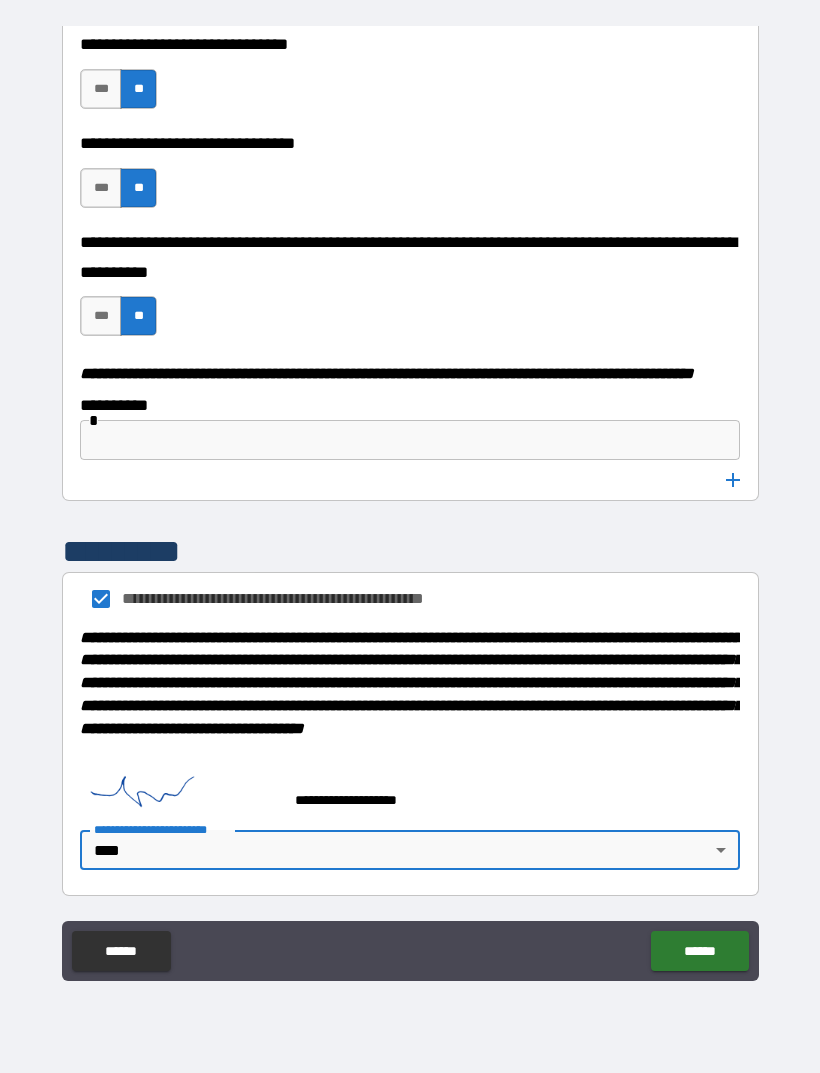 click on "******" at bounding box center (699, 951) 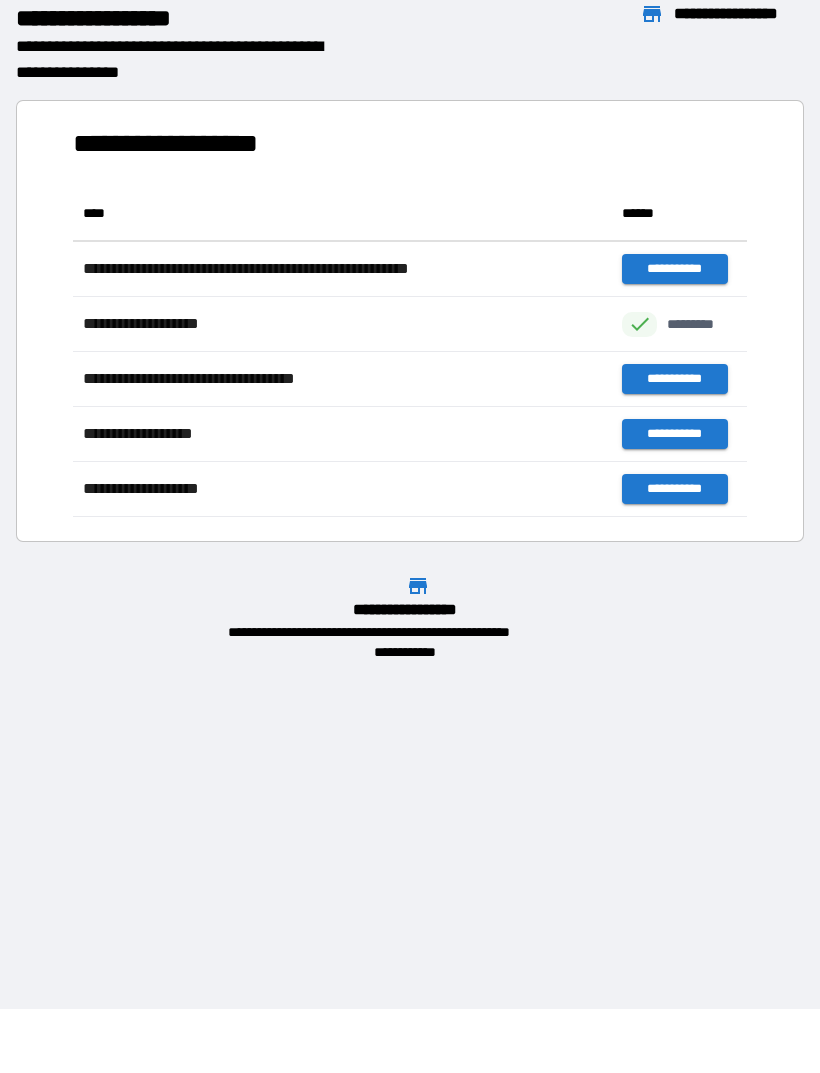 scroll, scrollTop: 1, scrollLeft: 1, axis: both 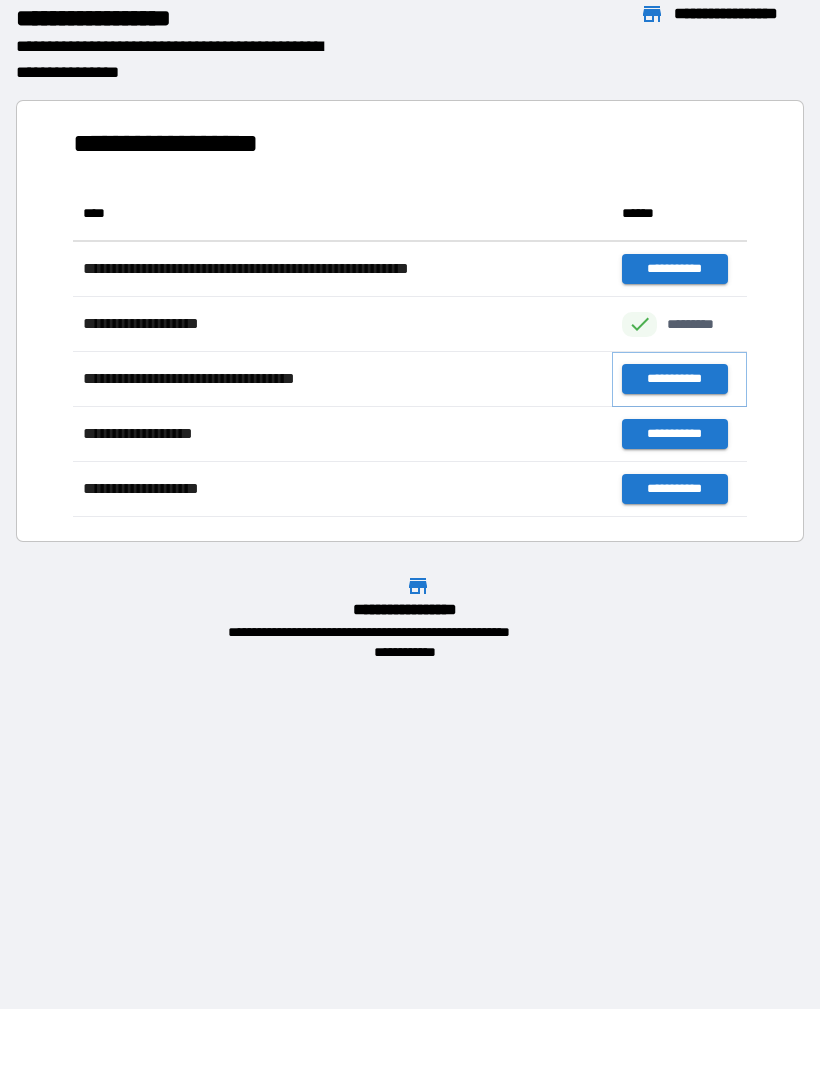 click on "**********" at bounding box center (674, 379) 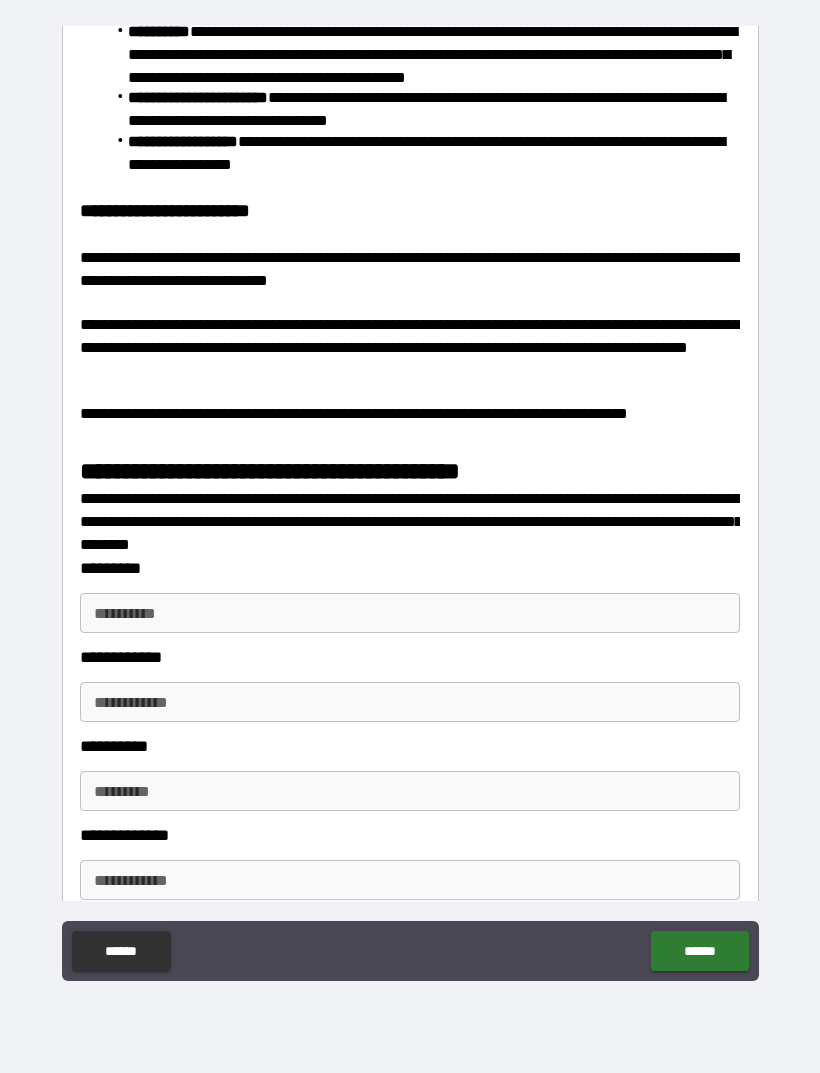 scroll, scrollTop: 2308, scrollLeft: 0, axis: vertical 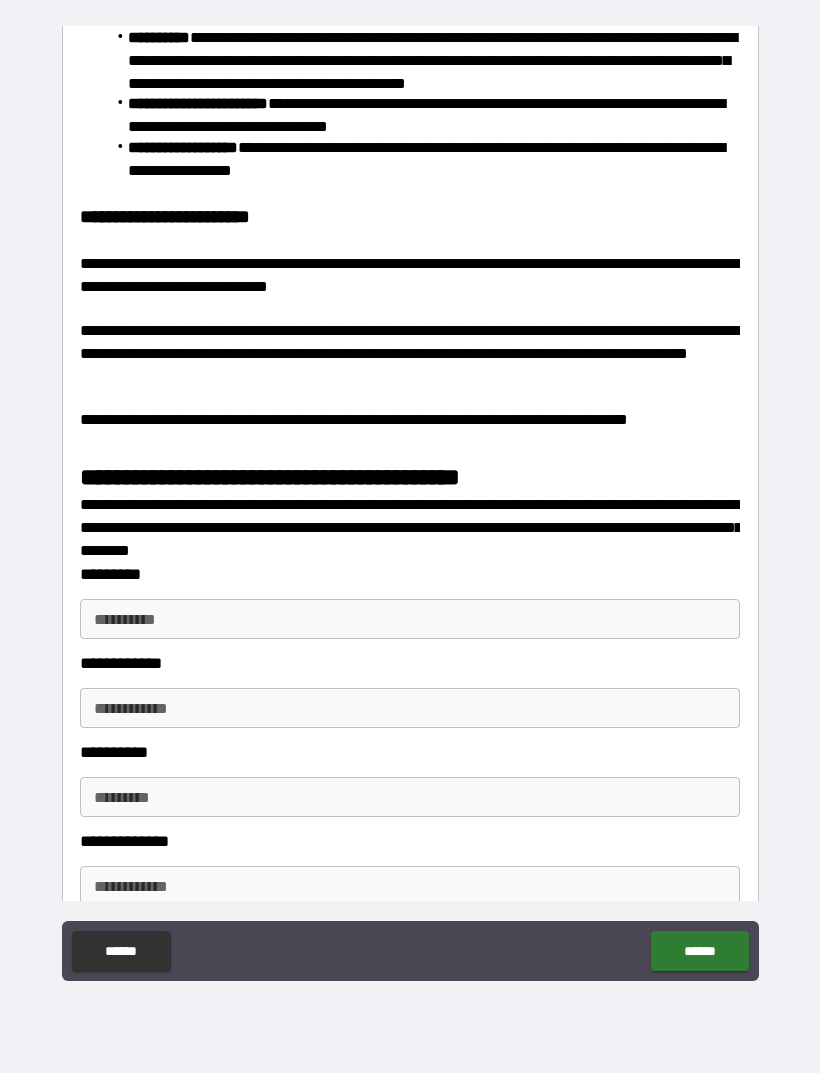 click on "**********" at bounding box center [410, 619] 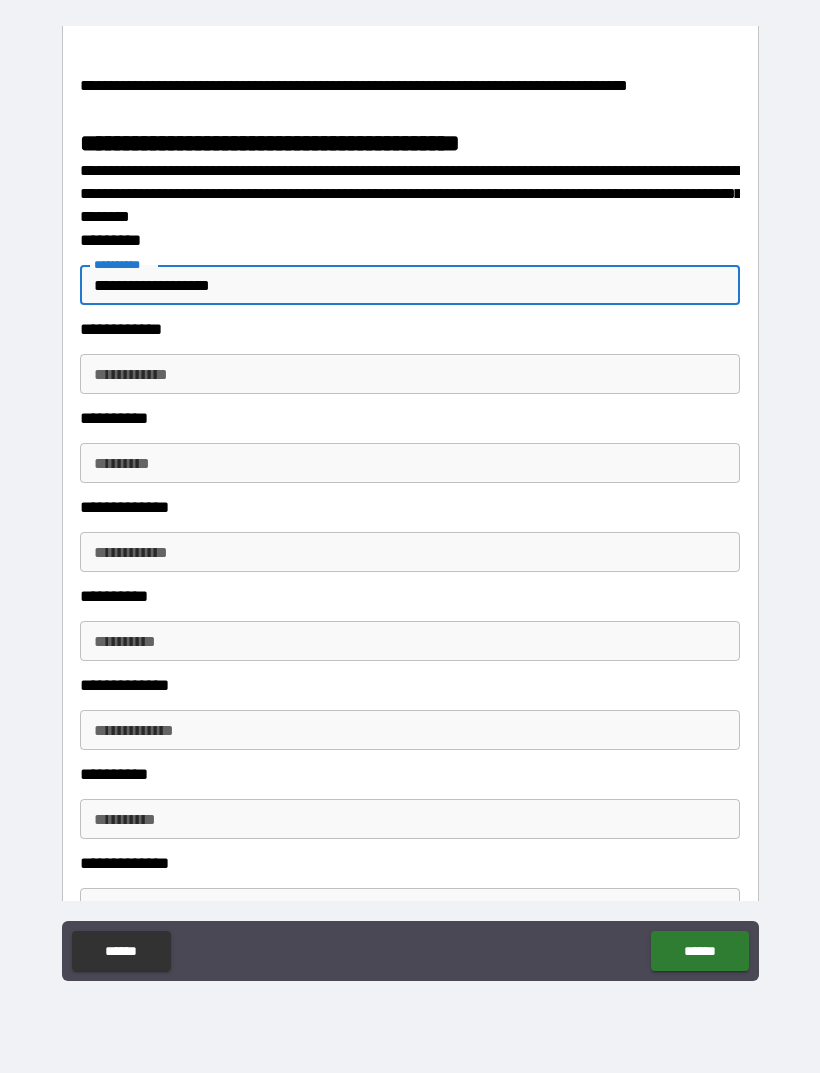scroll, scrollTop: 2663, scrollLeft: 0, axis: vertical 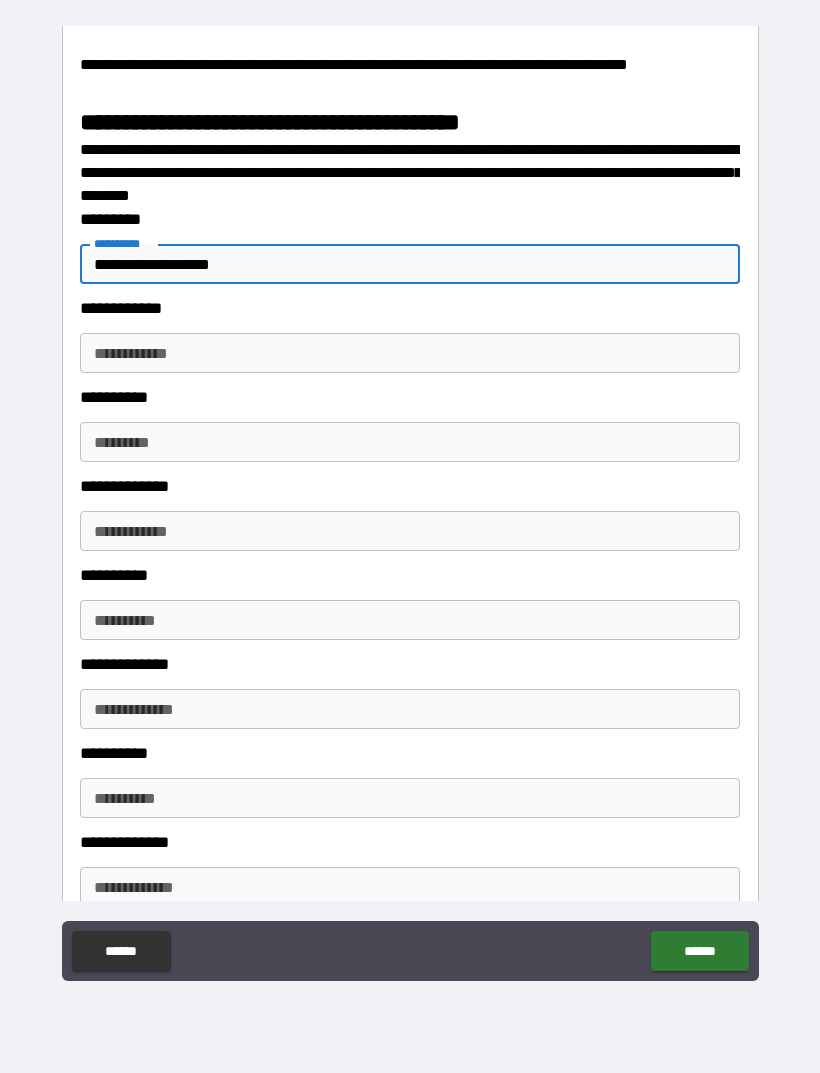 type on "**********" 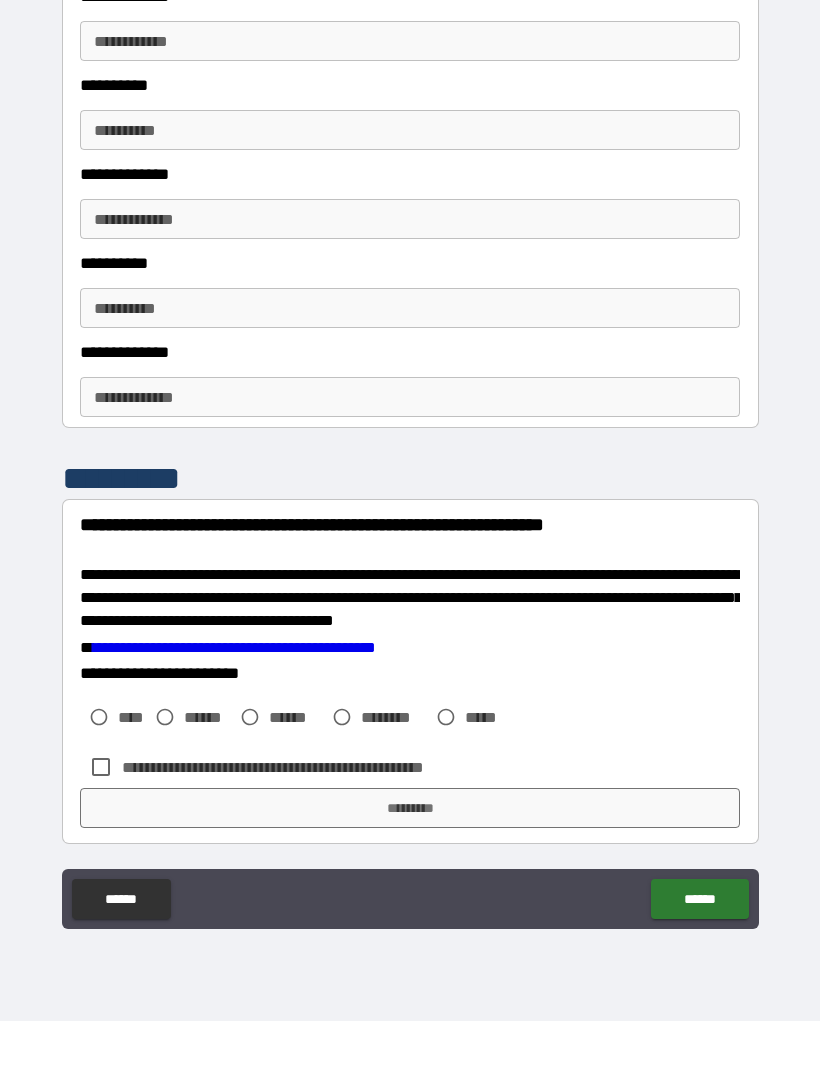 scroll, scrollTop: 3114, scrollLeft: 0, axis: vertical 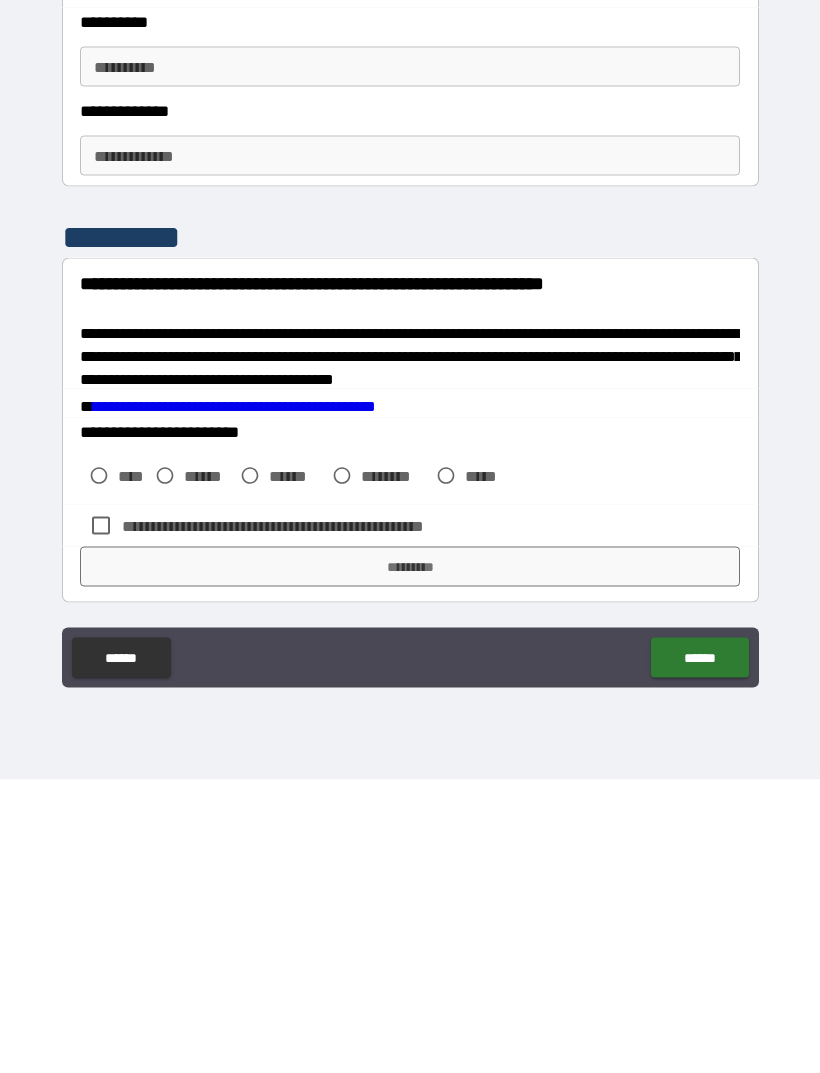 type on "**********" 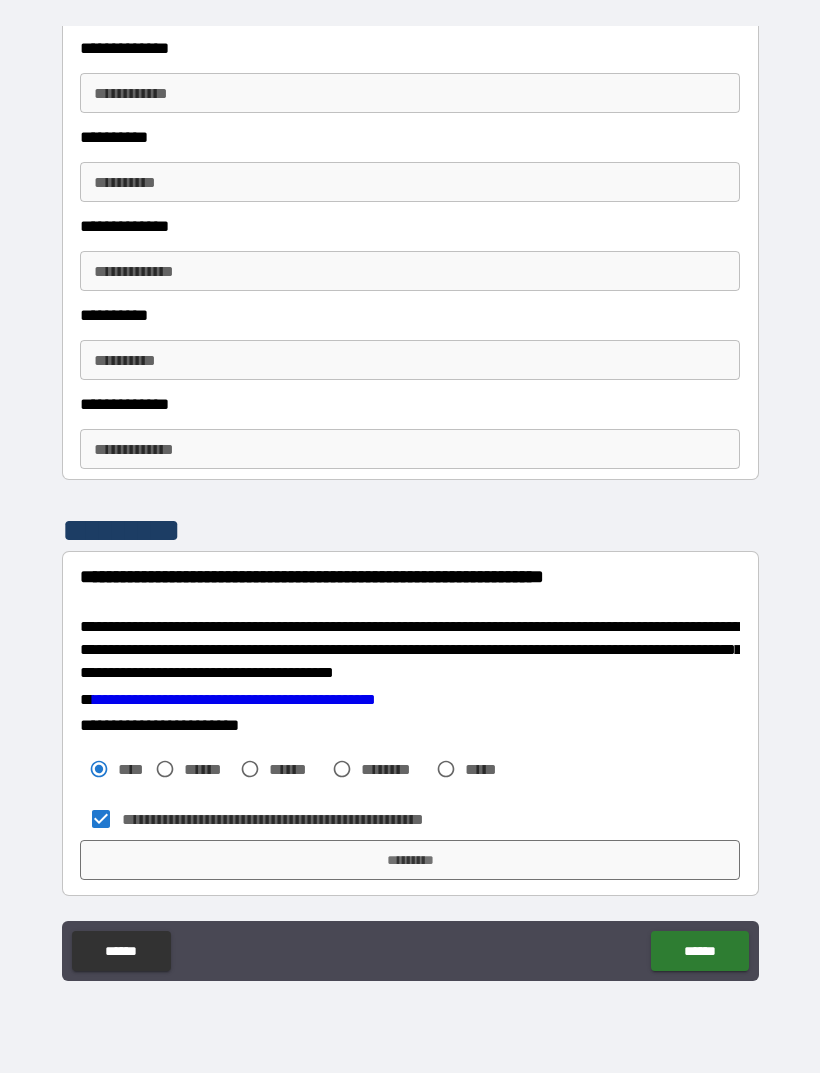 scroll, scrollTop: 3114, scrollLeft: 0, axis: vertical 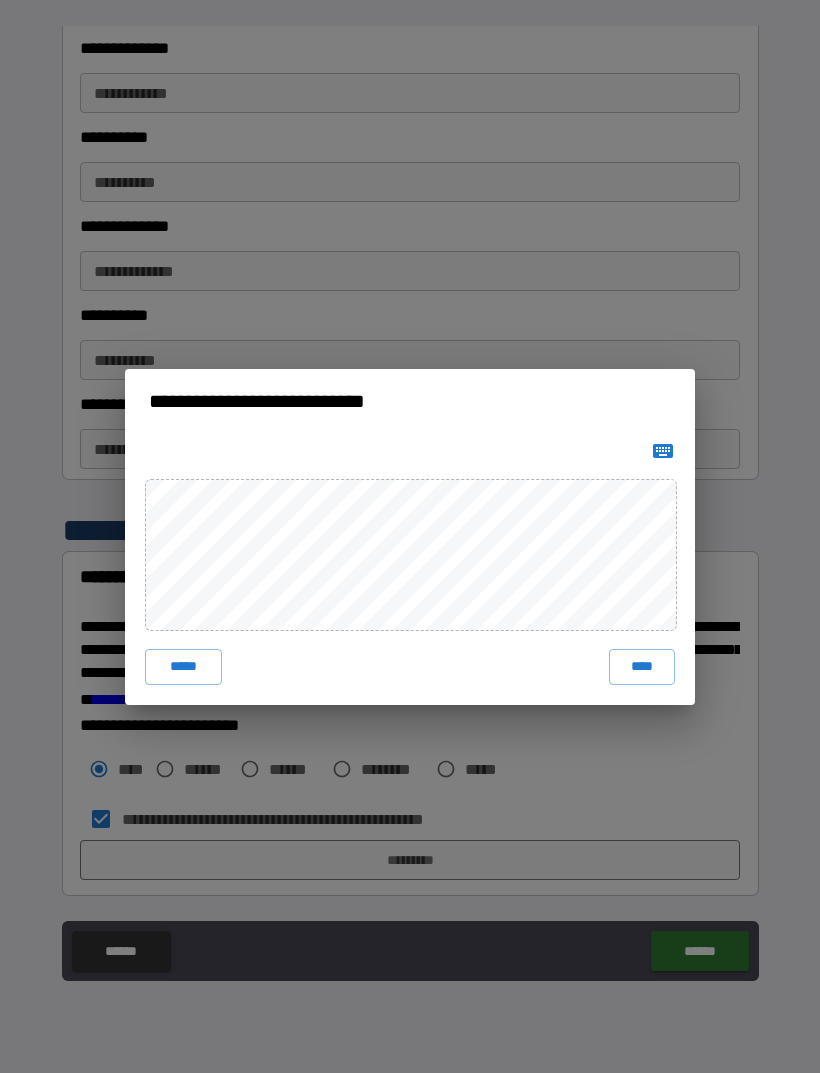 click on "****" at bounding box center (642, 667) 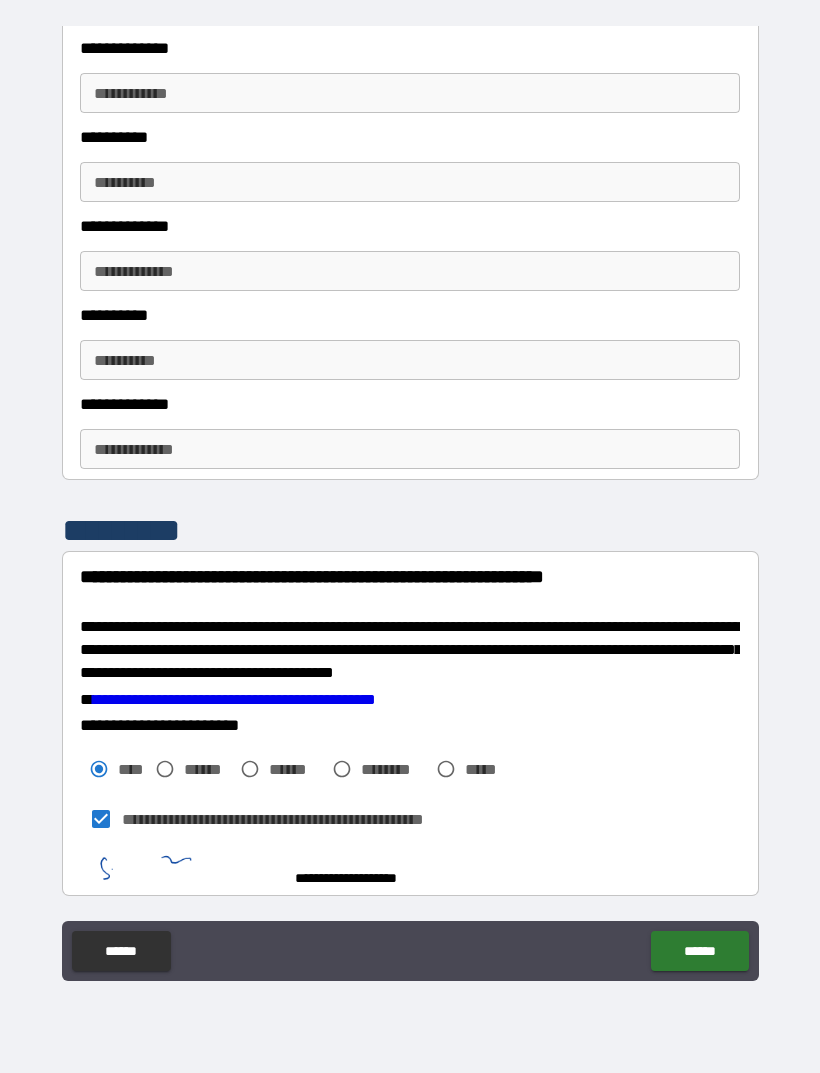 scroll, scrollTop: 3104, scrollLeft: 0, axis: vertical 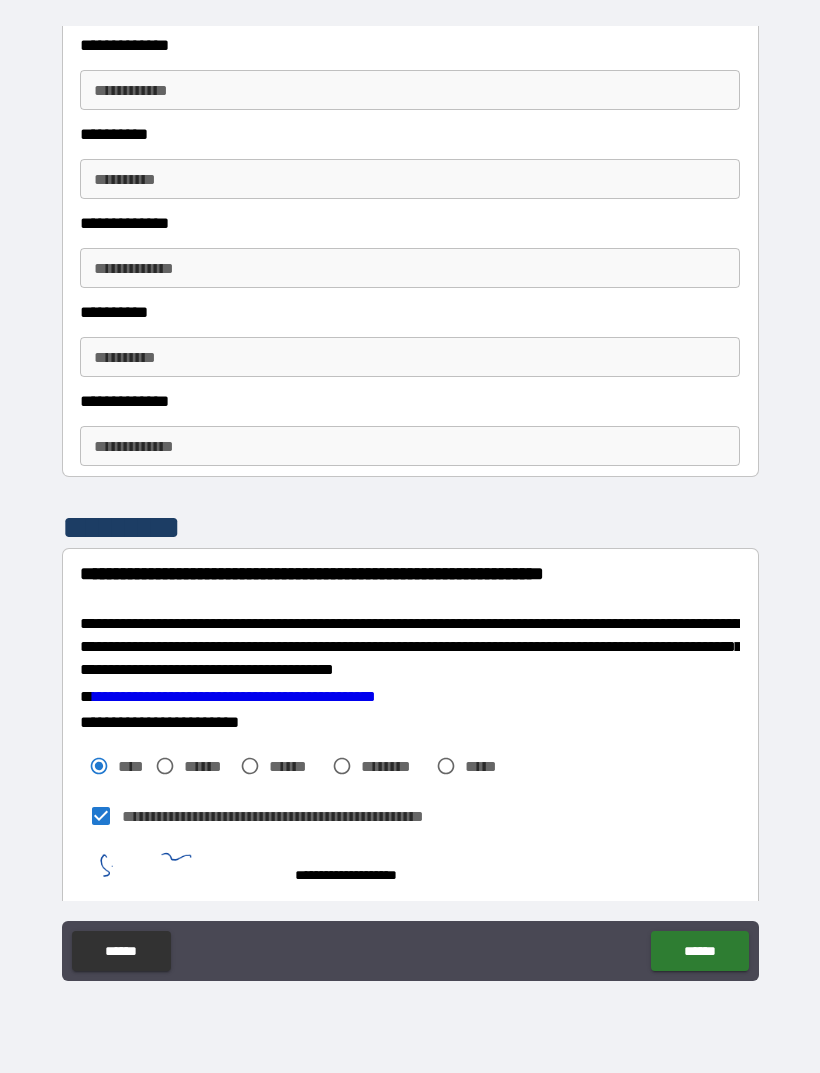 click on "******" at bounding box center (699, 951) 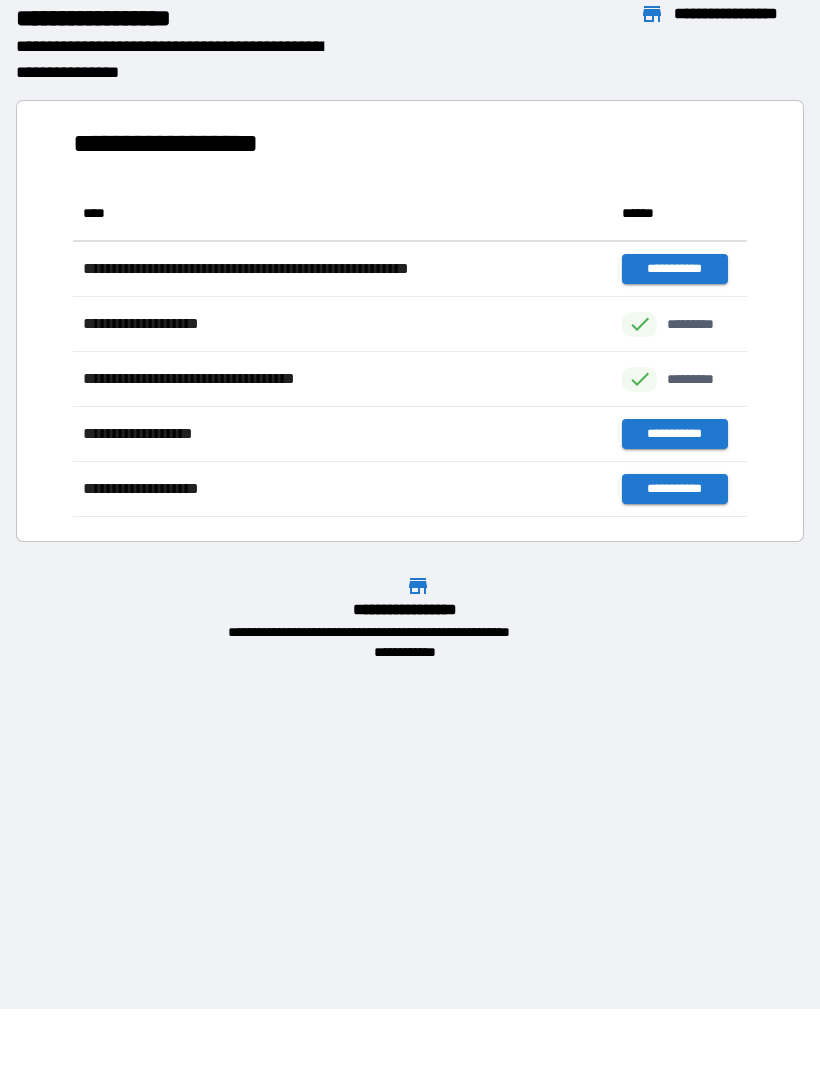 scroll, scrollTop: 331, scrollLeft: 674, axis: both 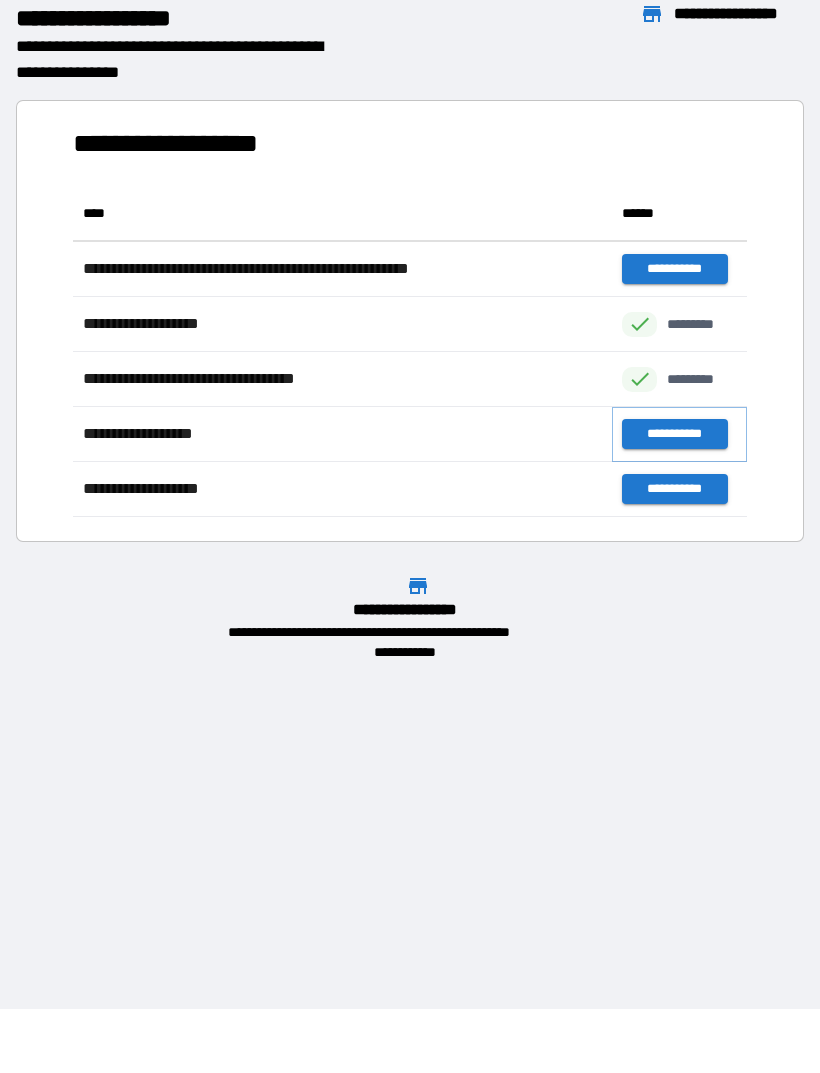 click on "**********" at bounding box center (674, 434) 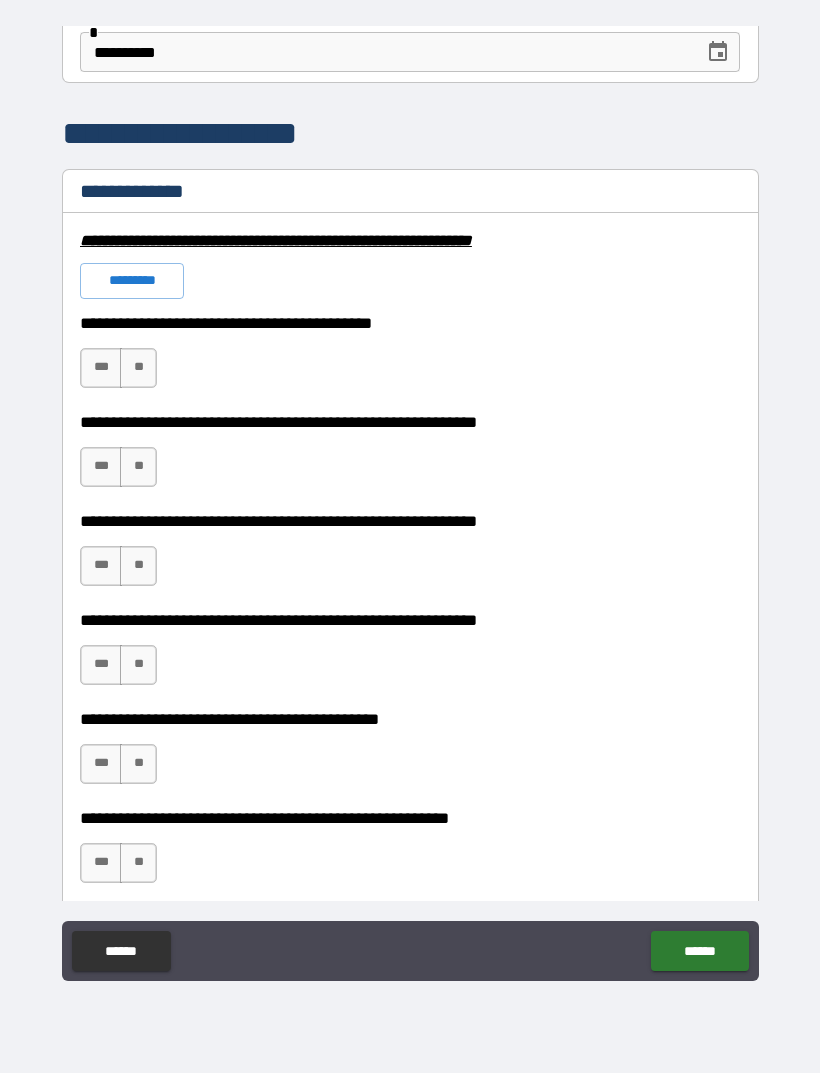 scroll, scrollTop: 316, scrollLeft: 0, axis: vertical 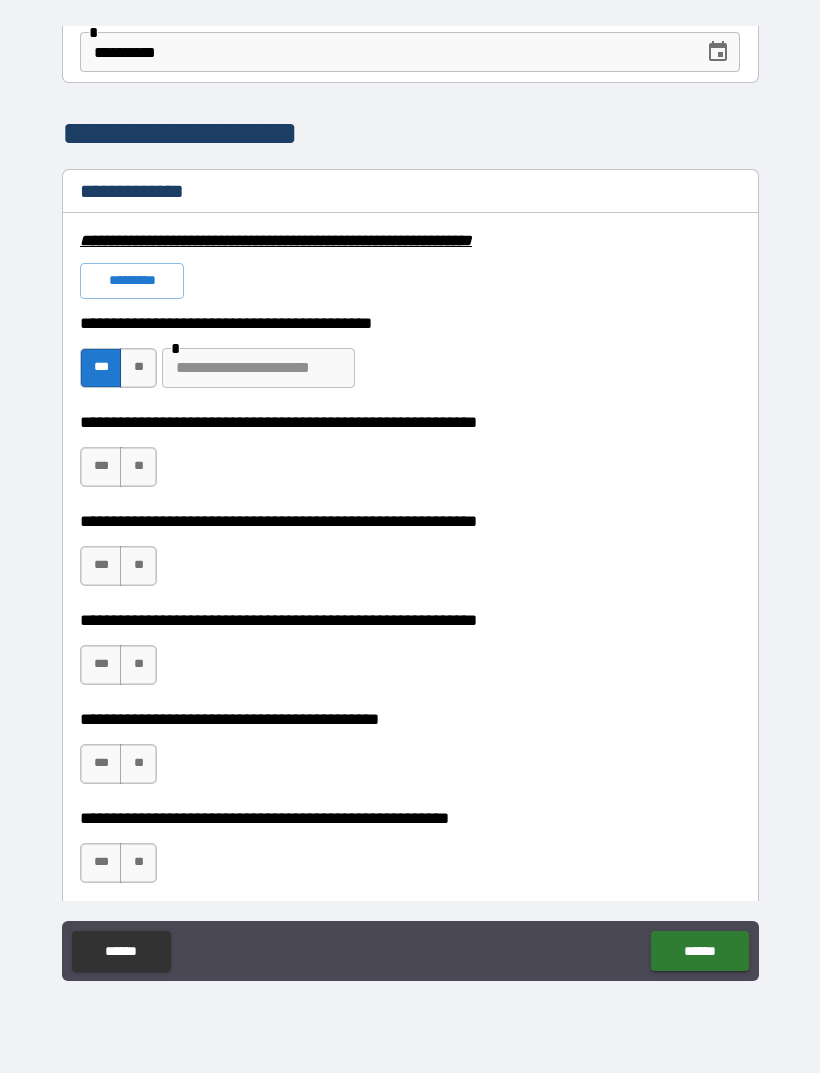 click on "**" at bounding box center (138, 467) 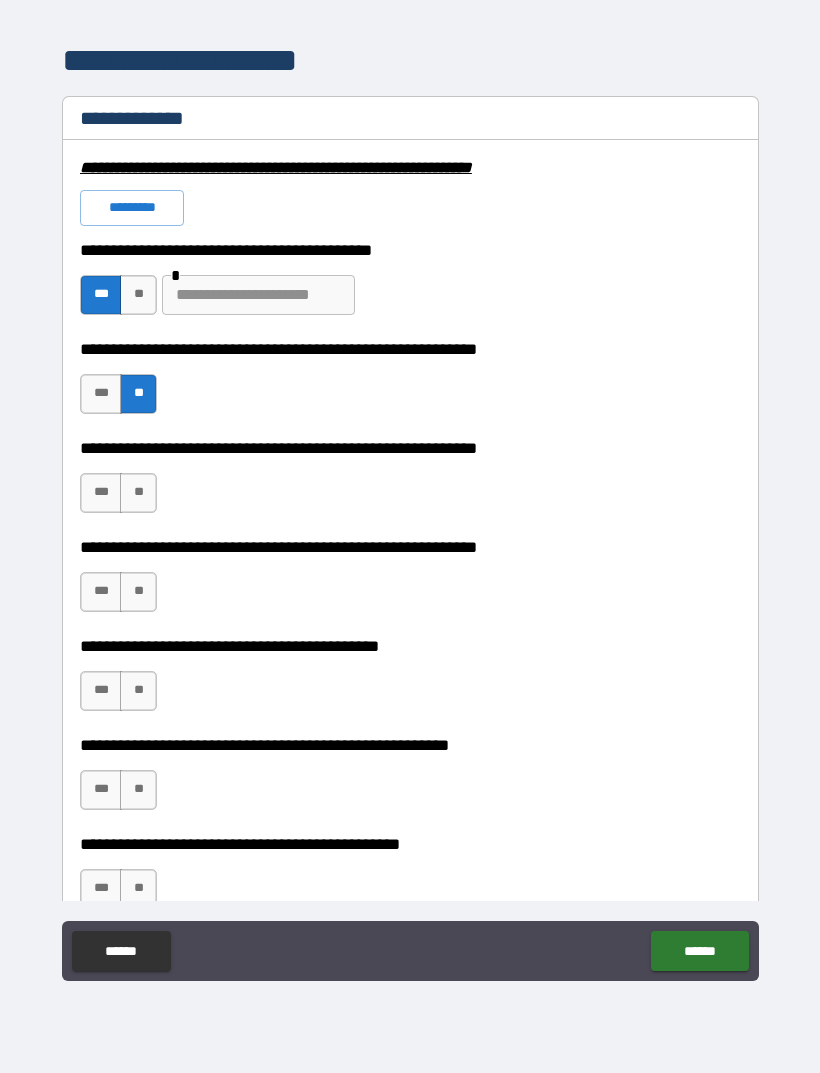 scroll, scrollTop: 390, scrollLeft: 0, axis: vertical 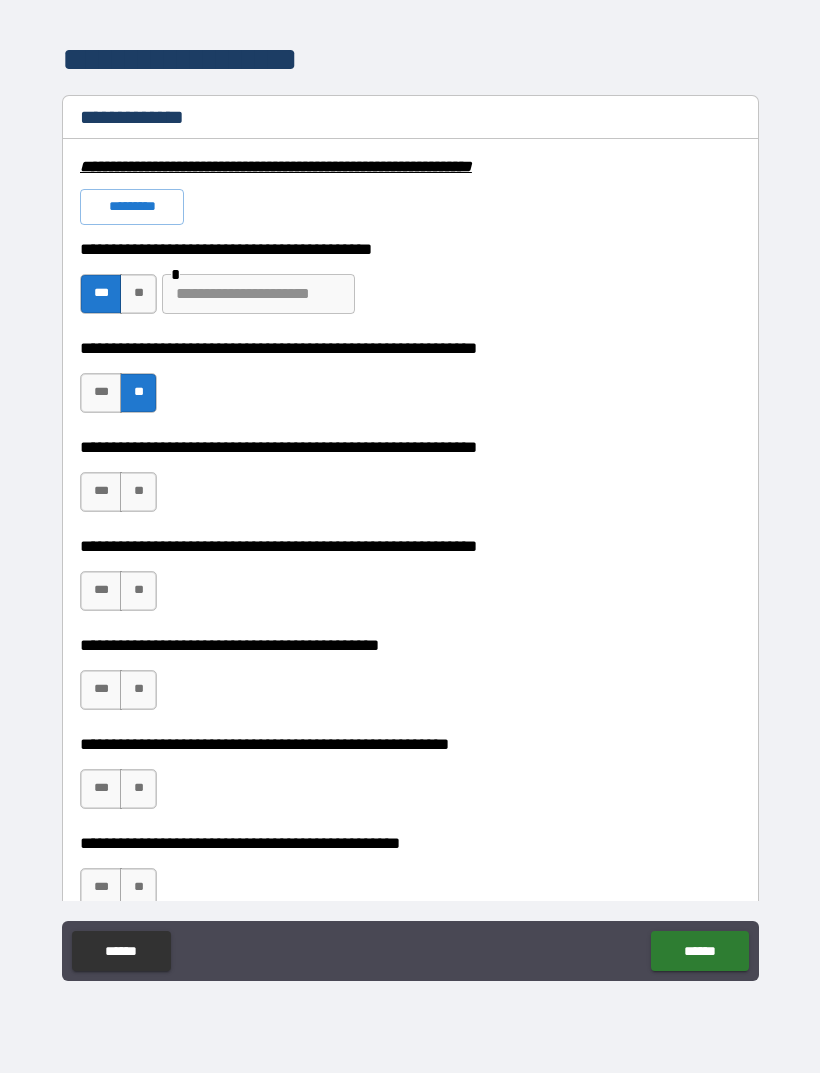 click on "**" at bounding box center [138, 492] 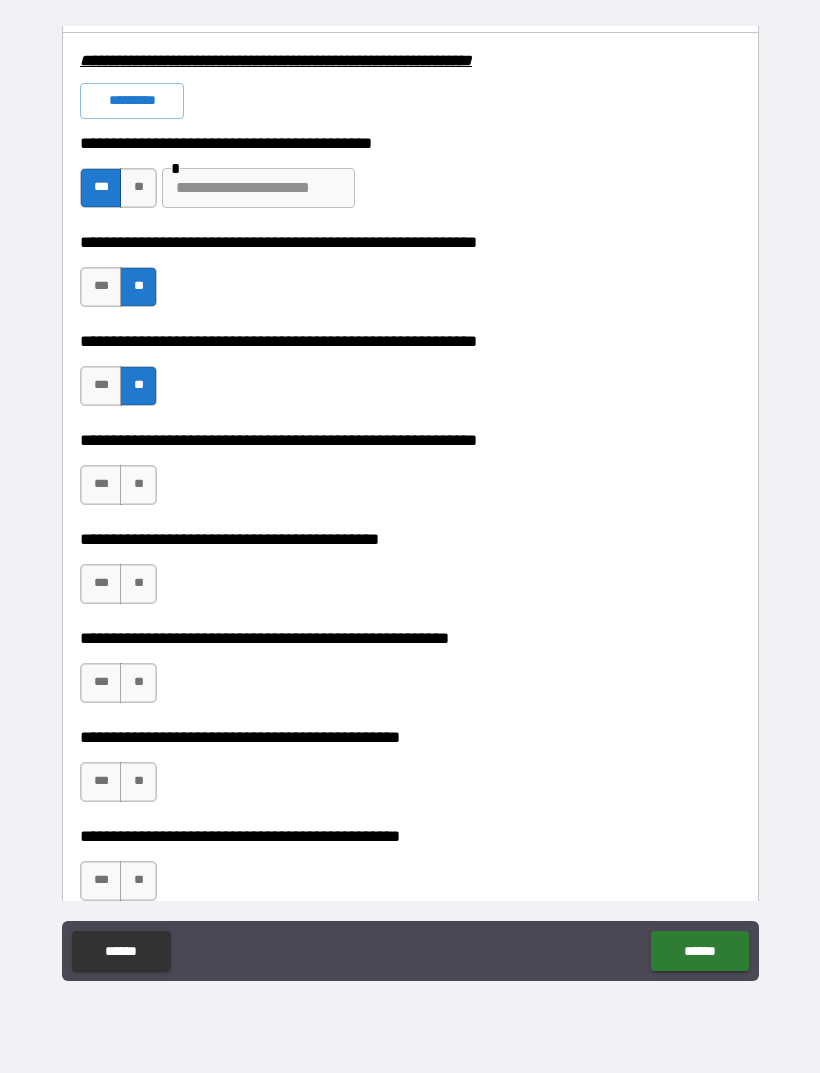 scroll, scrollTop: 498, scrollLeft: 0, axis: vertical 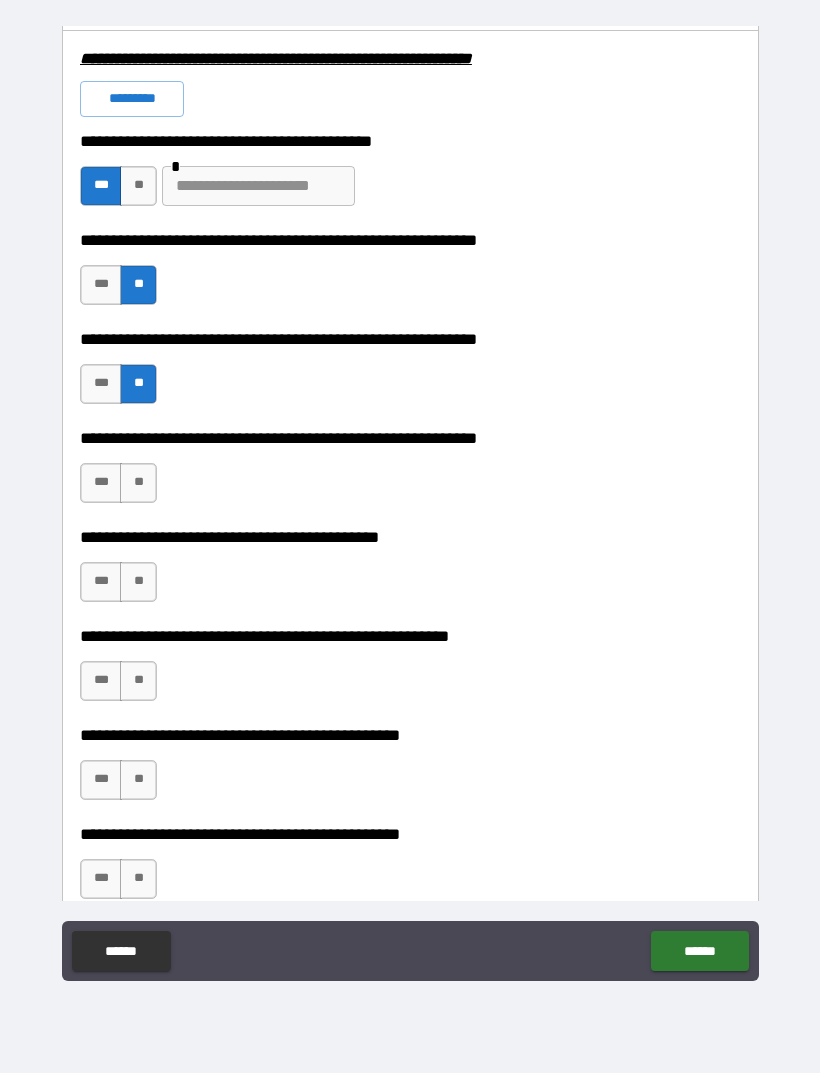 click on "***" at bounding box center [101, 483] 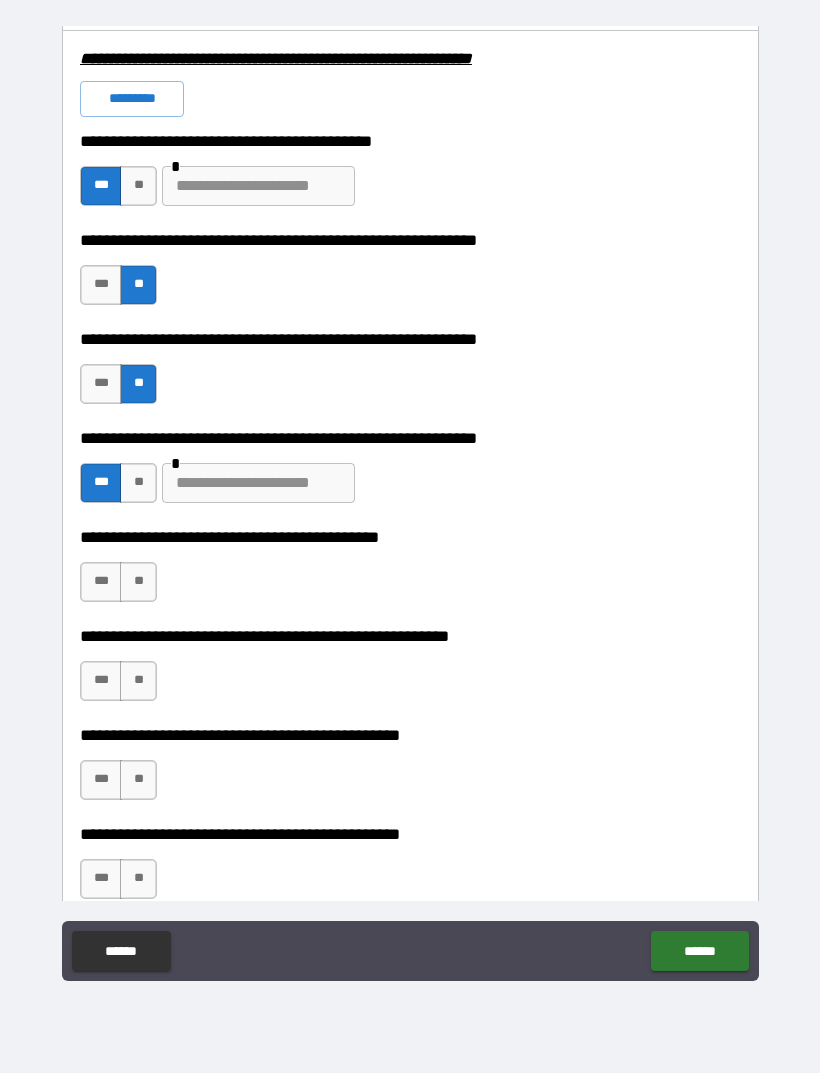 click at bounding box center (258, 483) 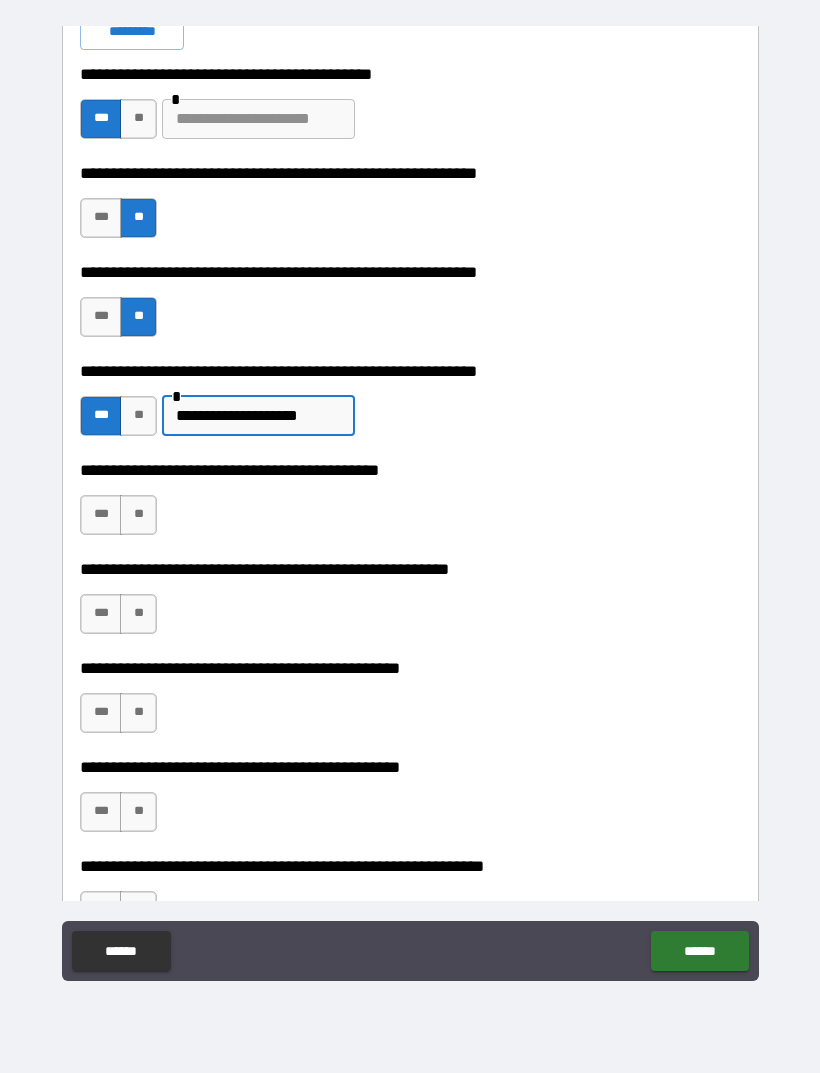 scroll, scrollTop: 570, scrollLeft: 0, axis: vertical 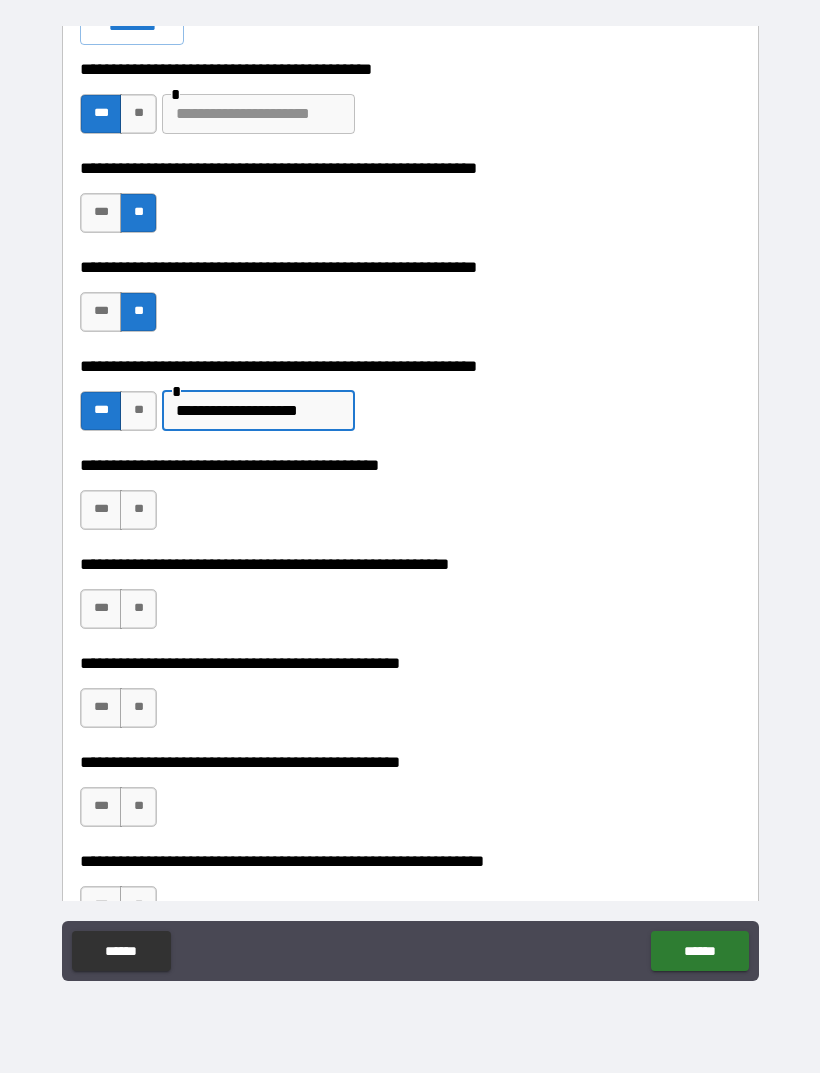 type on "**********" 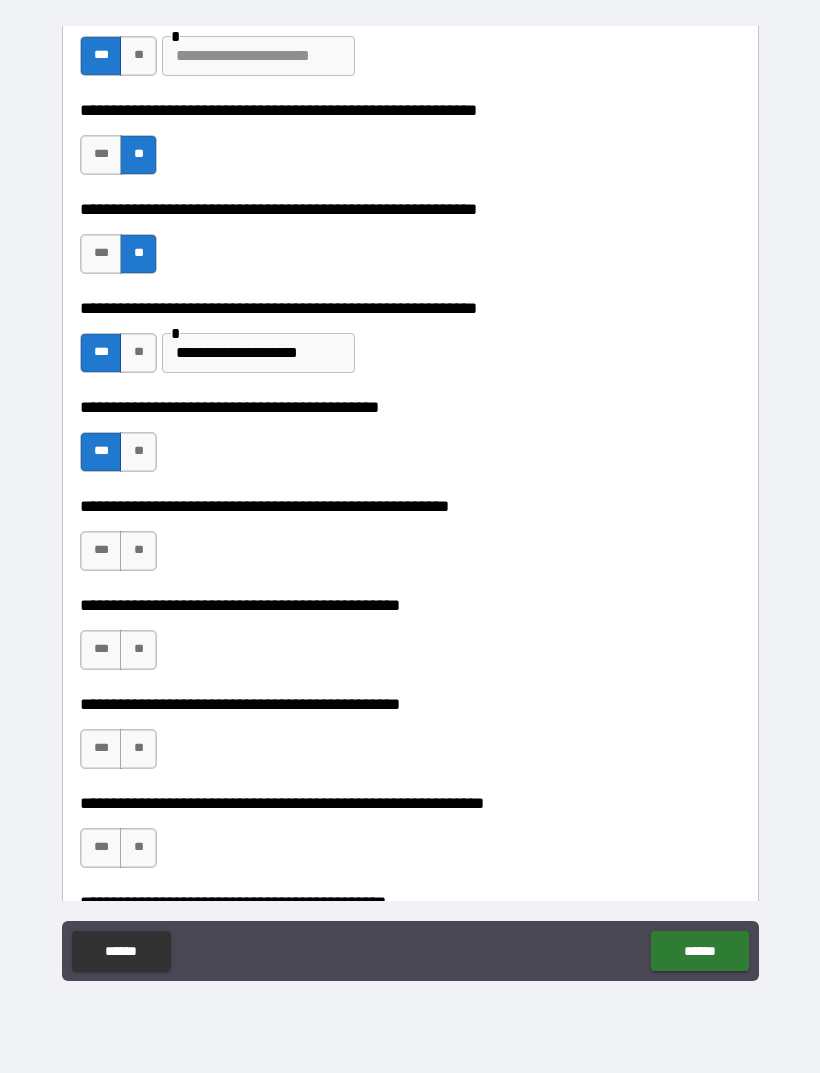 scroll, scrollTop: 629, scrollLeft: 0, axis: vertical 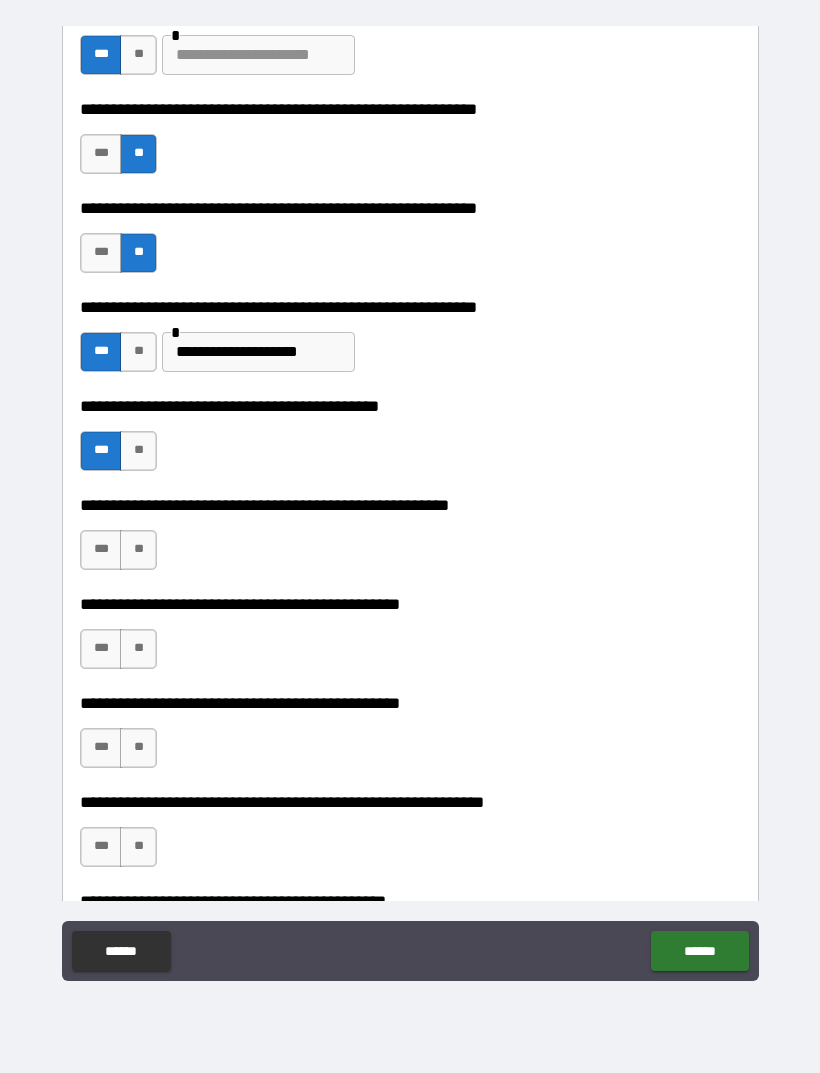 click on "**" at bounding box center (138, 550) 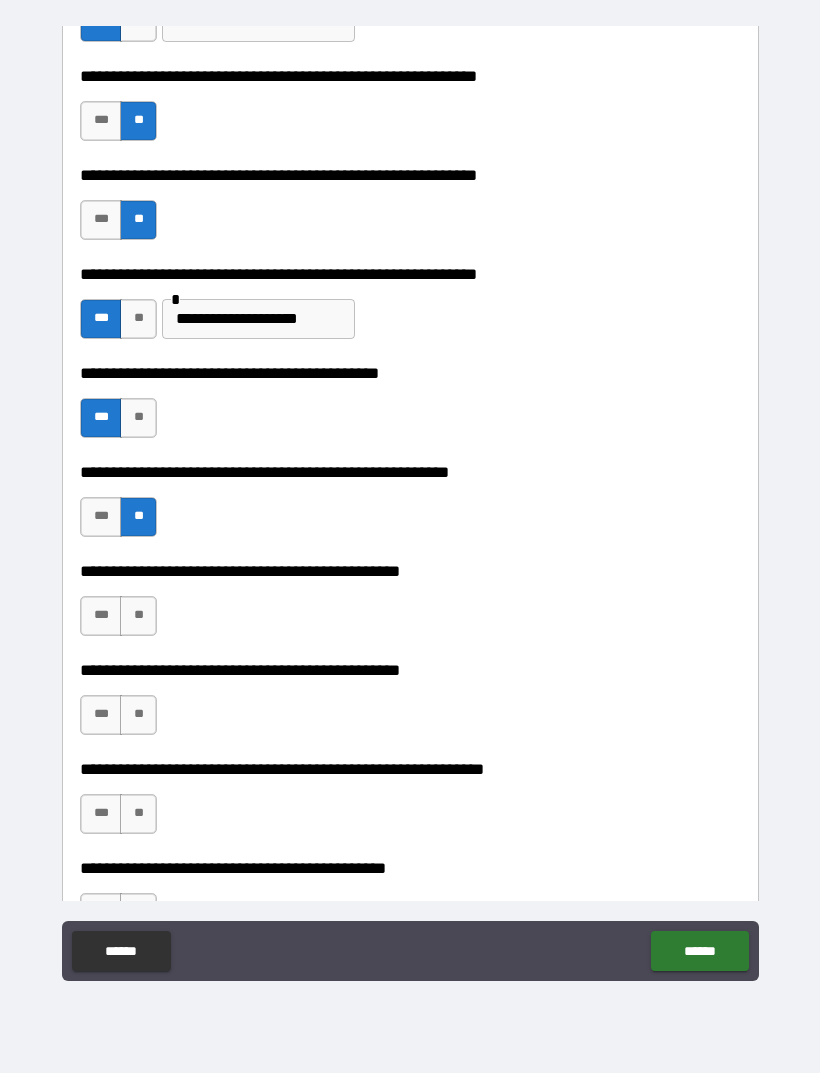 scroll, scrollTop: 663, scrollLeft: 0, axis: vertical 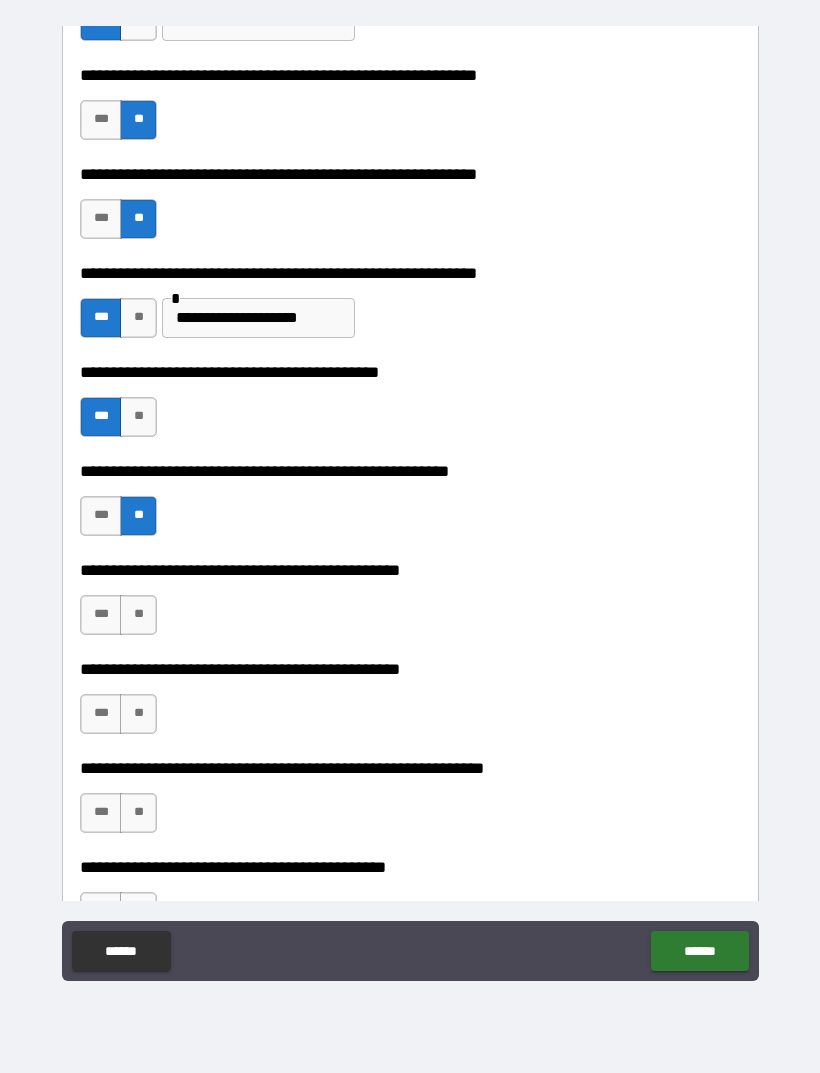click on "**" at bounding box center (138, 615) 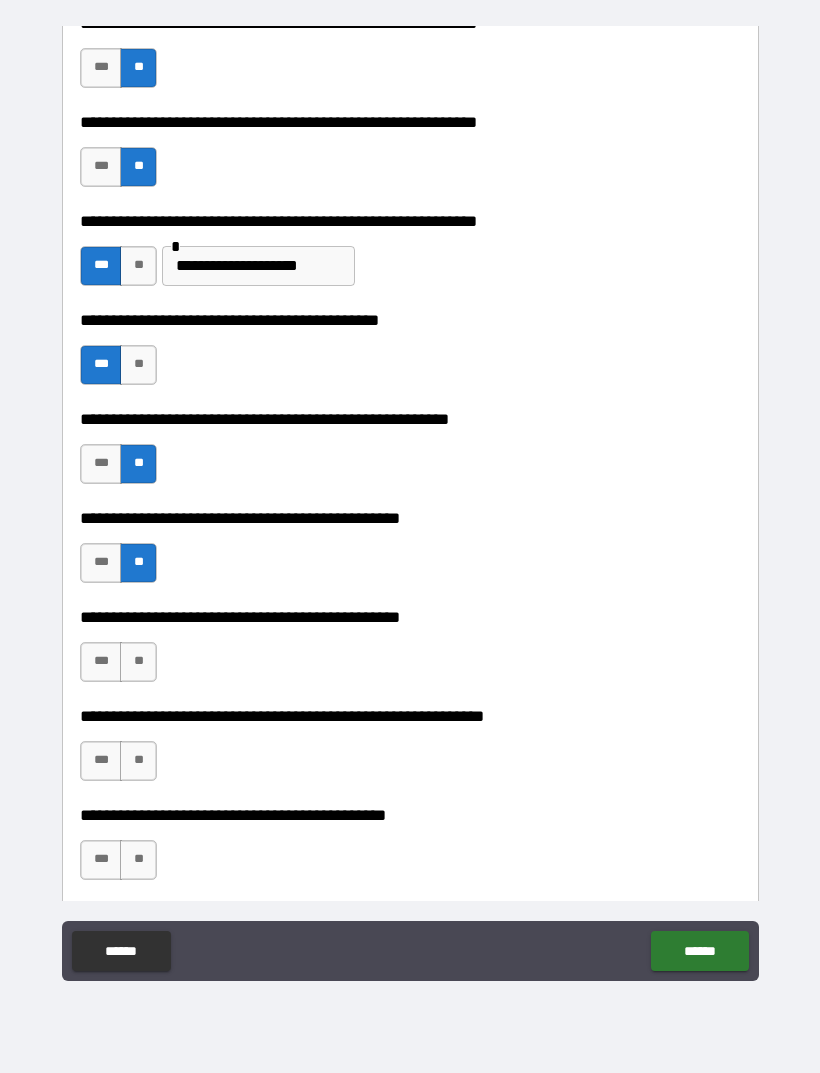 scroll, scrollTop: 717, scrollLeft: 0, axis: vertical 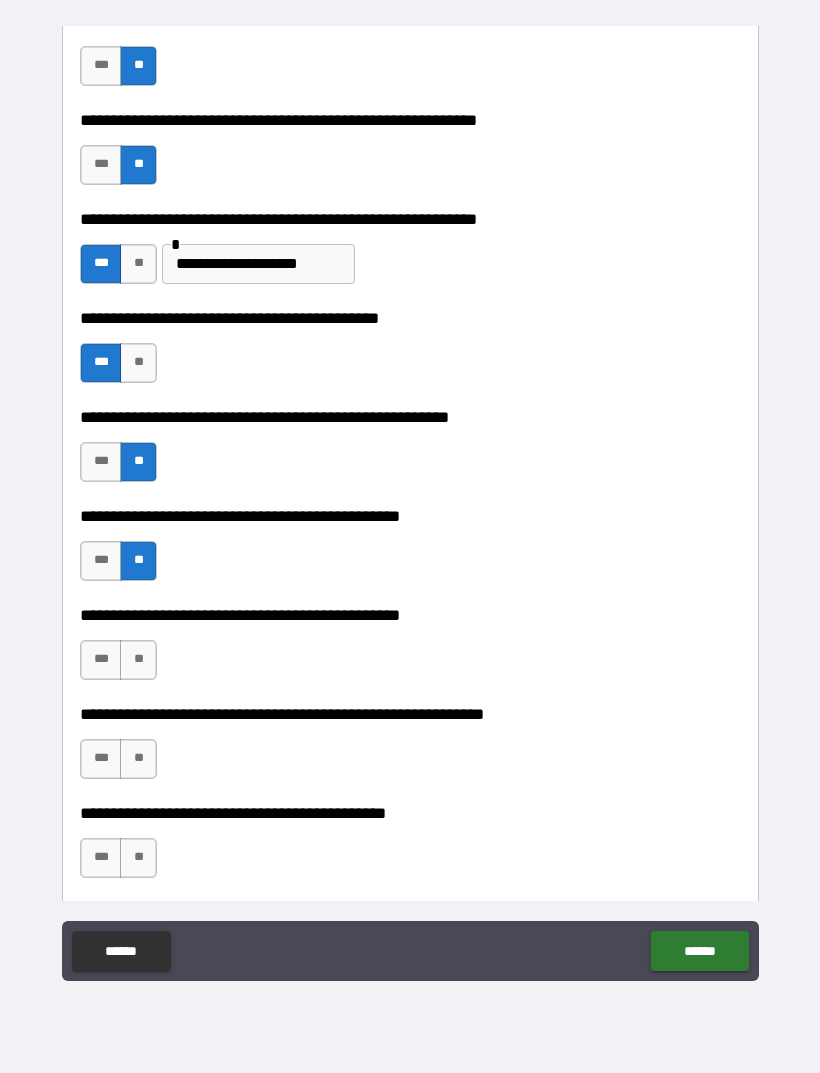 click on "***" at bounding box center (101, 660) 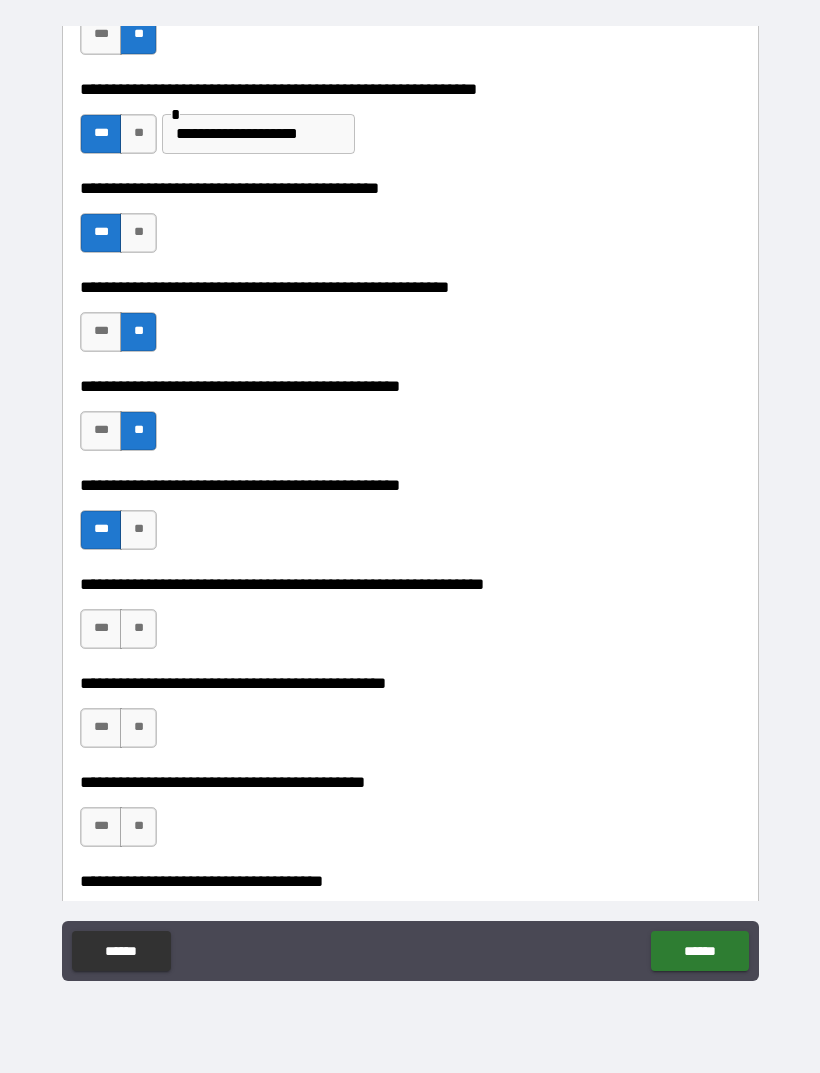 scroll, scrollTop: 851, scrollLeft: 0, axis: vertical 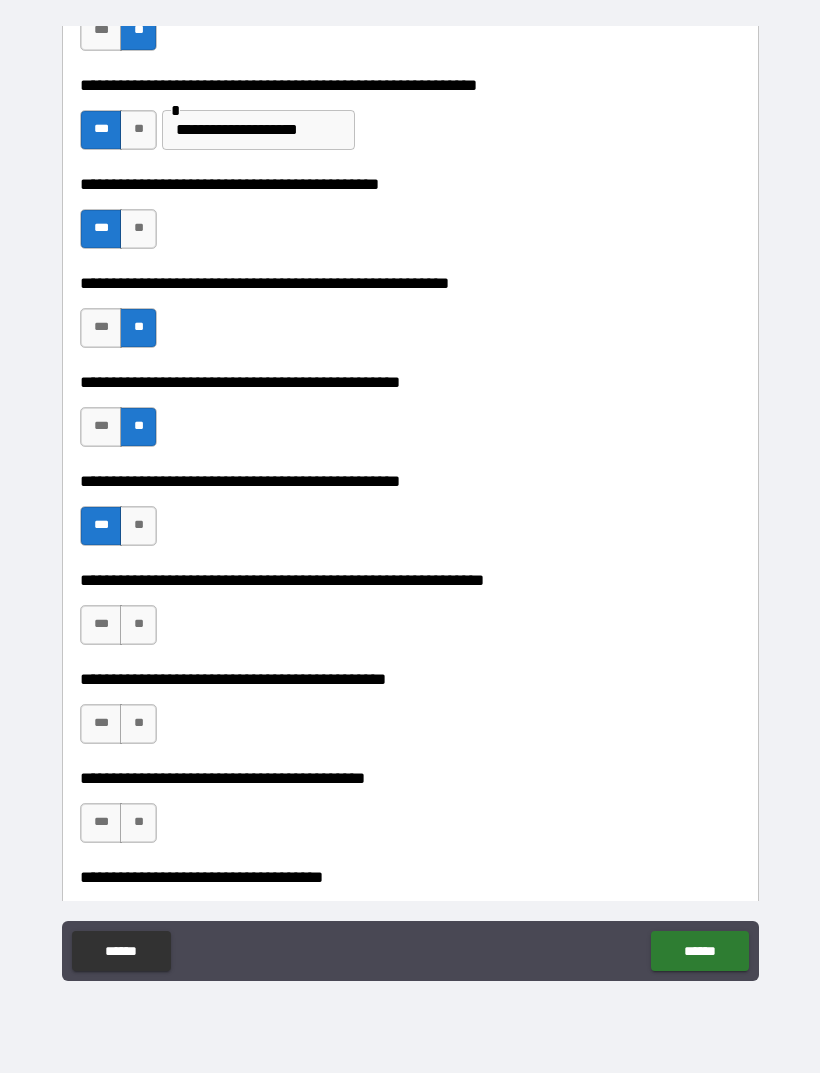 click on "***" at bounding box center (101, 625) 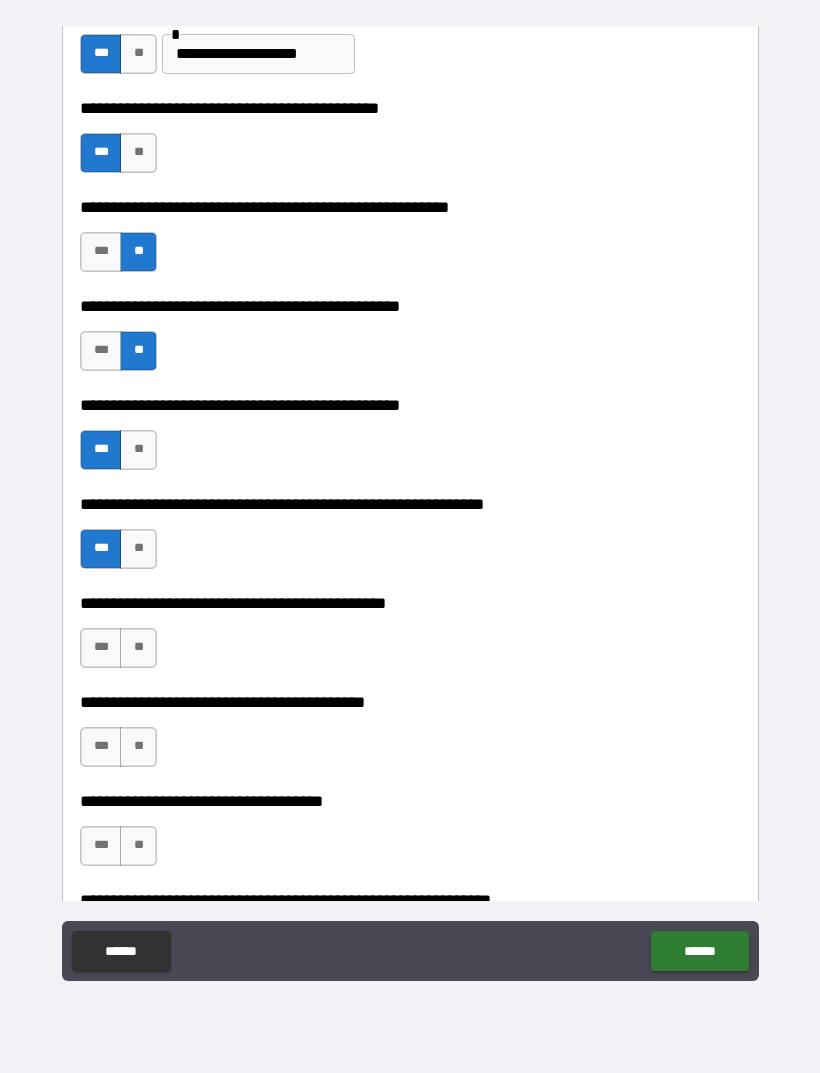 scroll, scrollTop: 930, scrollLeft: 0, axis: vertical 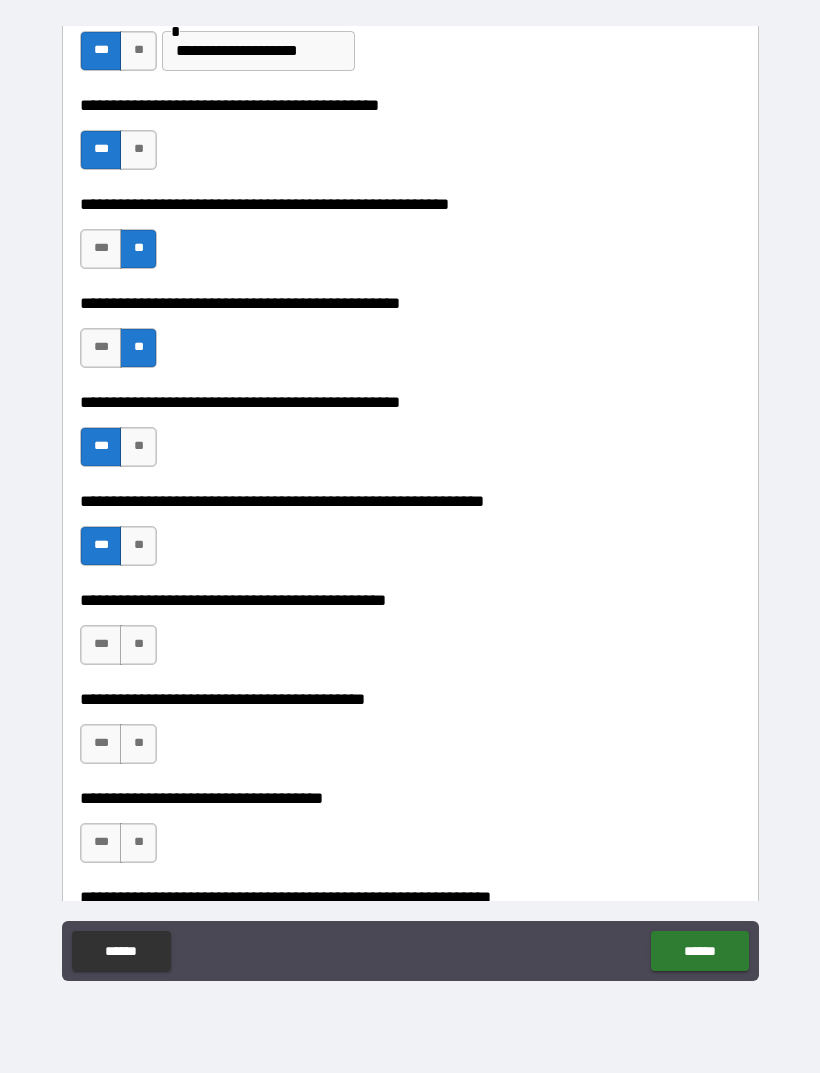 click on "**" at bounding box center (138, 645) 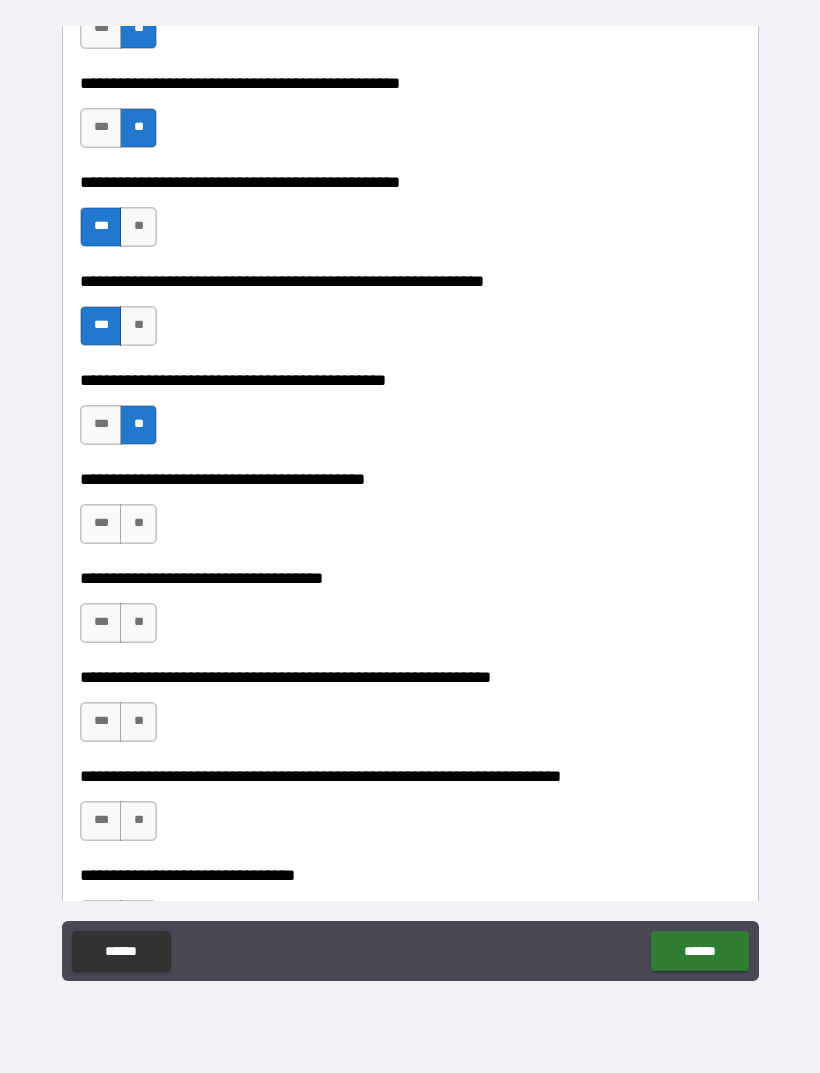 scroll, scrollTop: 1152, scrollLeft: 0, axis: vertical 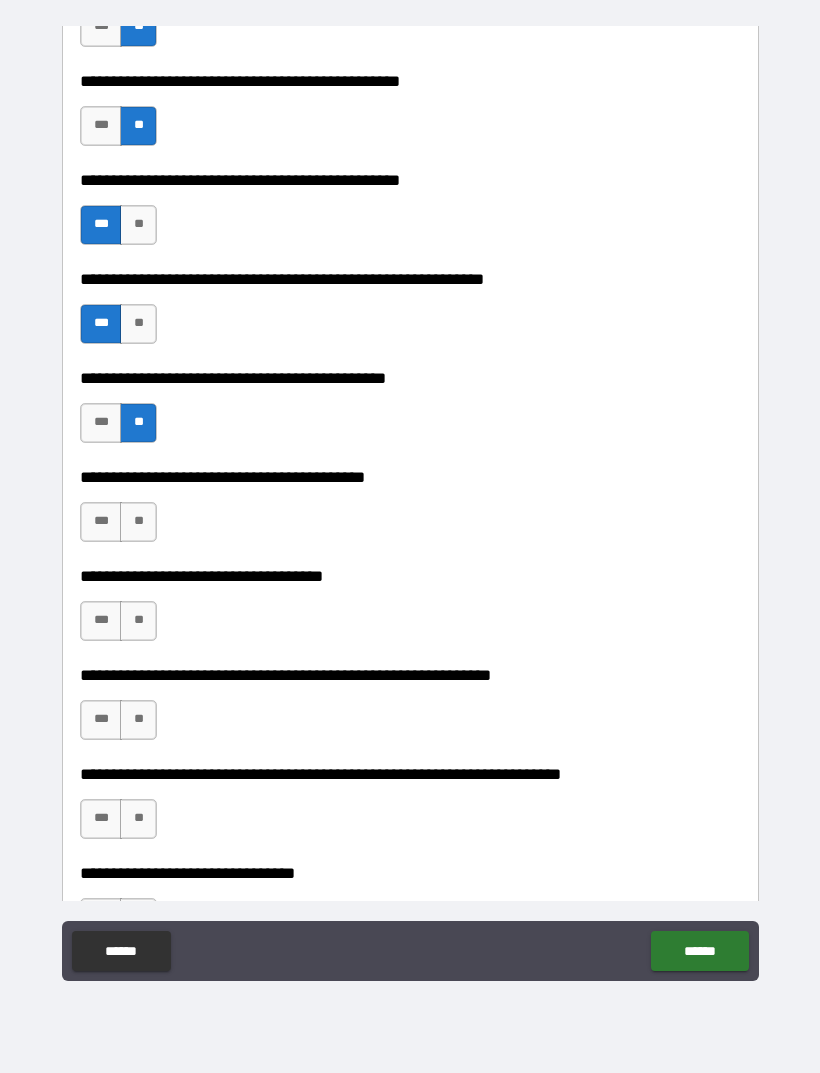 click on "**" at bounding box center [138, 522] 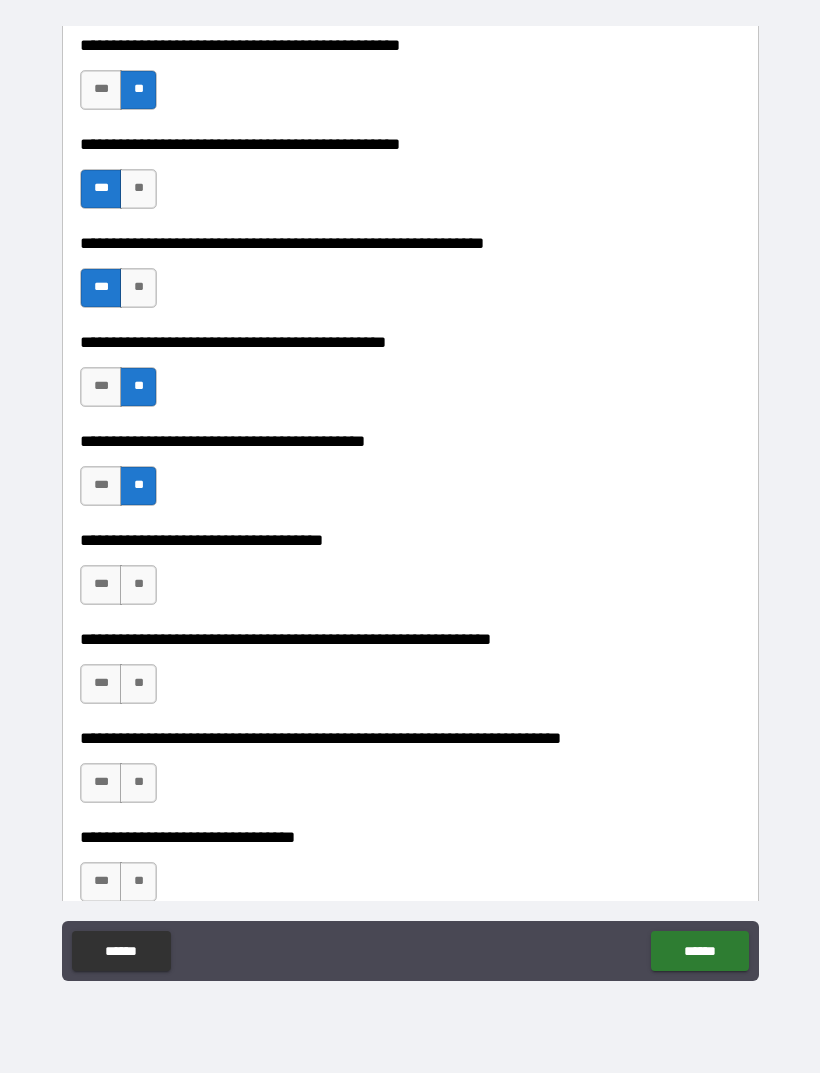 scroll, scrollTop: 1196, scrollLeft: 0, axis: vertical 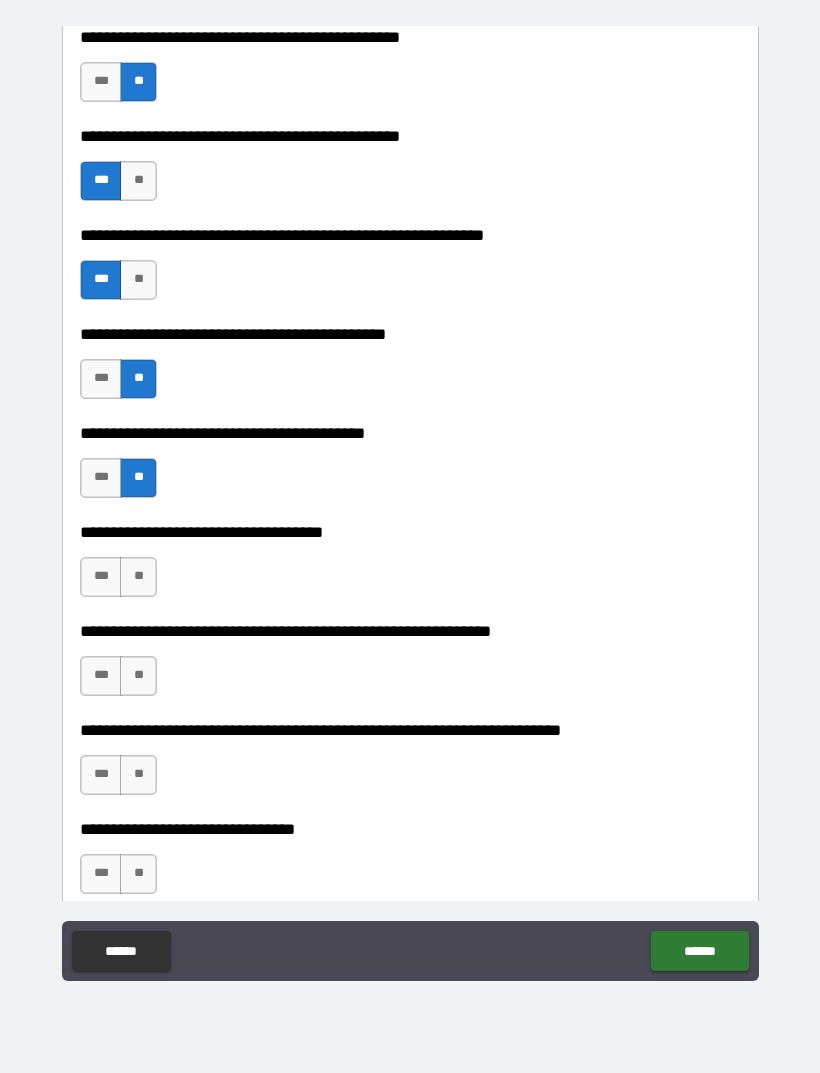 click on "**" at bounding box center [138, 577] 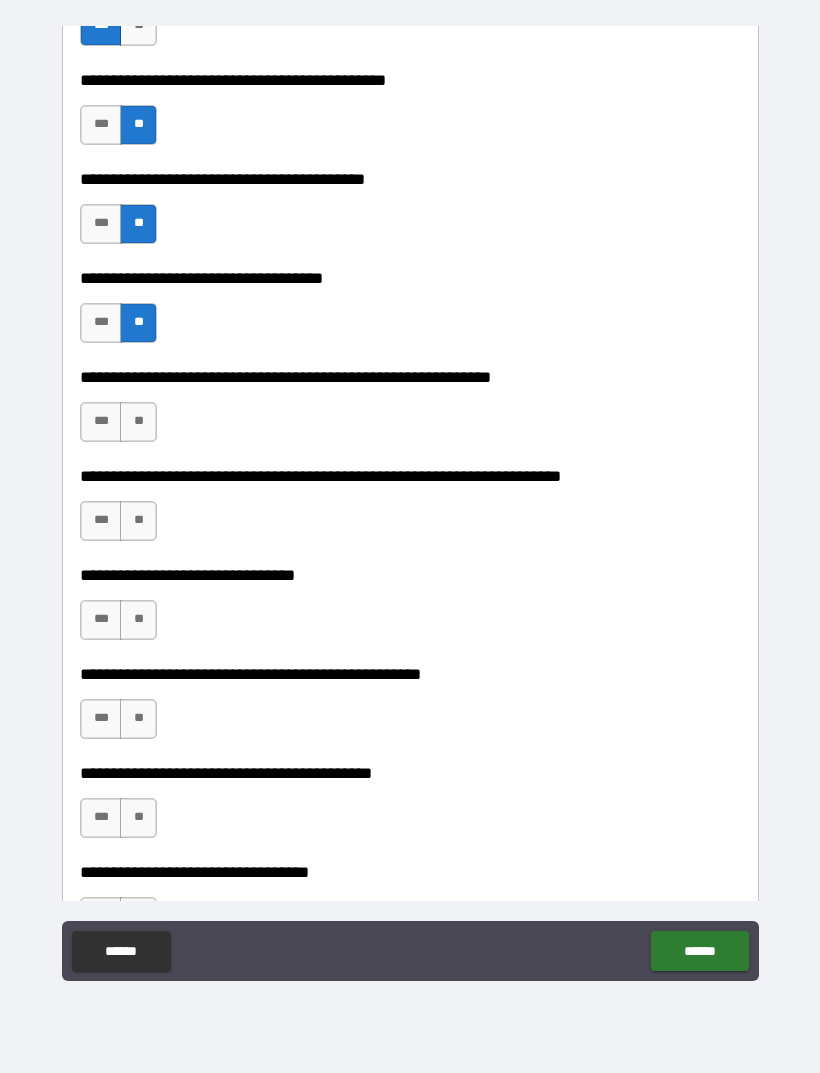 scroll, scrollTop: 1451, scrollLeft: 0, axis: vertical 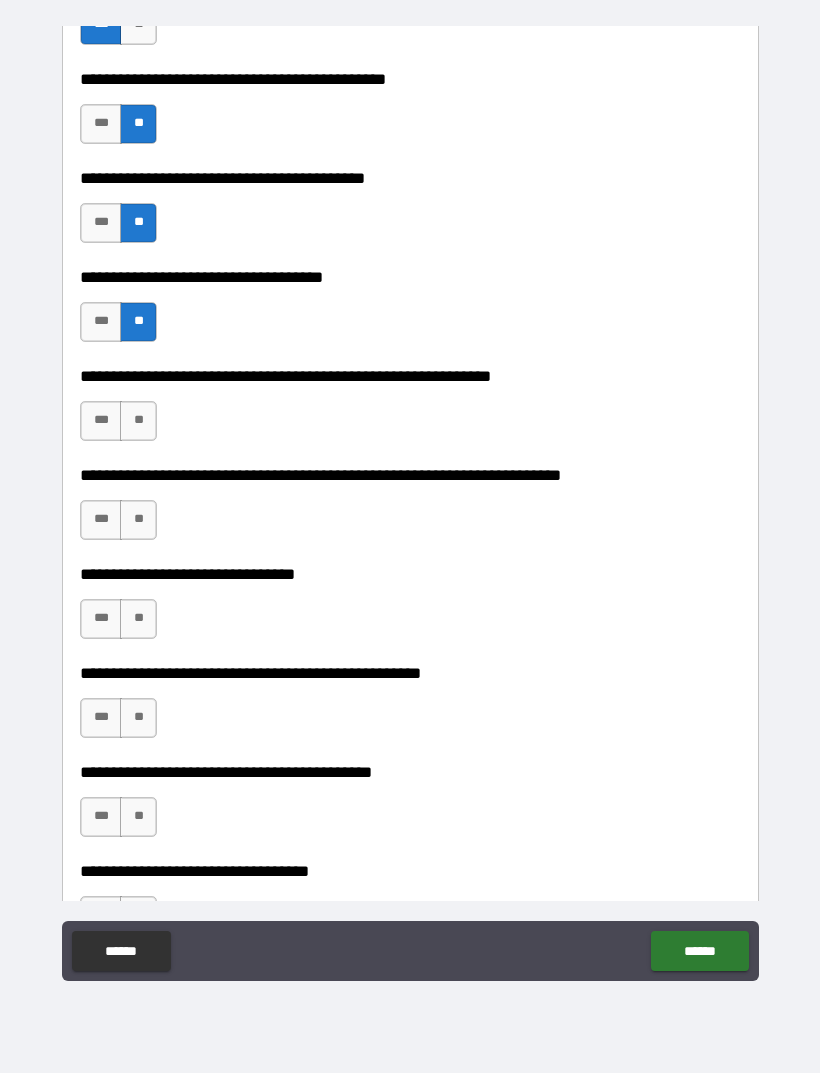 click on "**" at bounding box center [138, 421] 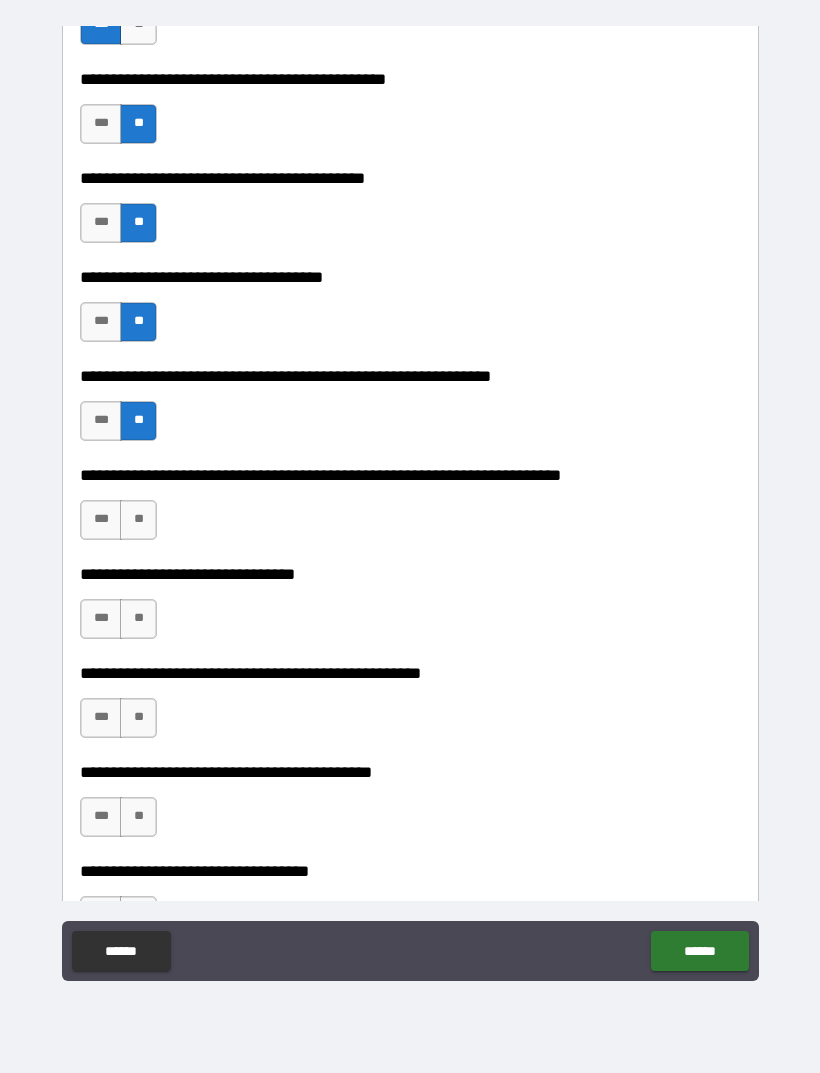 click on "***" at bounding box center [101, 520] 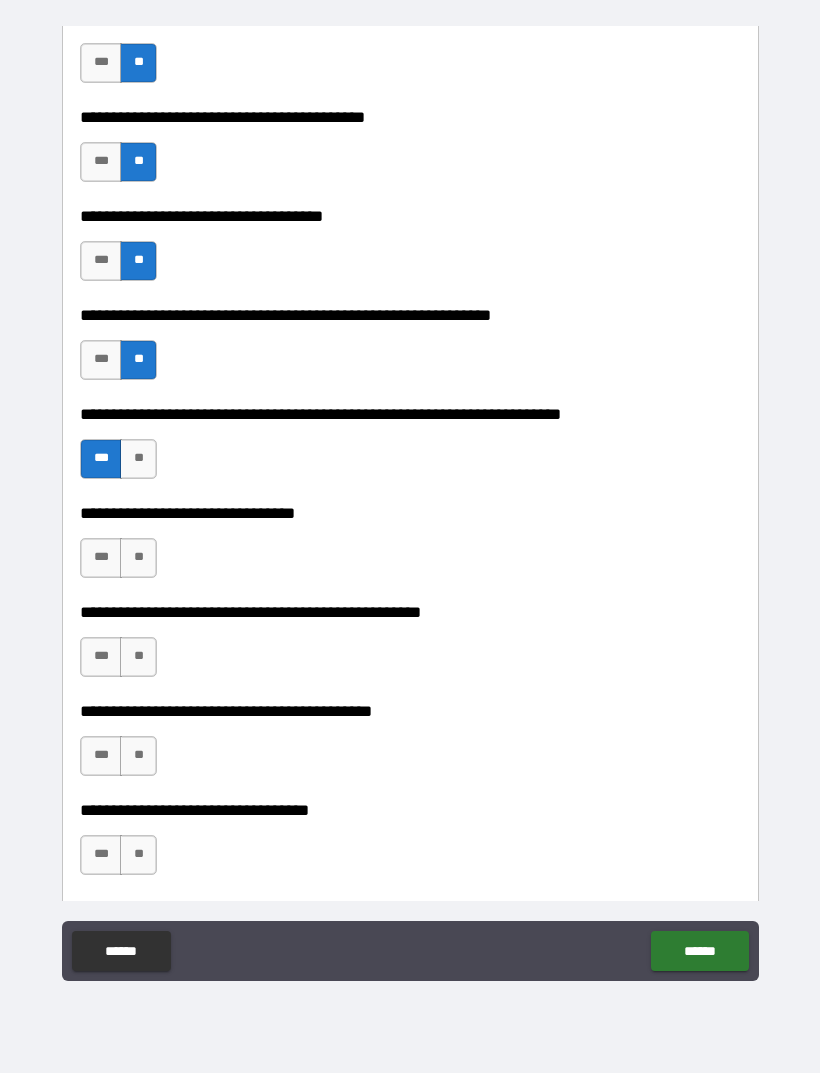 scroll, scrollTop: 1513, scrollLeft: 0, axis: vertical 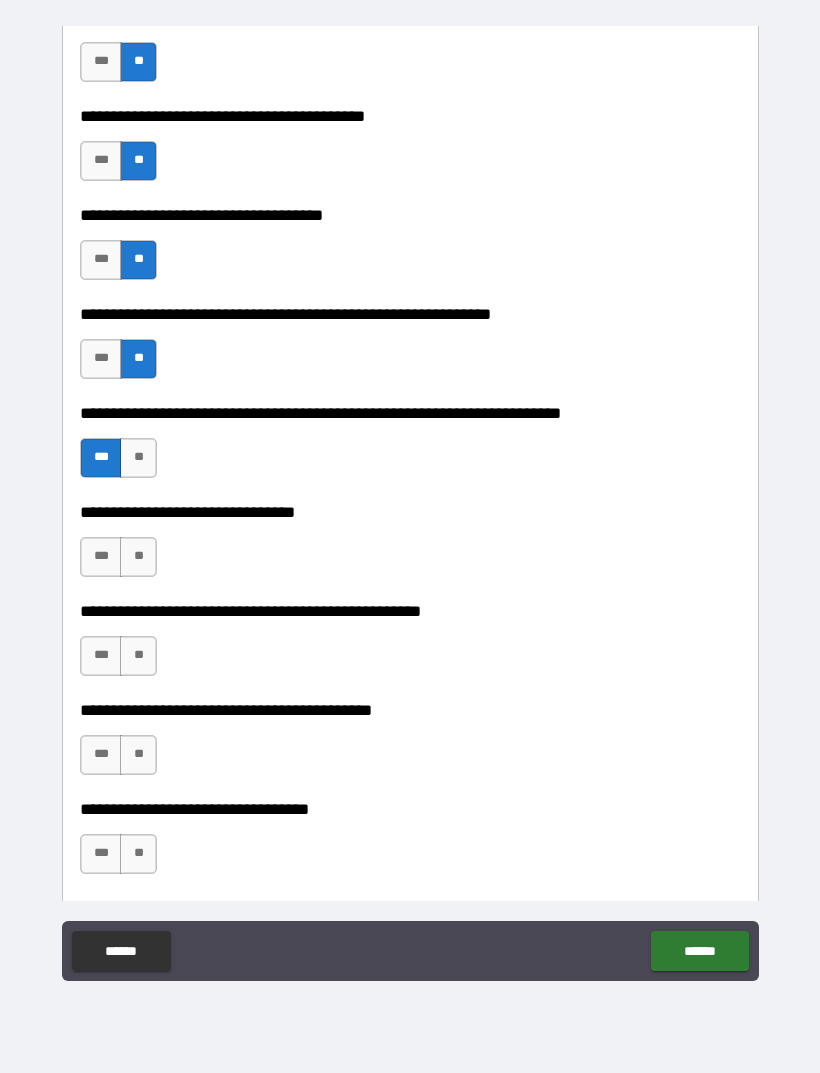 click on "**" at bounding box center (138, 557) 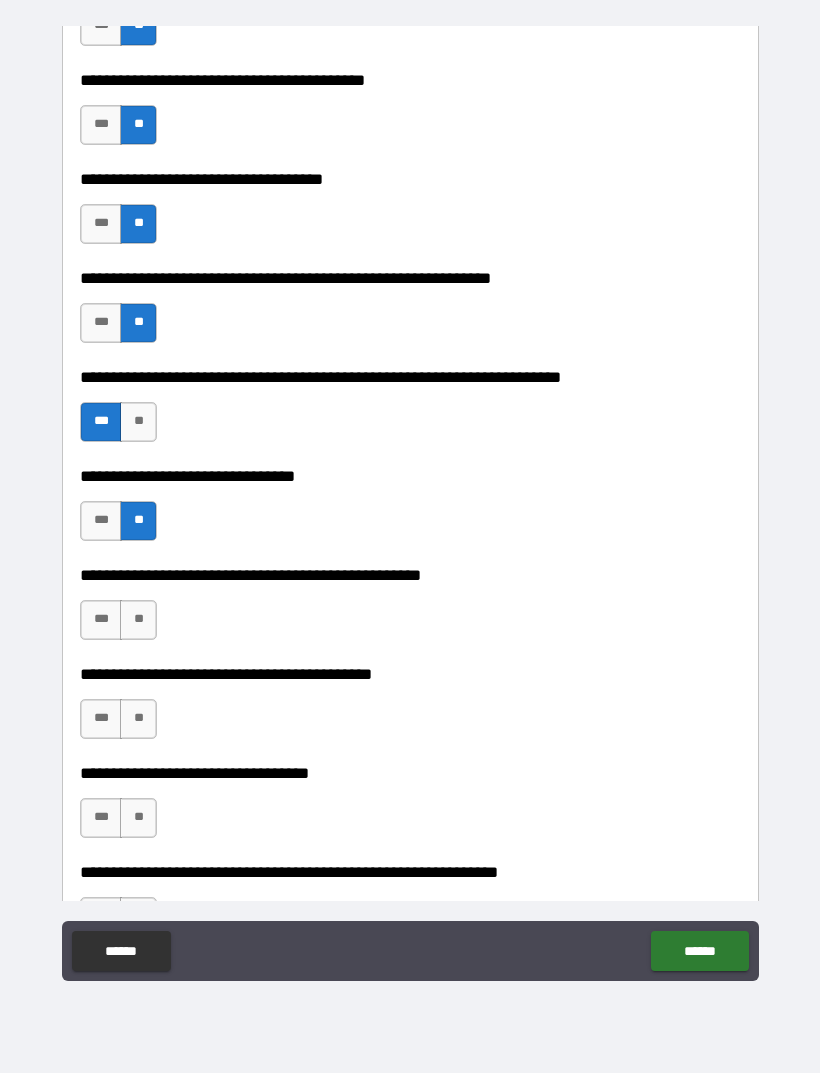 scroll, scrollTop: 1555, scrollLeft: 0, axis: vertical 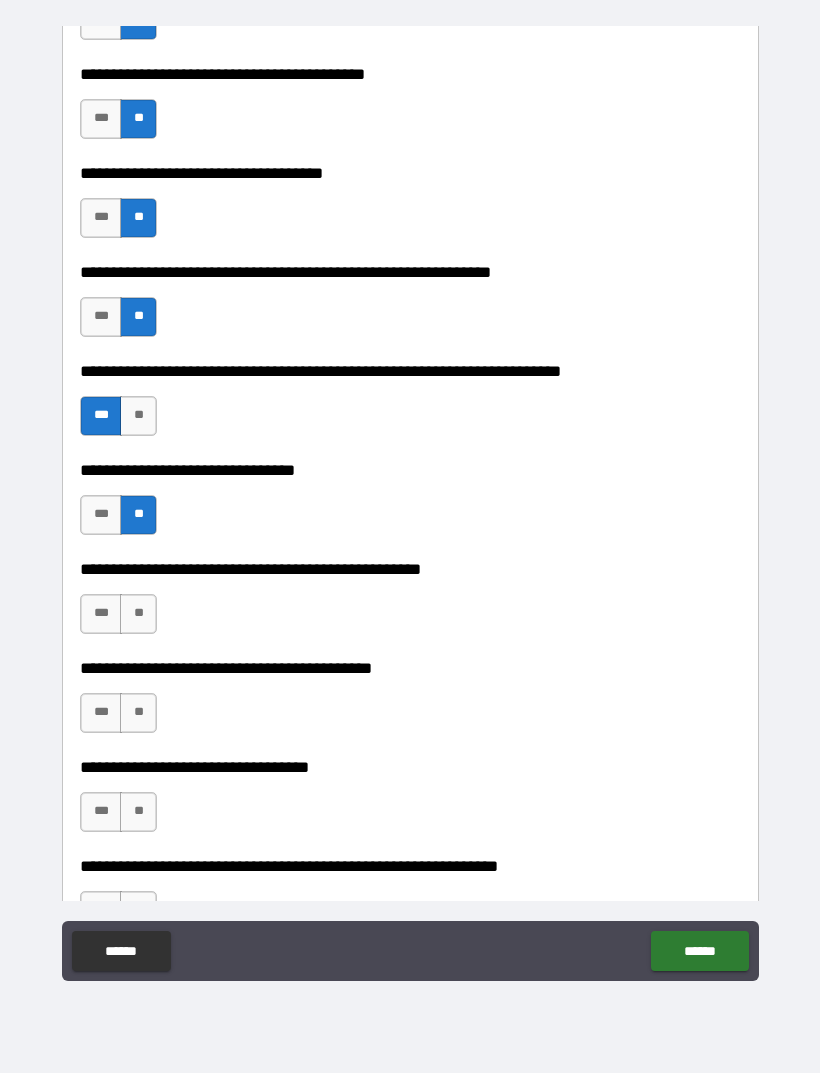 click on "***" at bounding box center [101, 614] 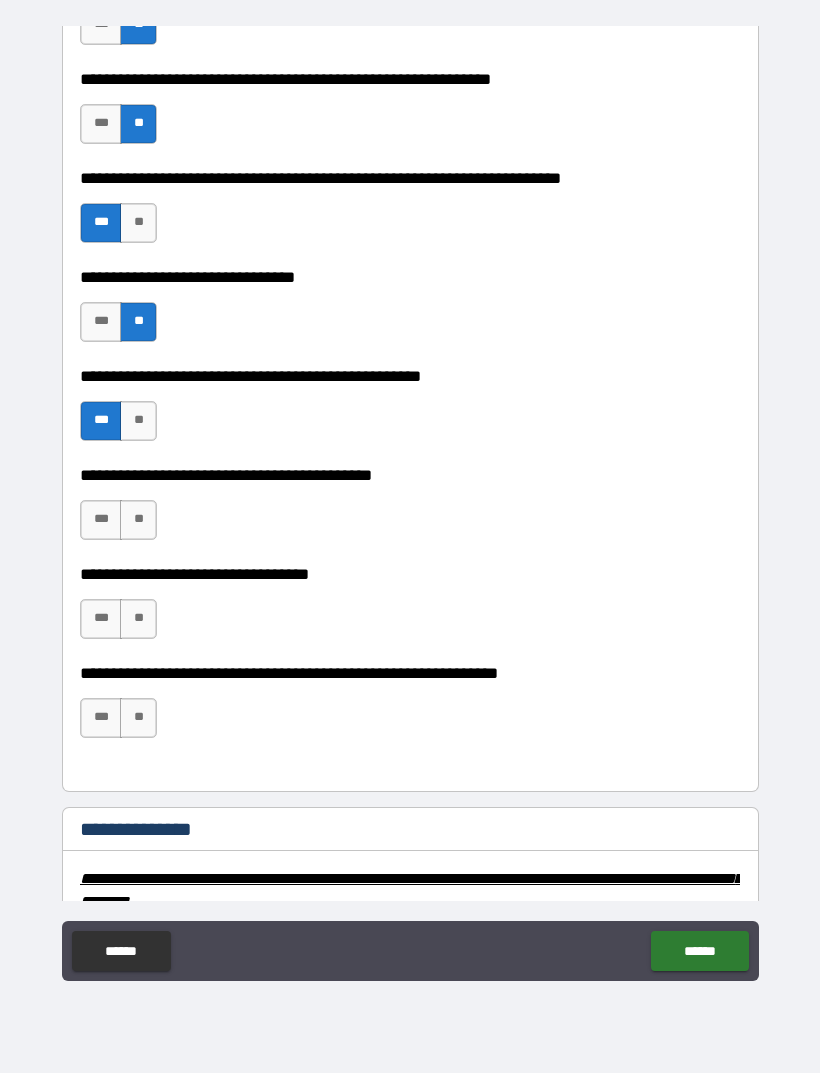 scroll, scrollTop: 1748, scrollLeft: 0, axis: vertical 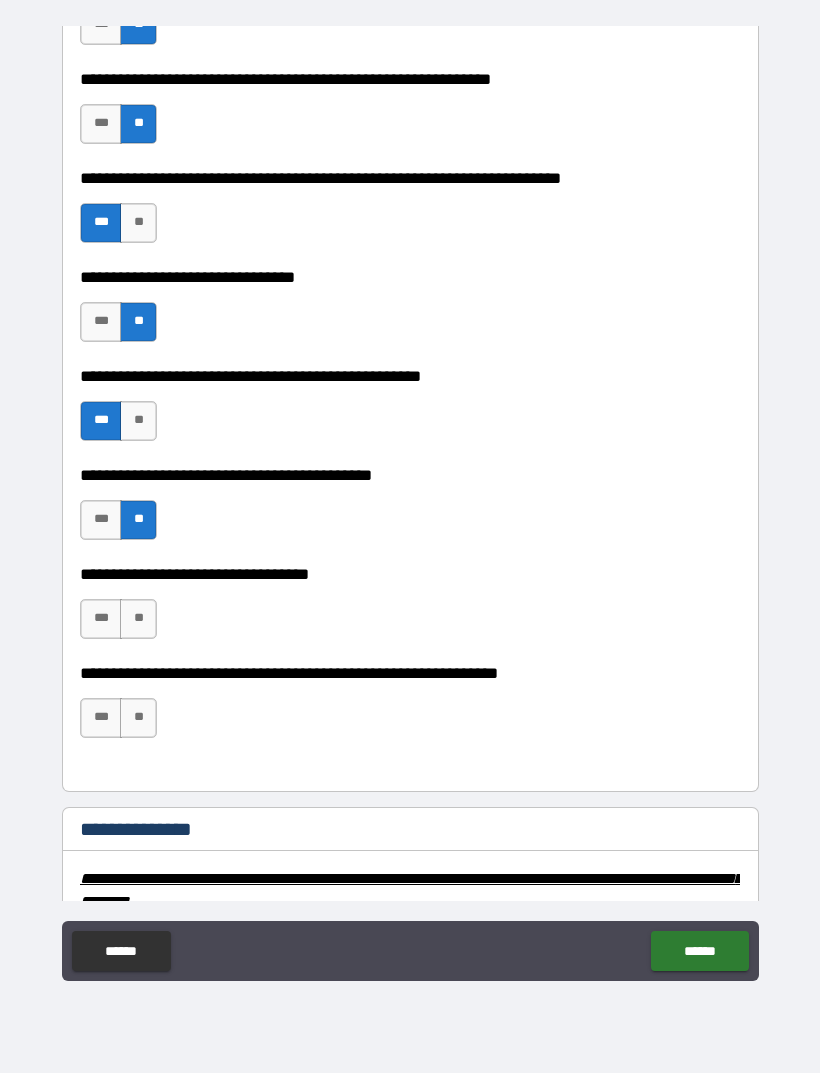 click on "**" at bounding box center (138, 619) 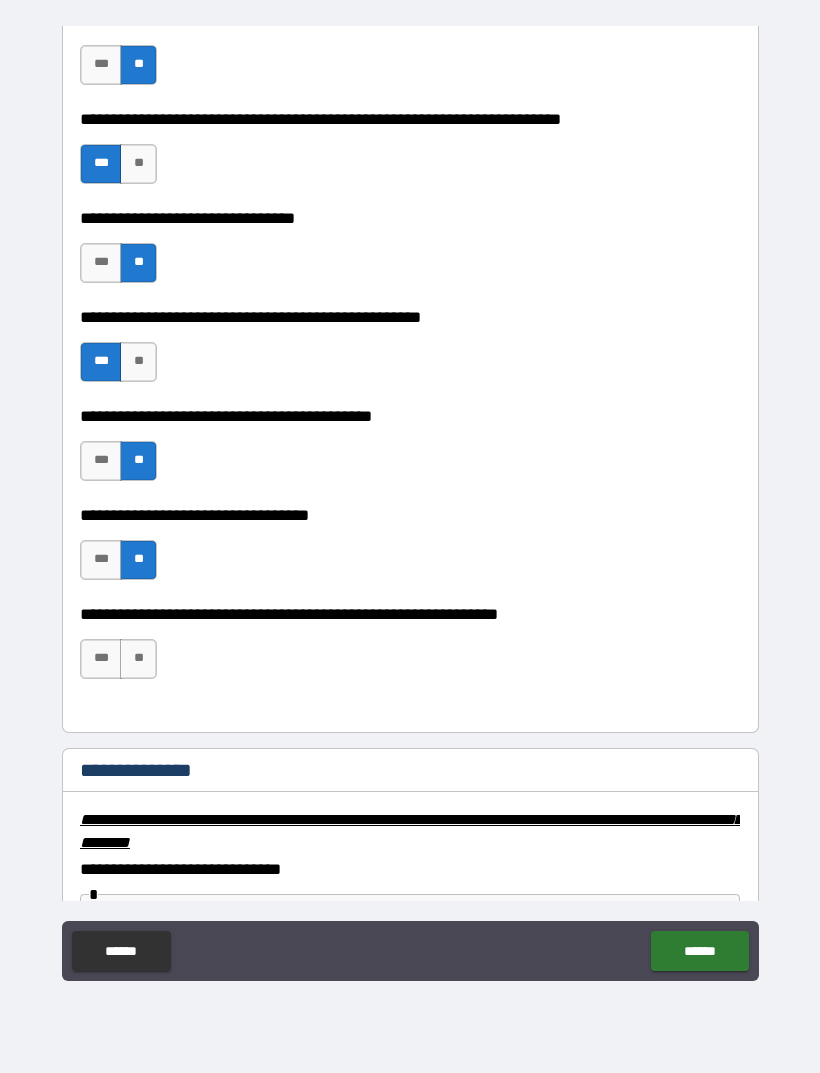 scroll, scrollTop: 1811, scrollLeft: 0, axis: vertical 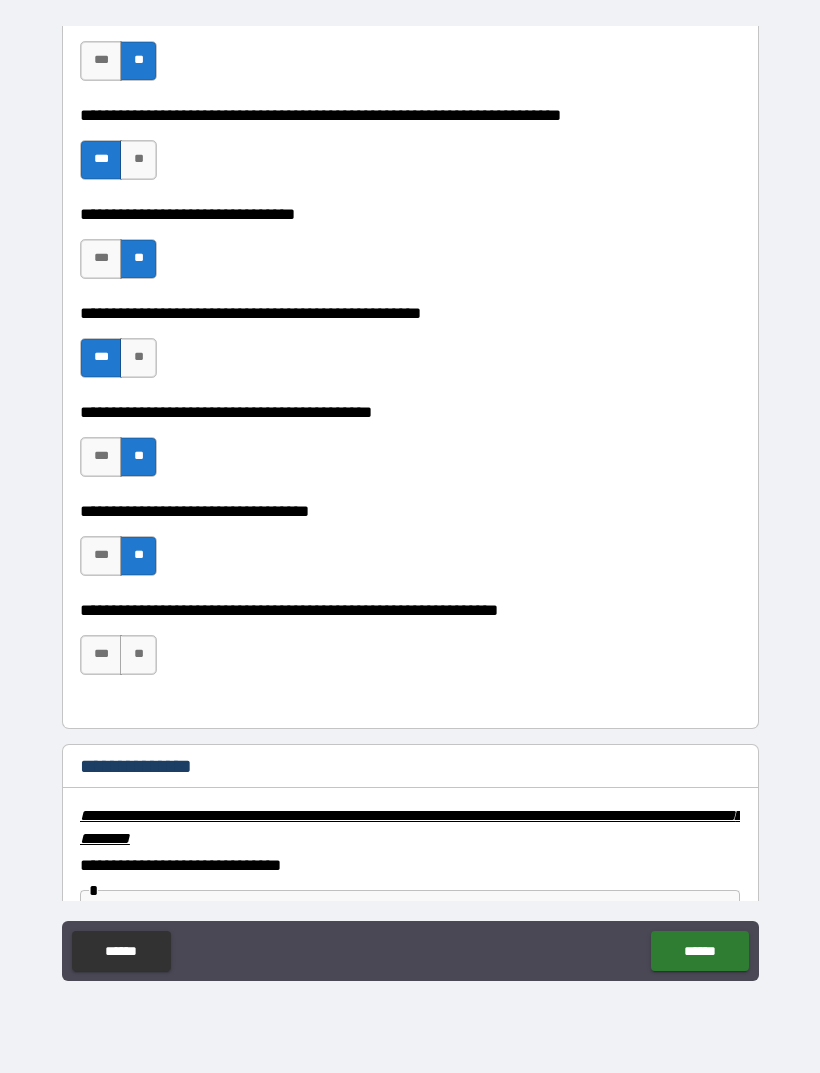 click on "***" at bounding box center (101, 655) 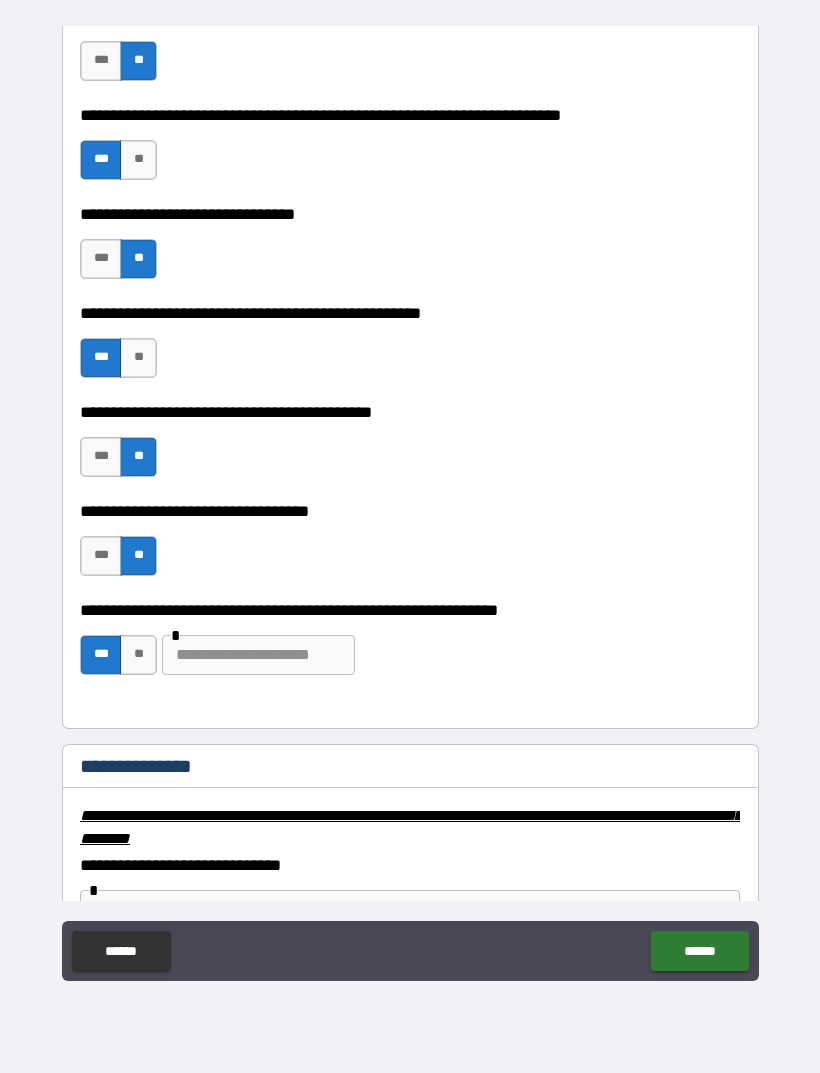 click at bounding box center (258, 655) 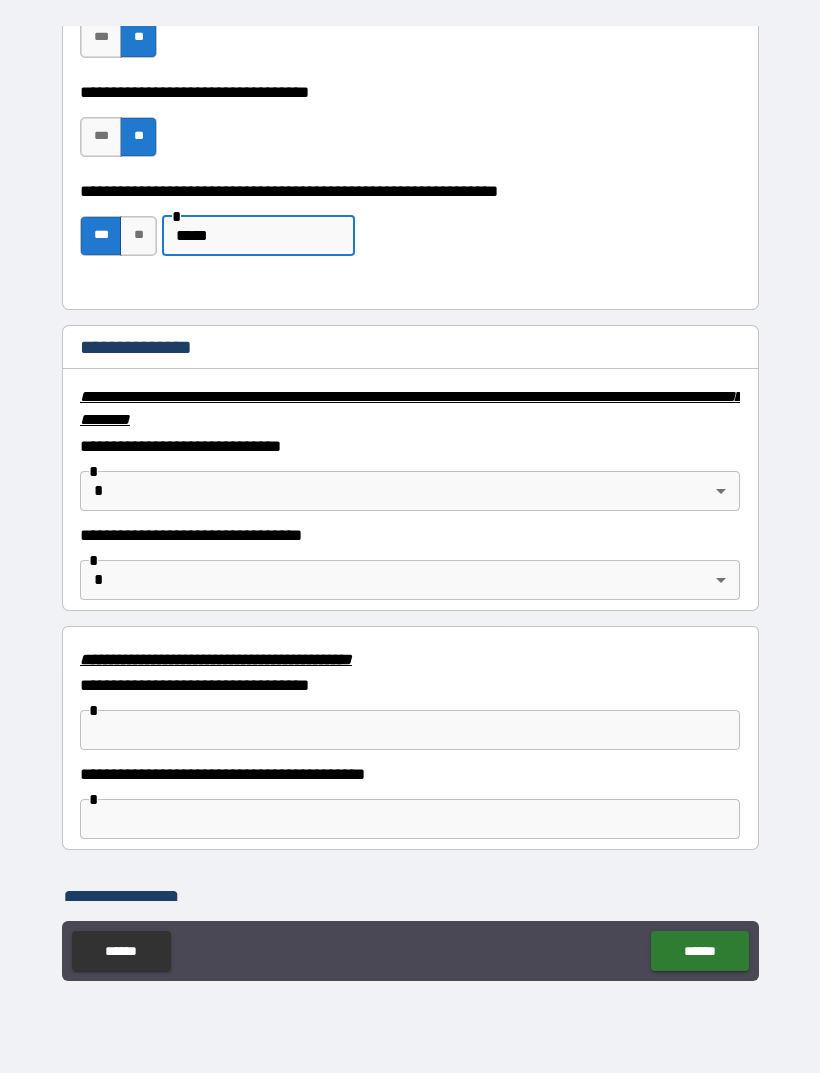 scroll, scrollTop: 2234, scrollLeft: 0, axis: vertical 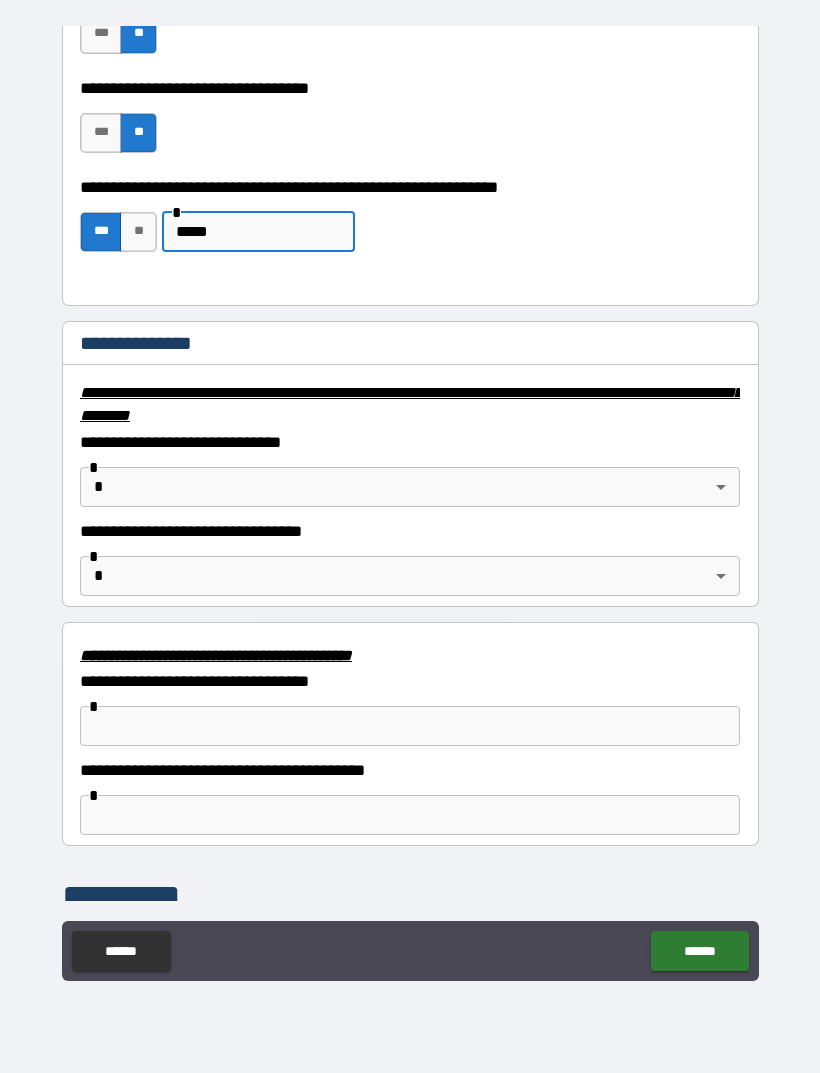 type on "*****" 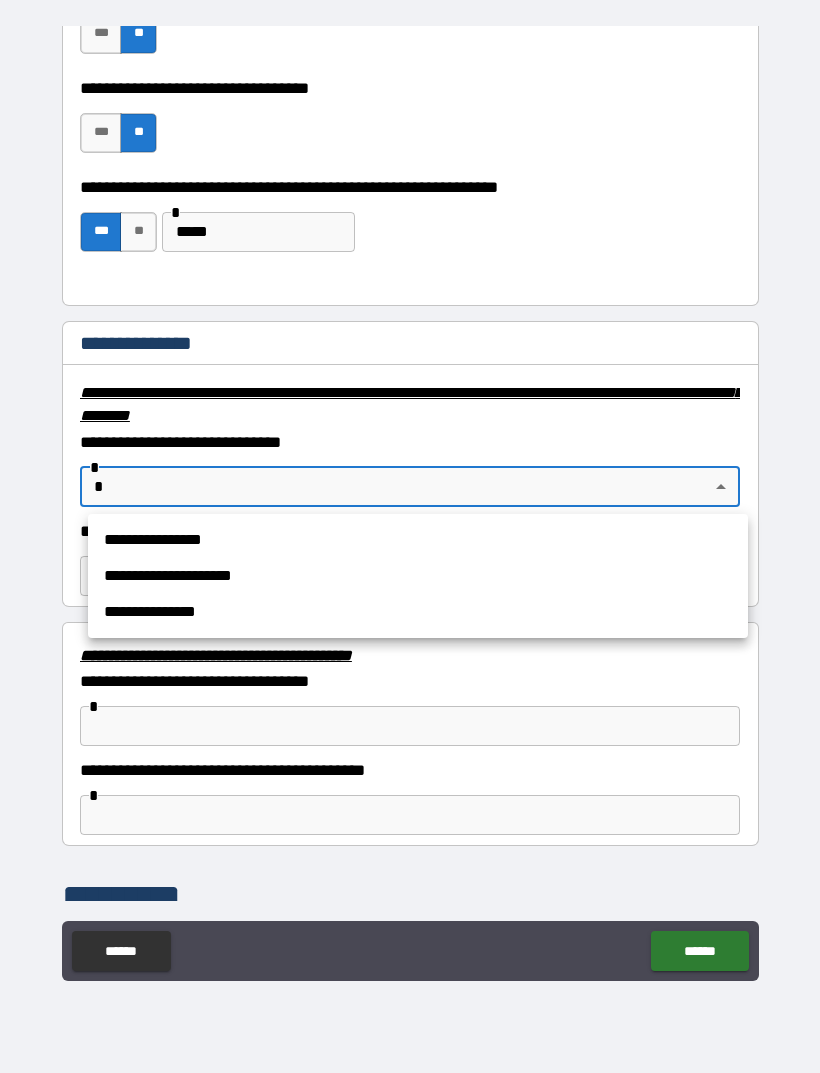 click on "**********" at bounding box center (418, 612) 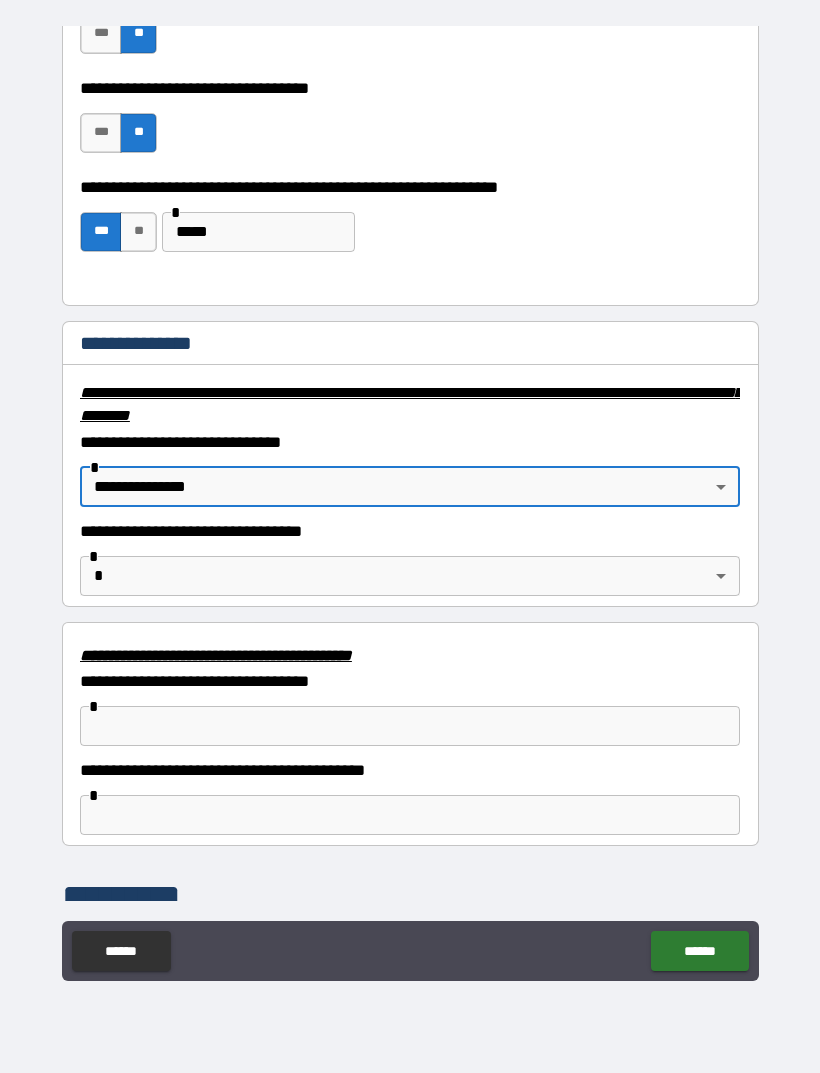 click on "[FIRST] [LAST] [STREET] [CITY] [STATE] [ZIP] [COUNTRY] [PHONE] [EMAIL]" at bounding box center [410, 504] 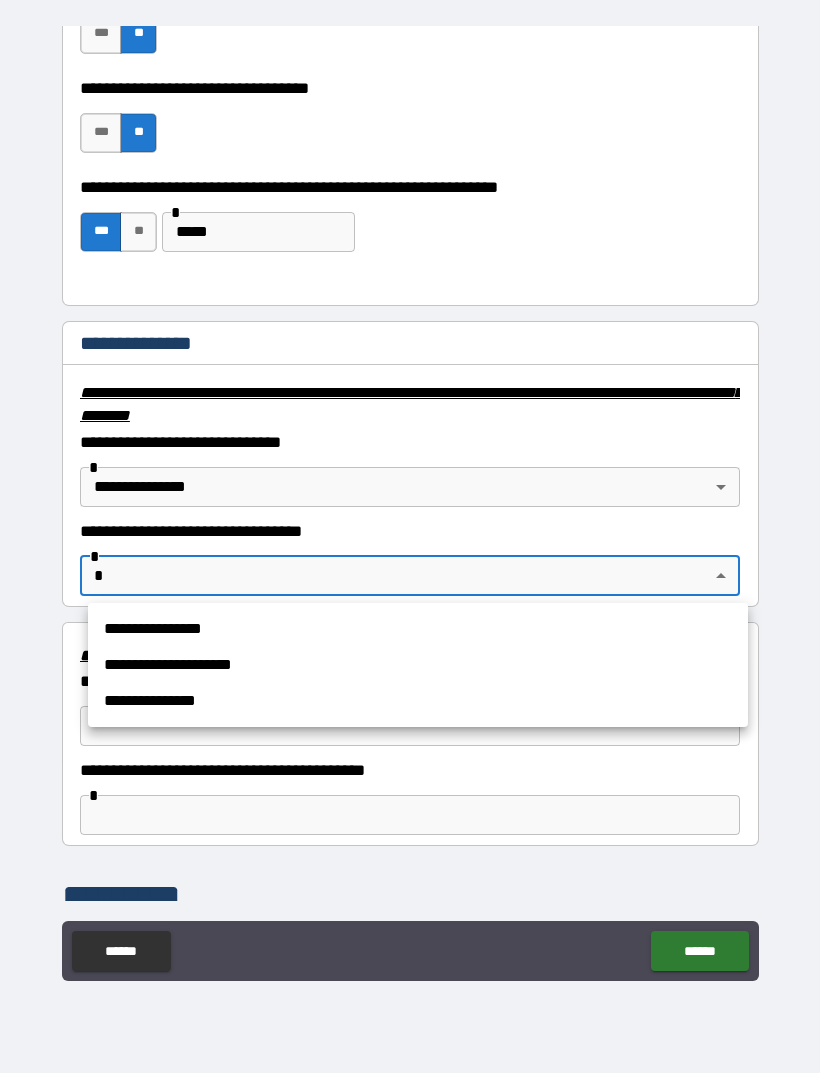 click on "**********" at bounding box center [418, 701] 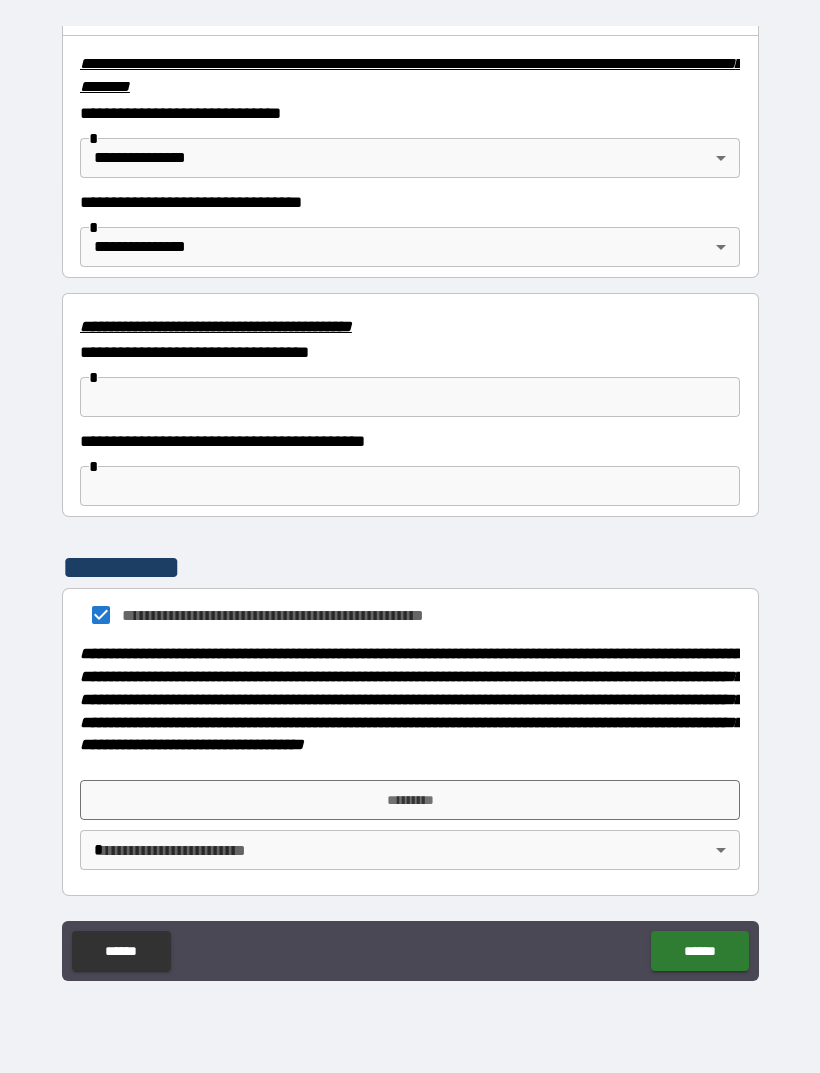 scroll, scrollTop: 2577, scrollLeft: 0, axis: vertical 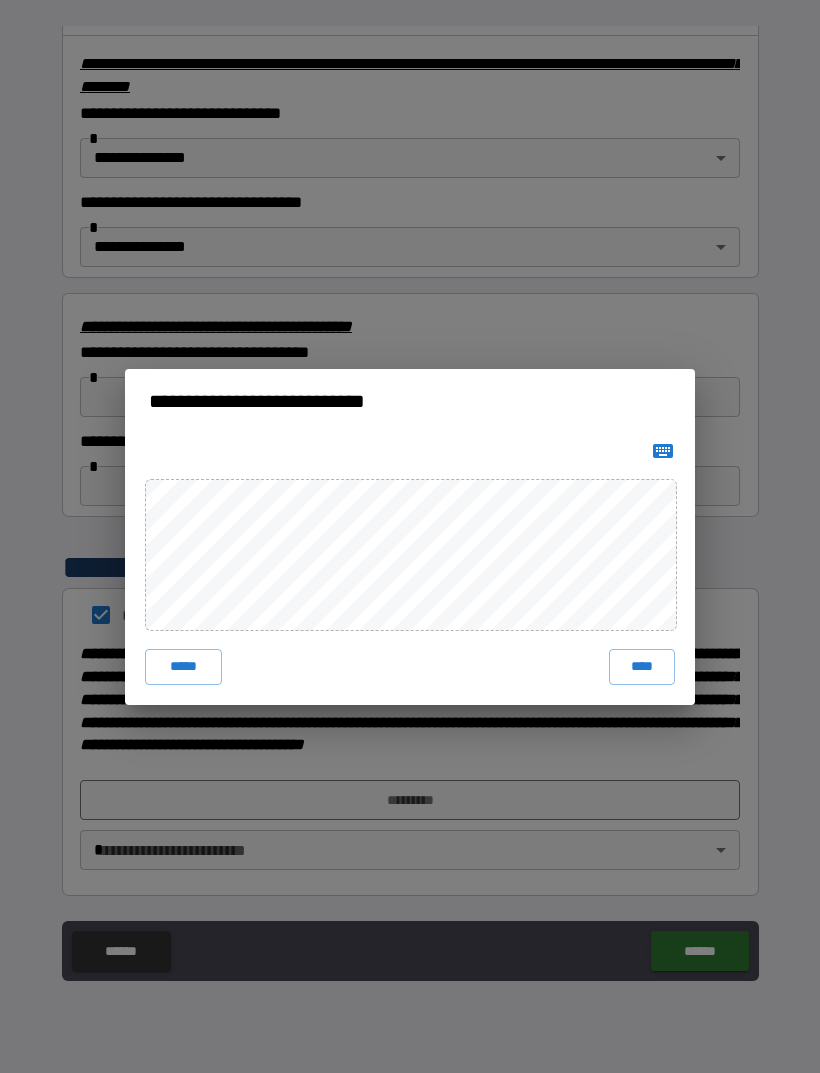 click on "****" at bounding box center (642, 667) 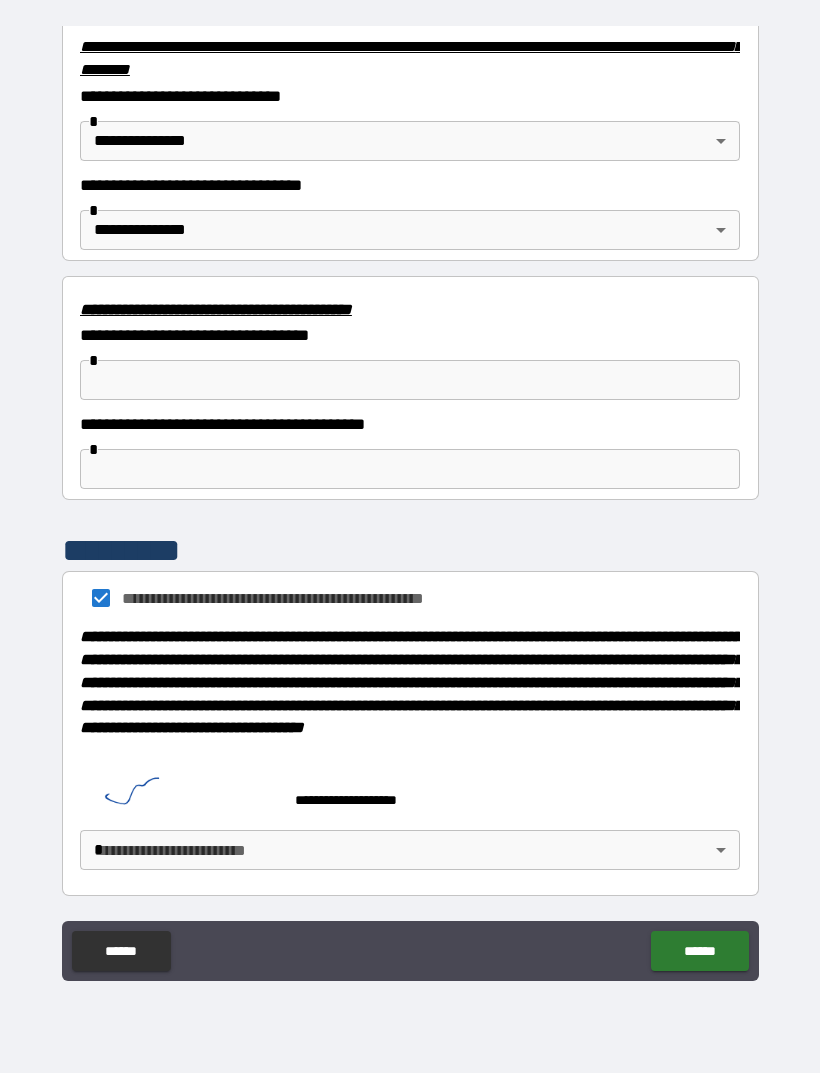 scroll, scrollTop: 2594, scrollLeft: 0, axis: vertical 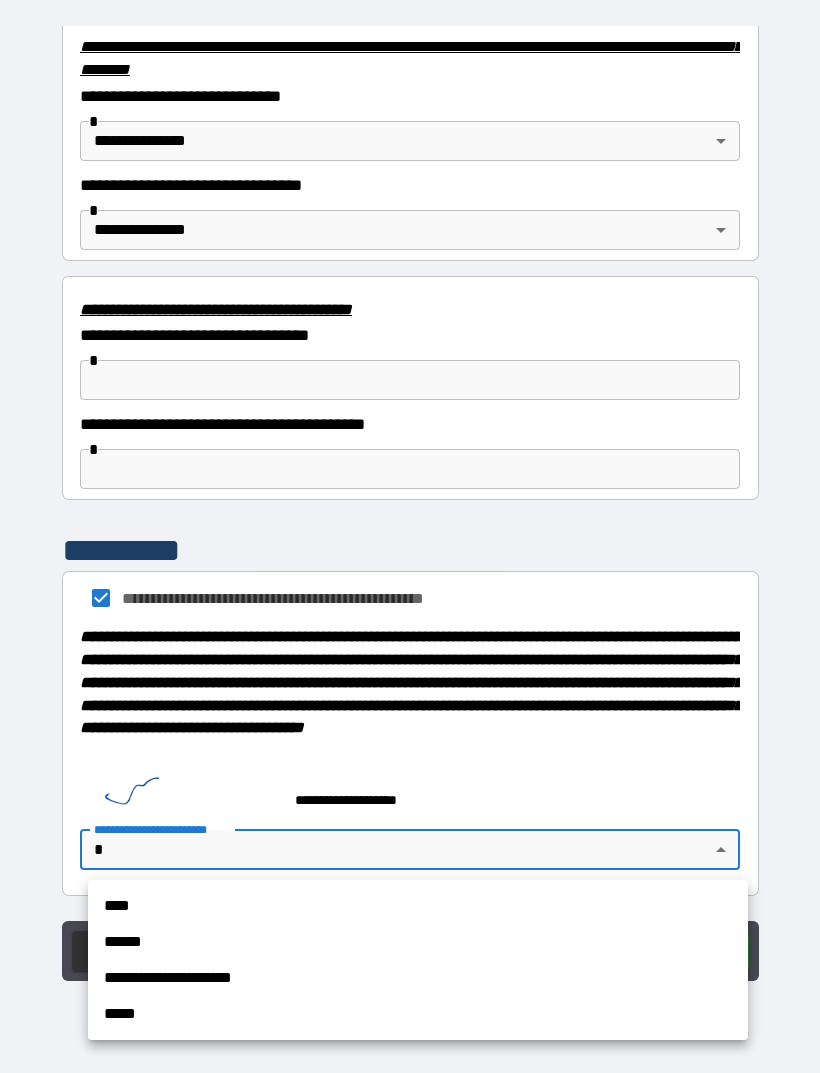 click on "****" at bounding box center (418, 906) 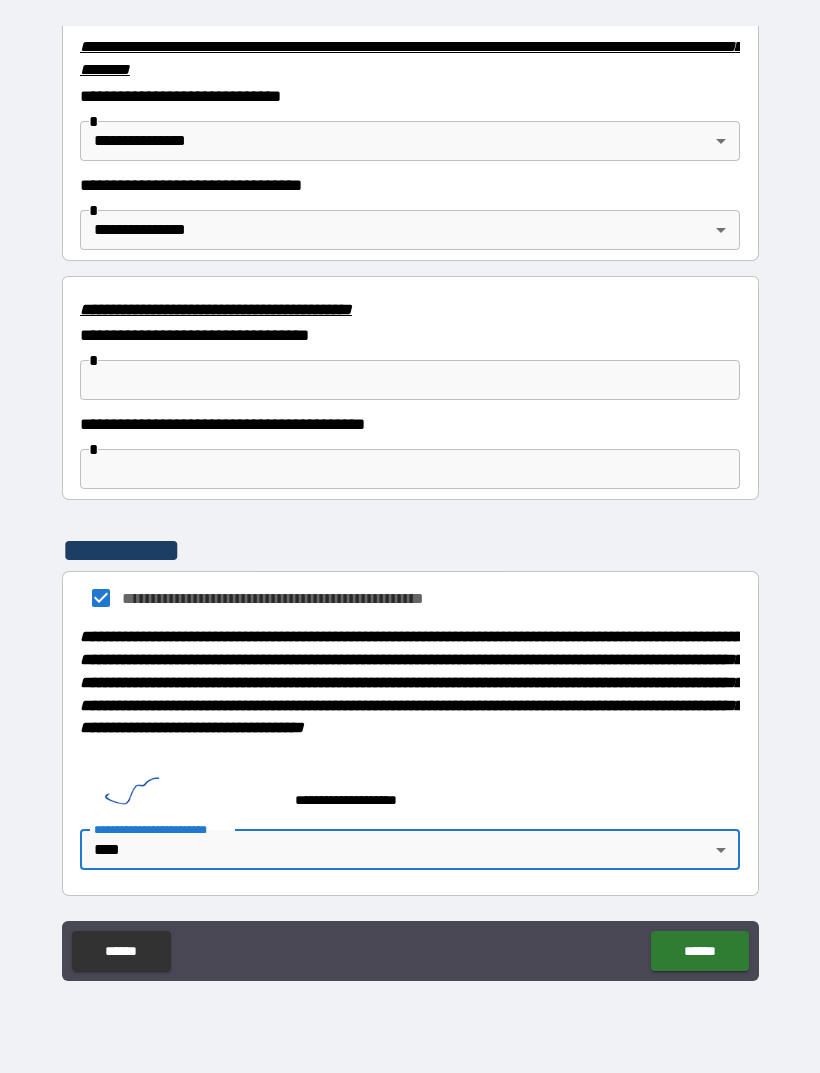 click on "******" at bounding box center (699, 951) 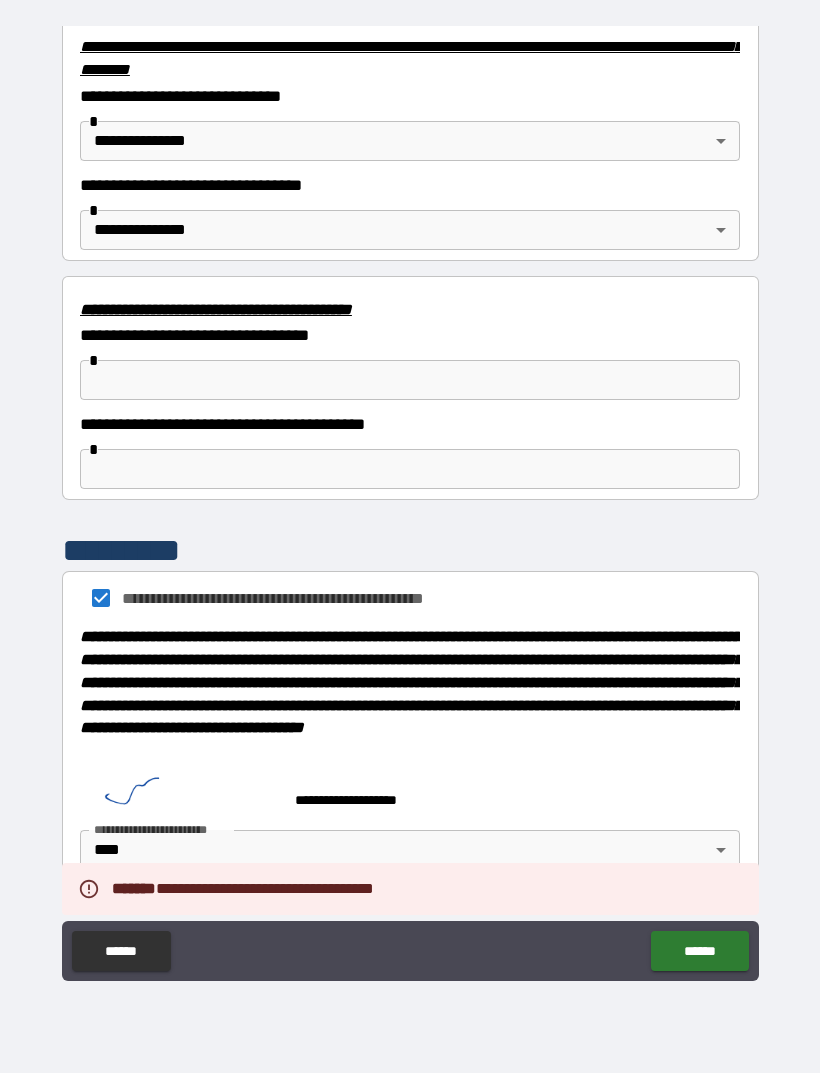 click on "******" at bounding box center (699, 951) 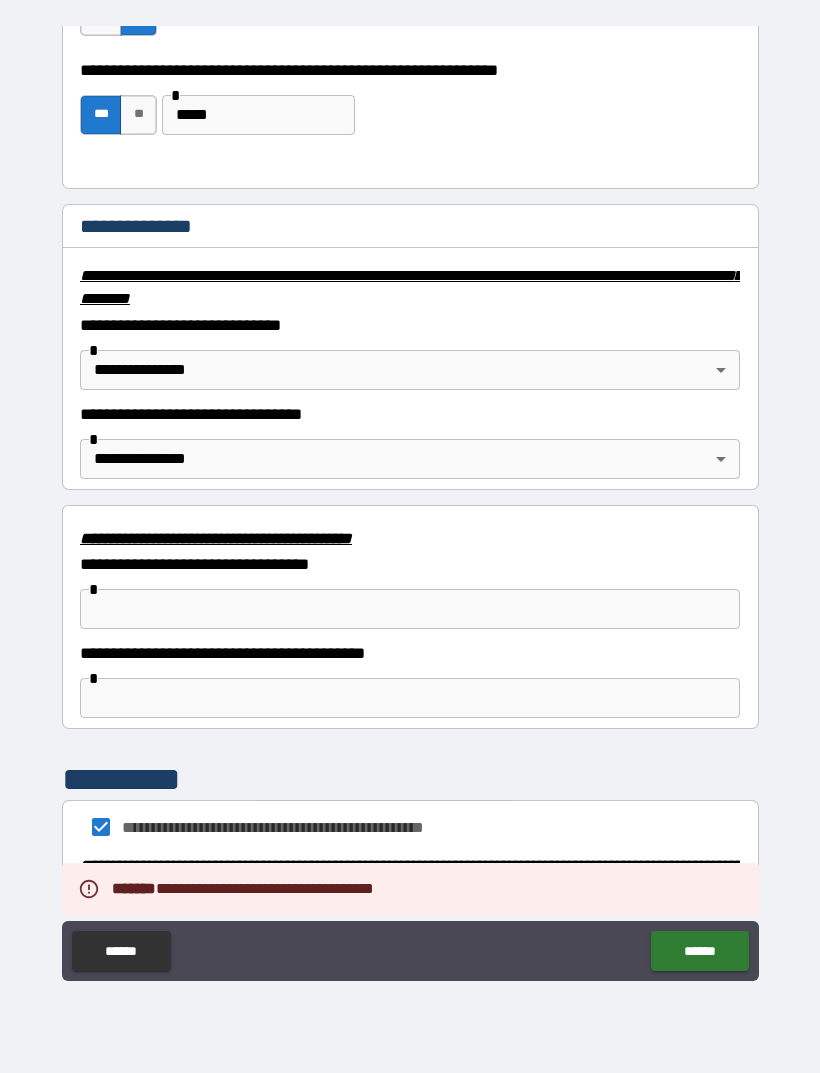 scroll, scrollTop: 2349, scrollLeft: 0, axis: vertical 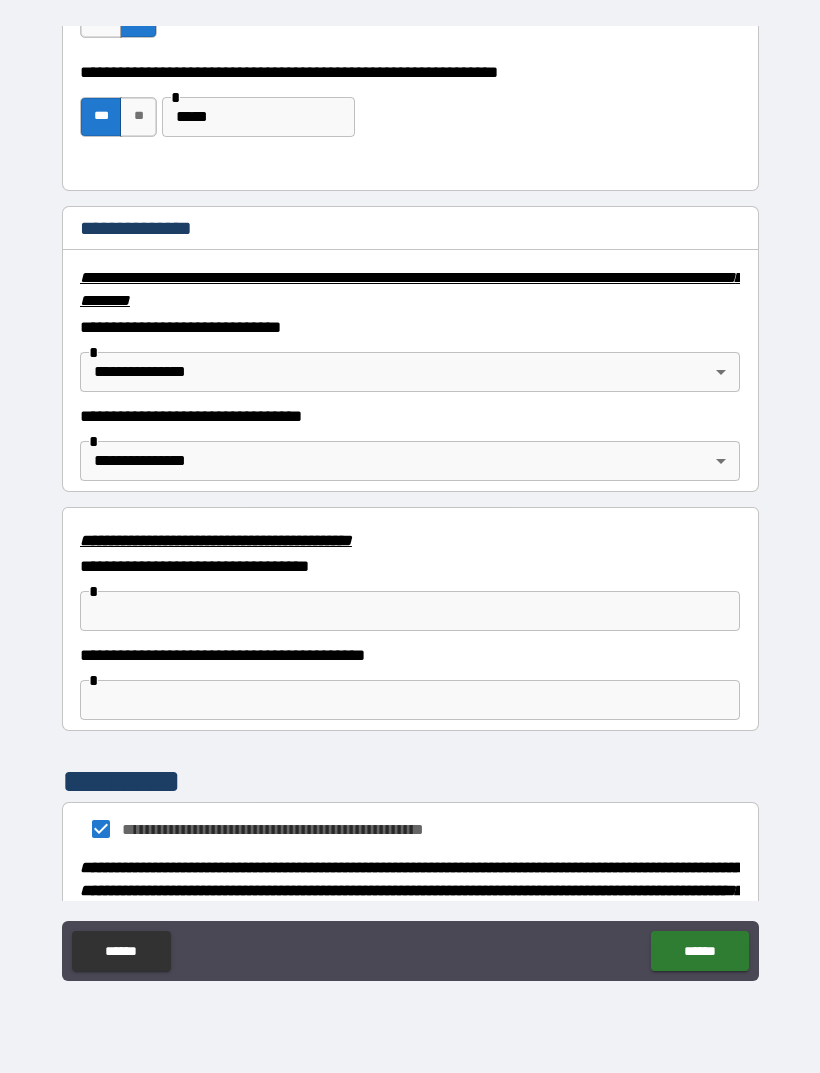 click at bounding box center [410, 611] 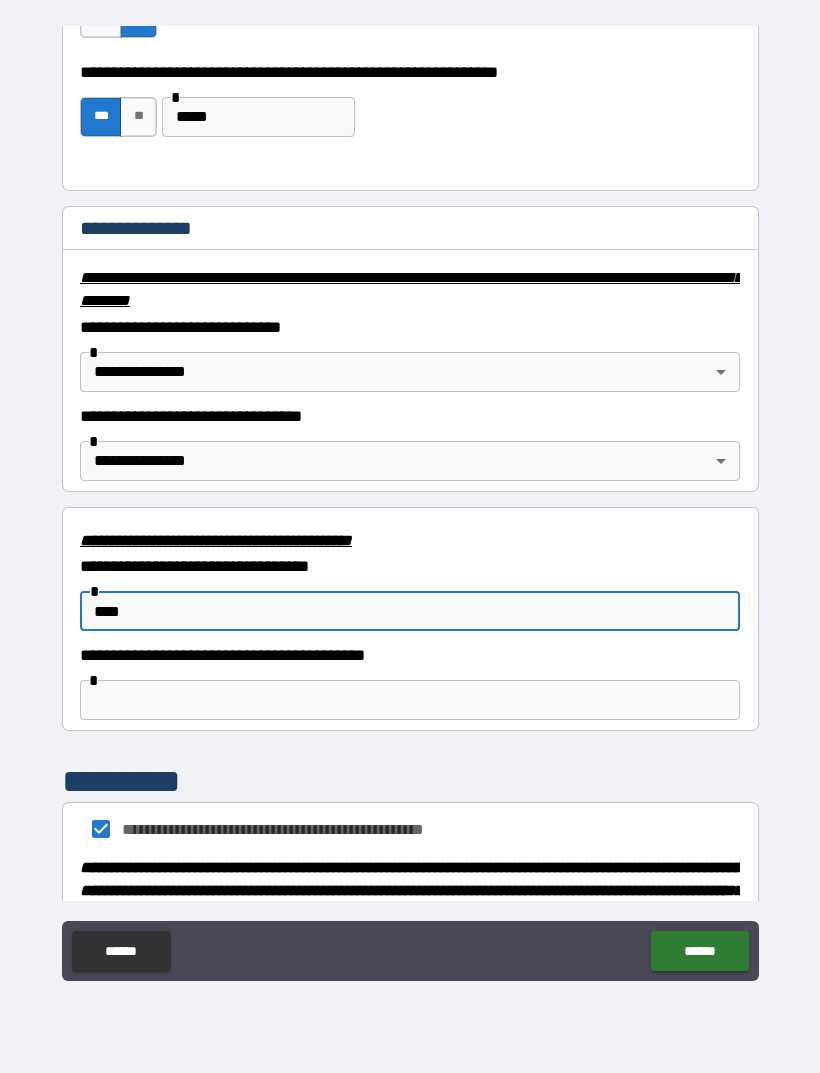 scroll, scrollTop: 2404, scrollLeft: 0, axis: vertical 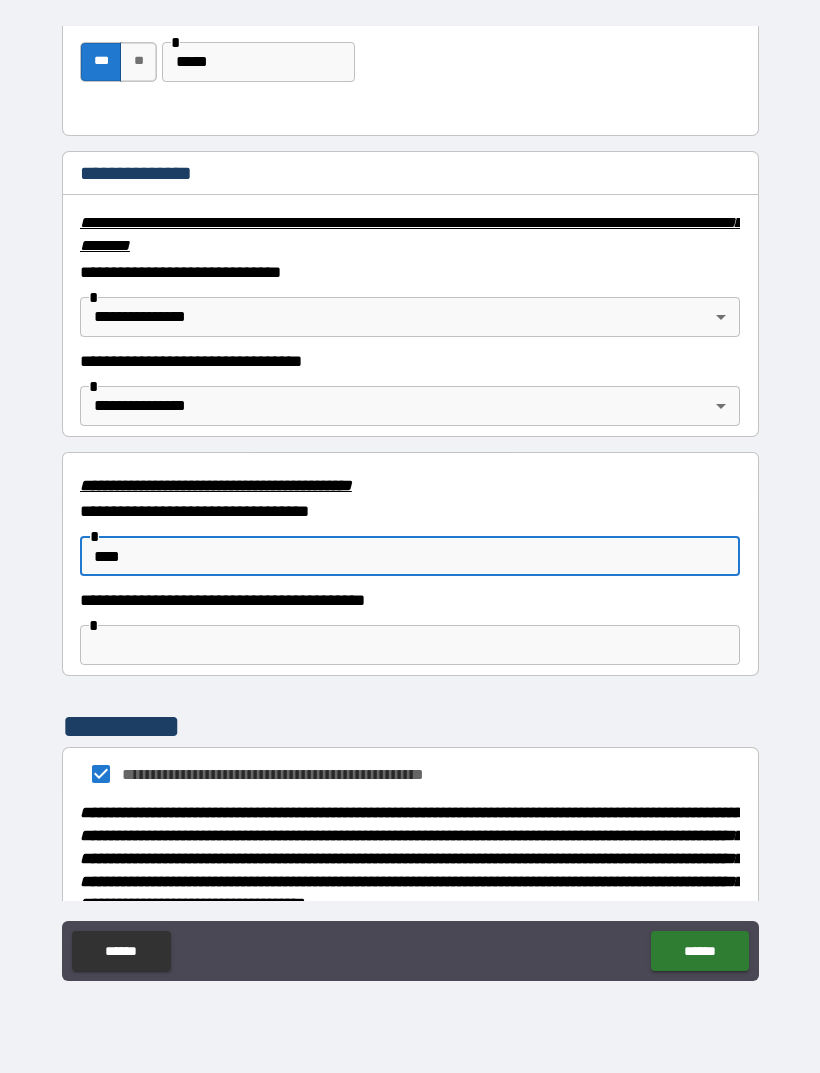 type on "****" 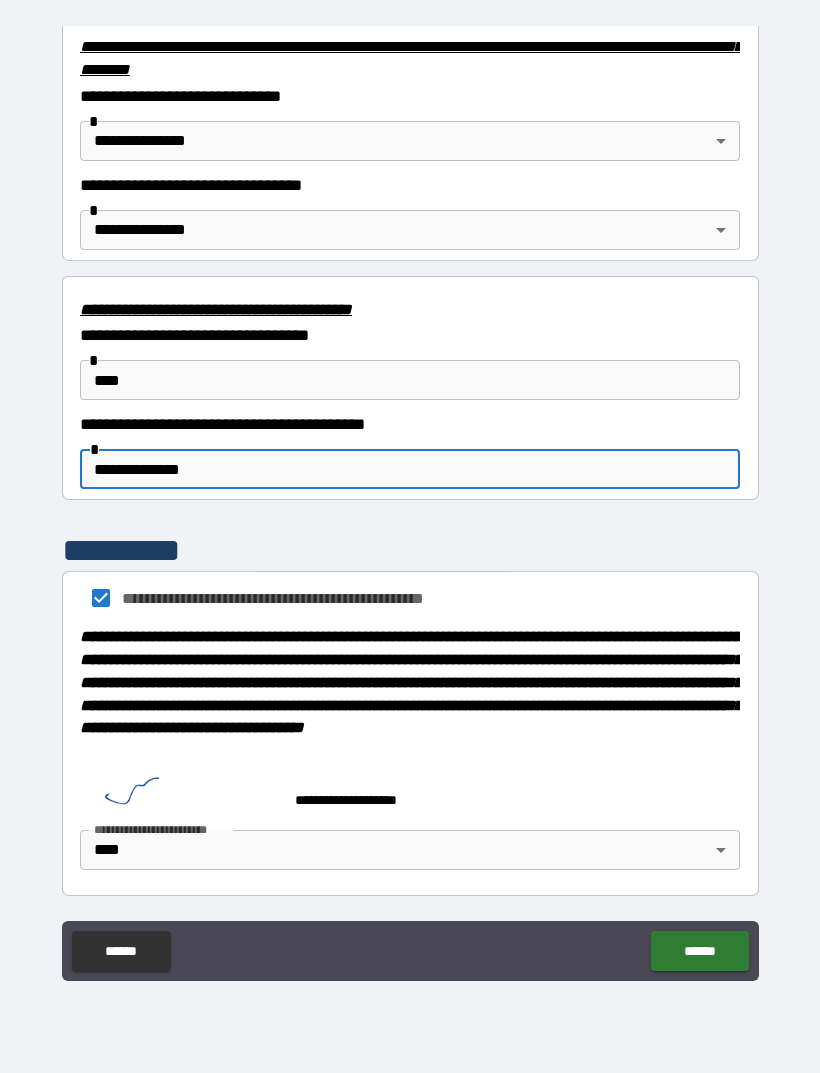 scroll, scrollTop: 2594, scrollLeft: 0, axis: vertical 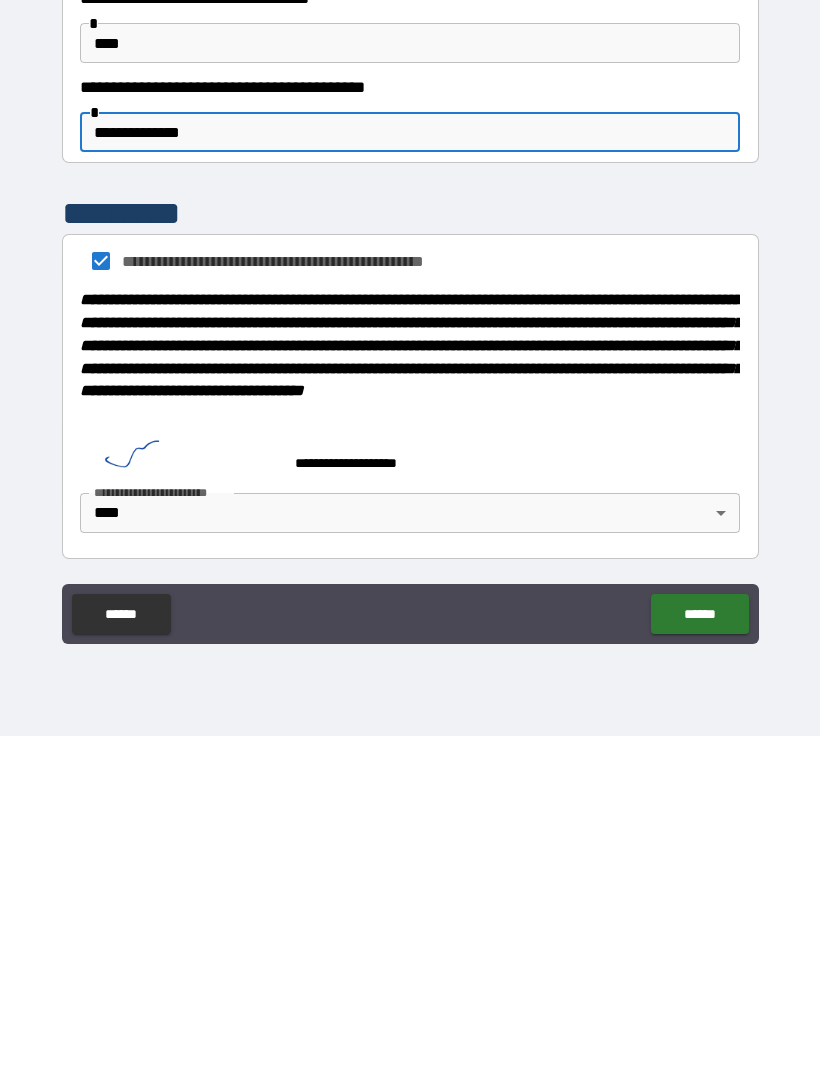 type on "**********" 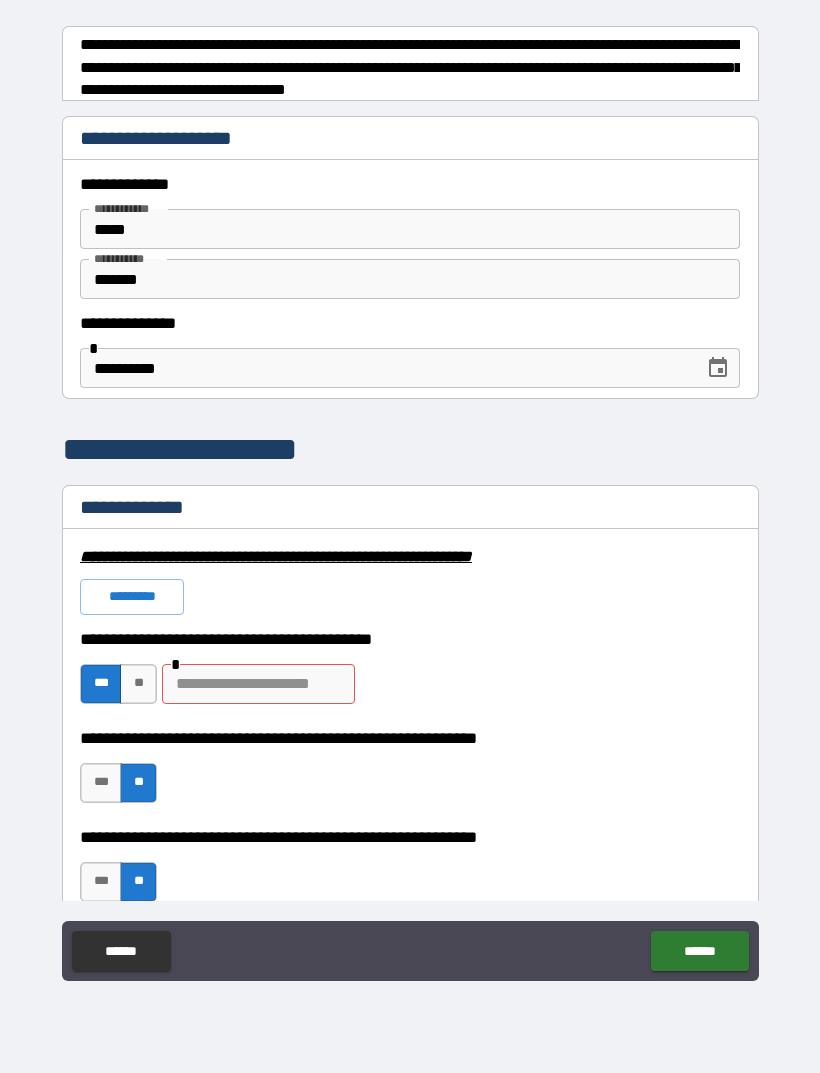 scroll, scrollTop: 0, scrollLeft: 0, axis: both 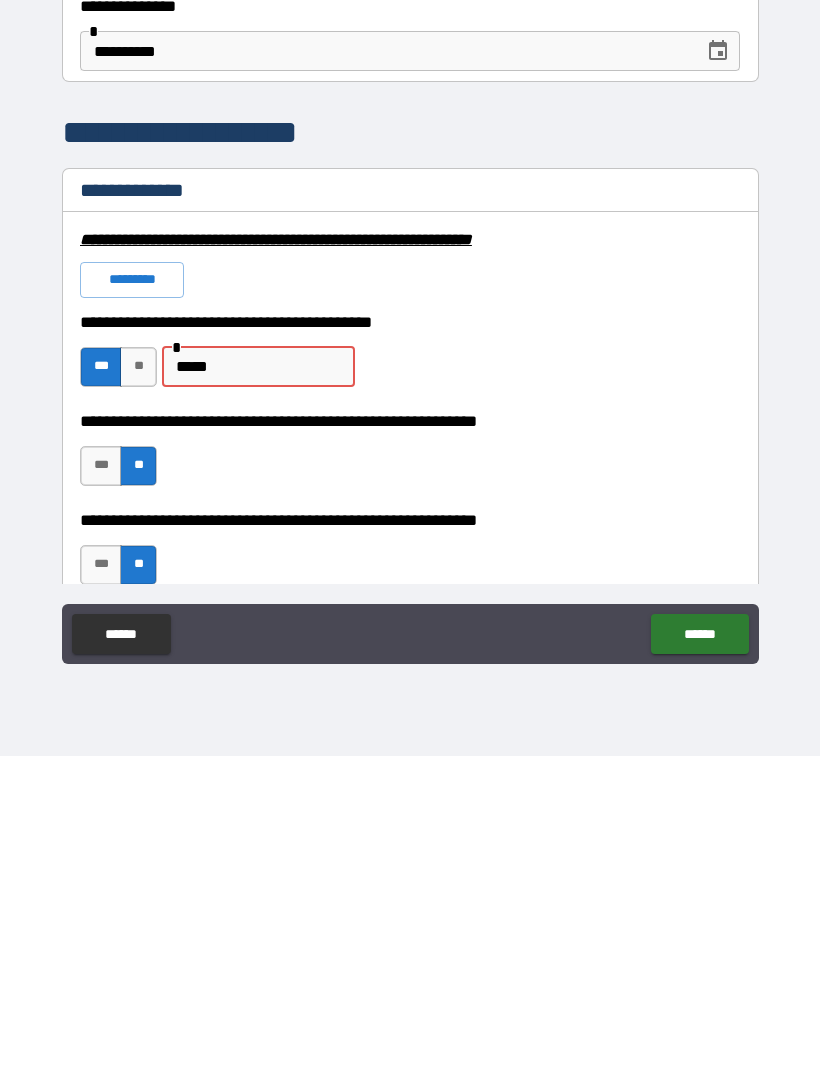 type on "*****" 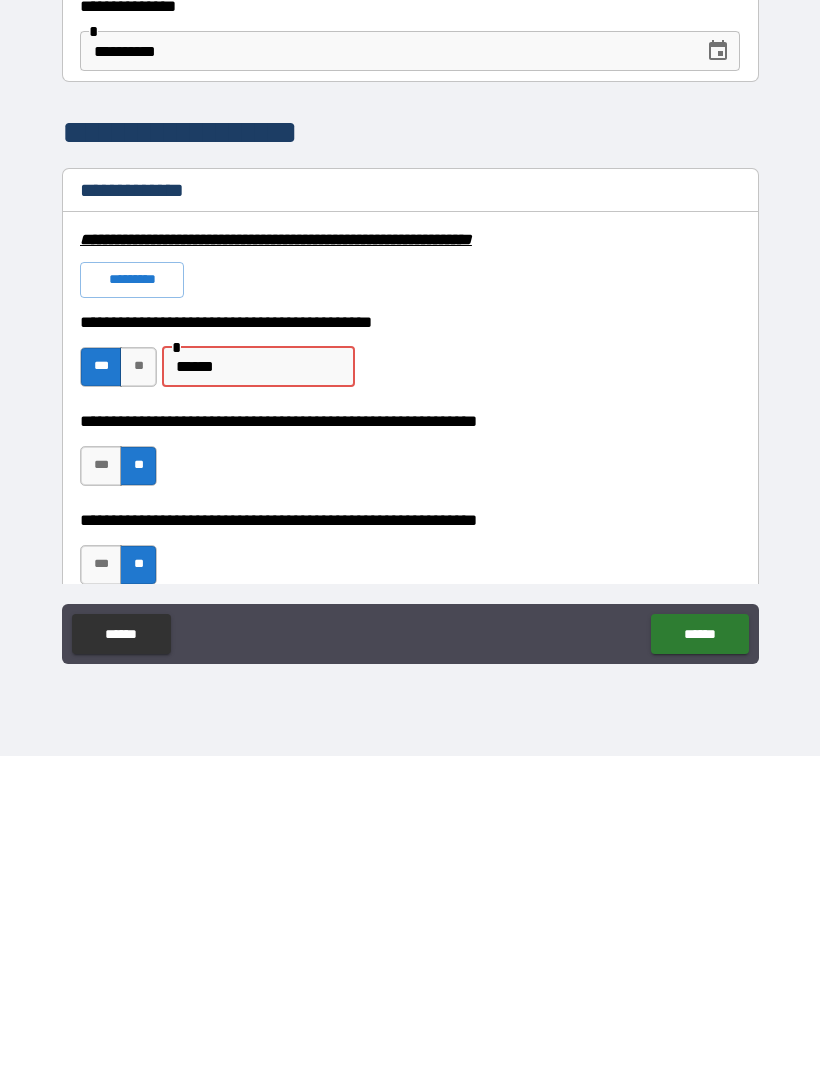 click on "******" at bounding box center [699, 951] 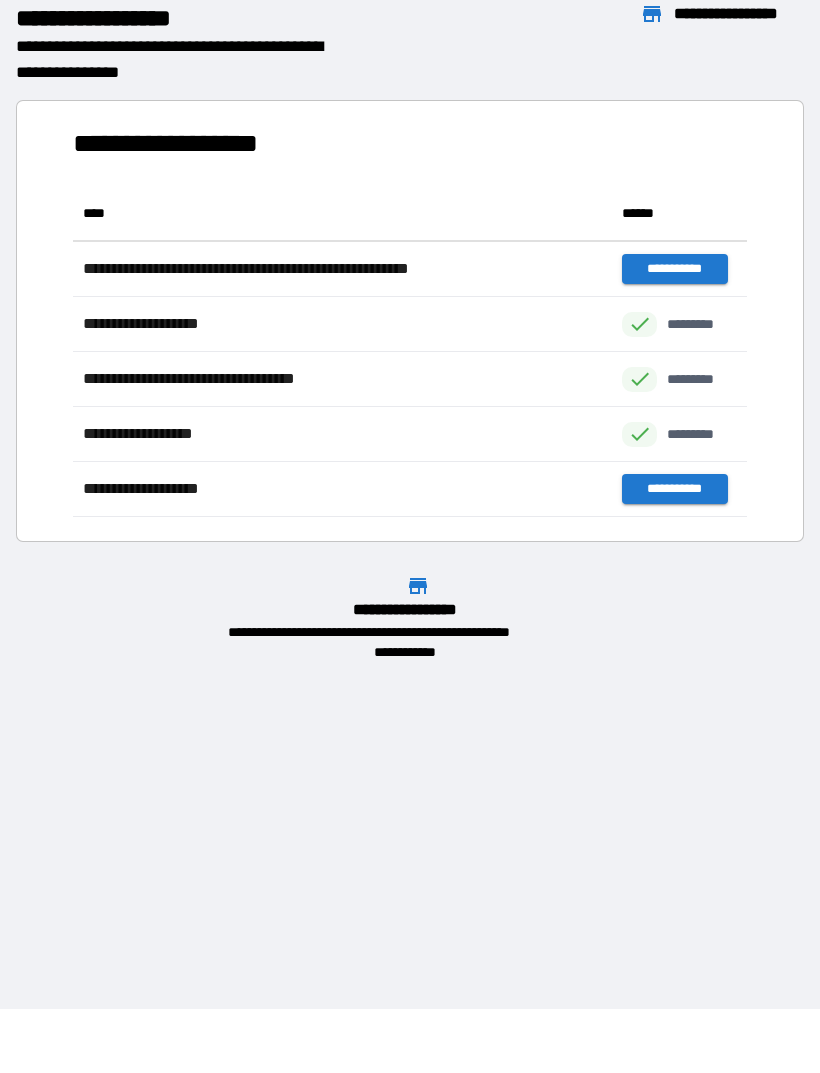 scroll, scrollTop: 1, scrollLeft: 1, axis: both 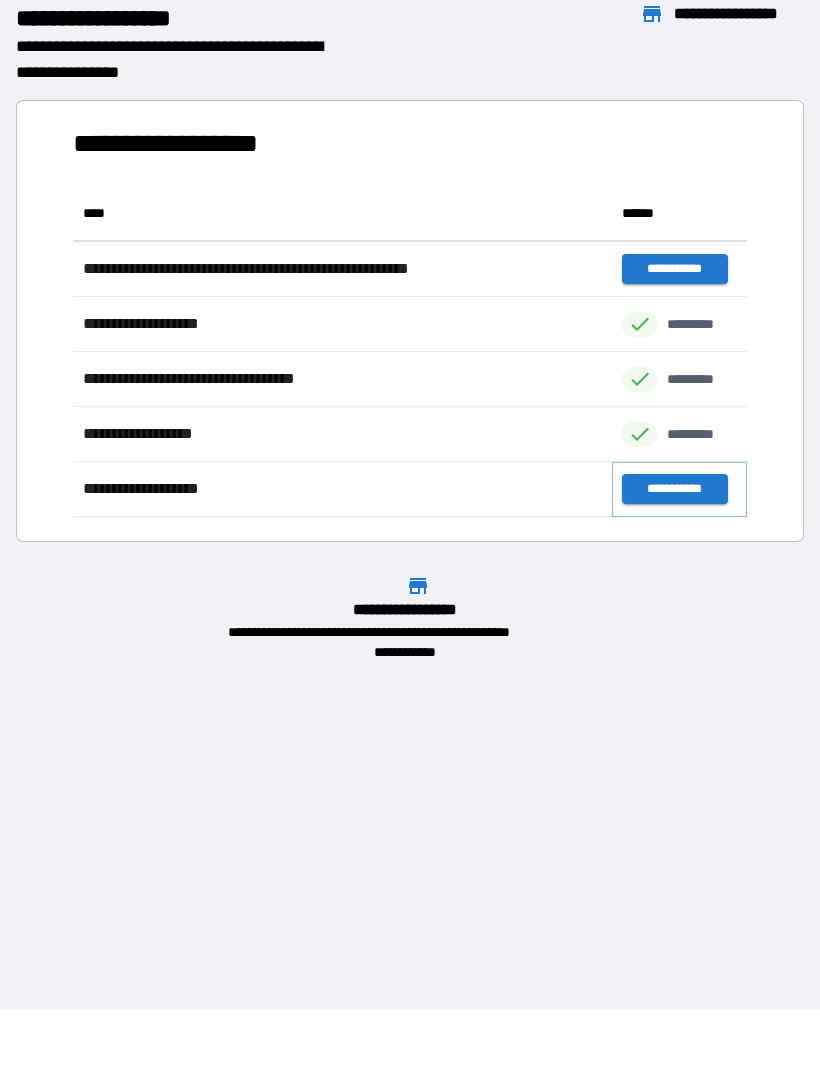 click on "**********" at bounding box center [674, 489] 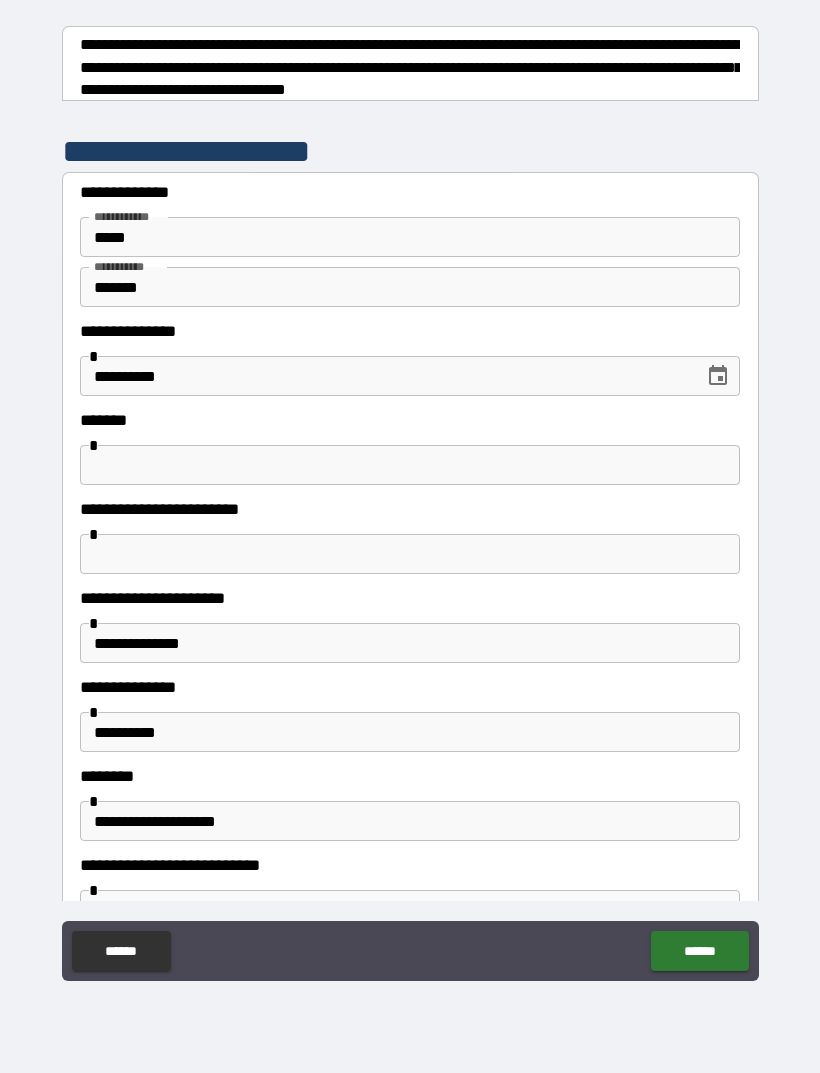 click at bounding box center (410, 465) 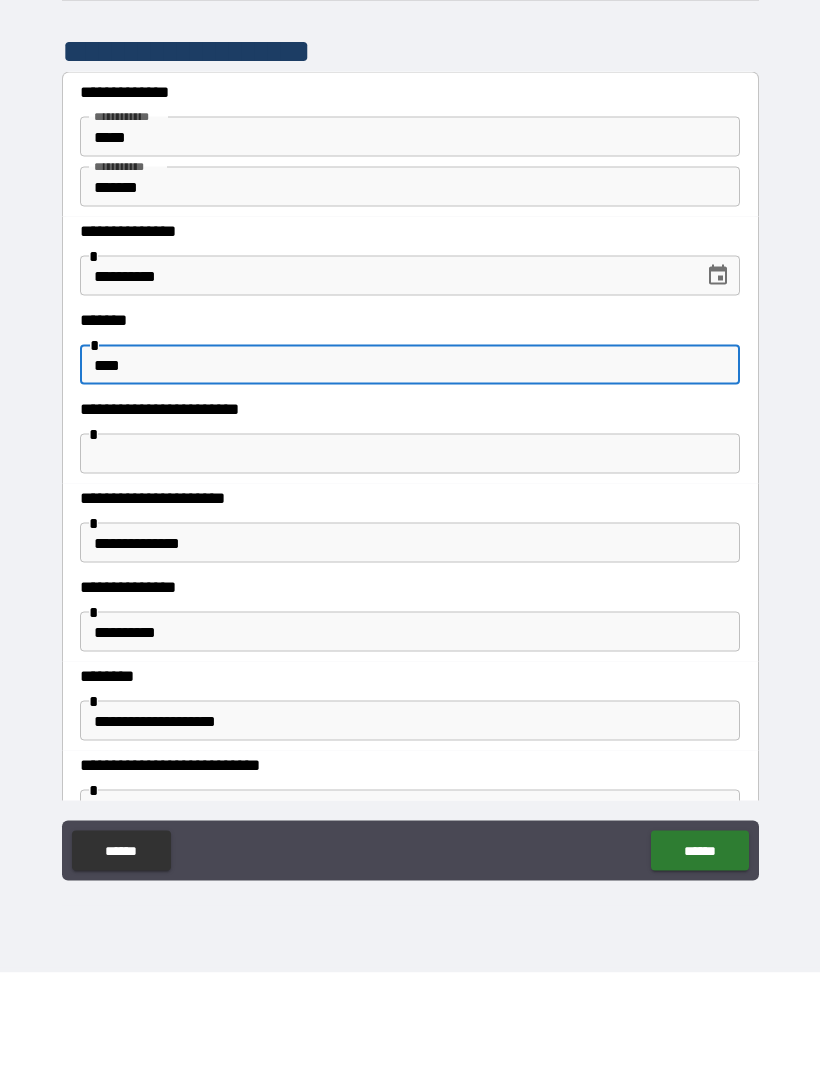 type on "****" 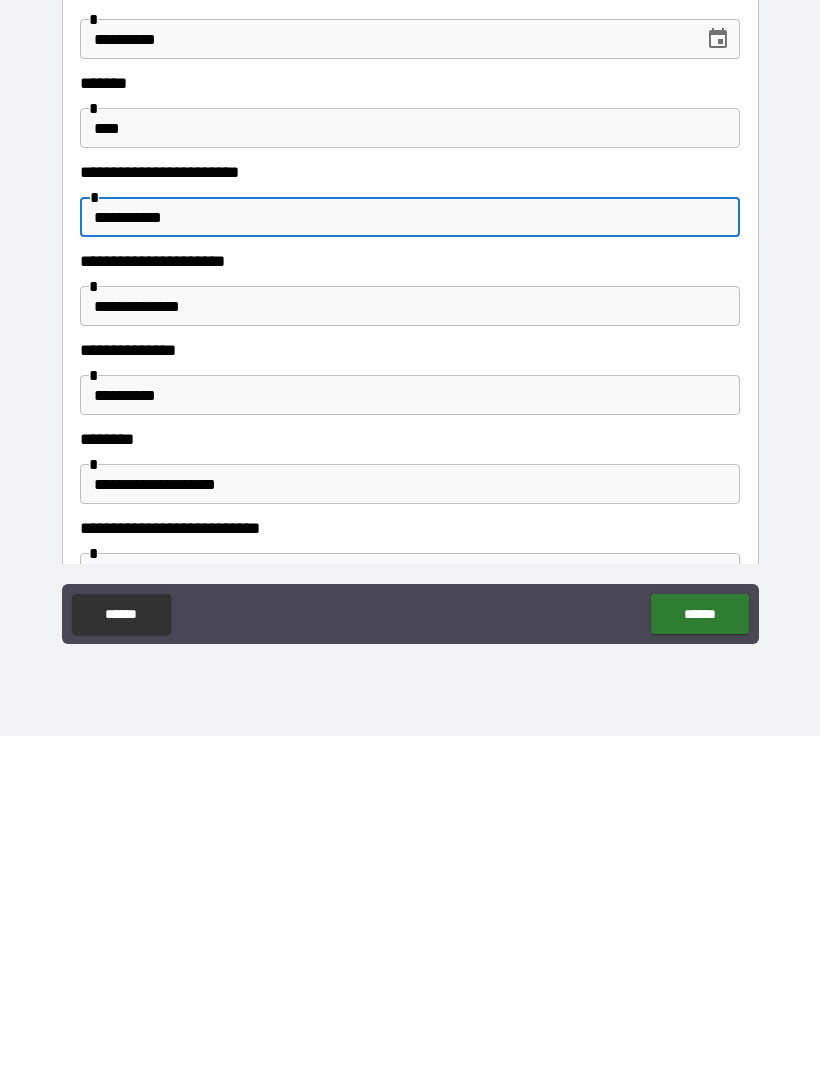 type on "**********" 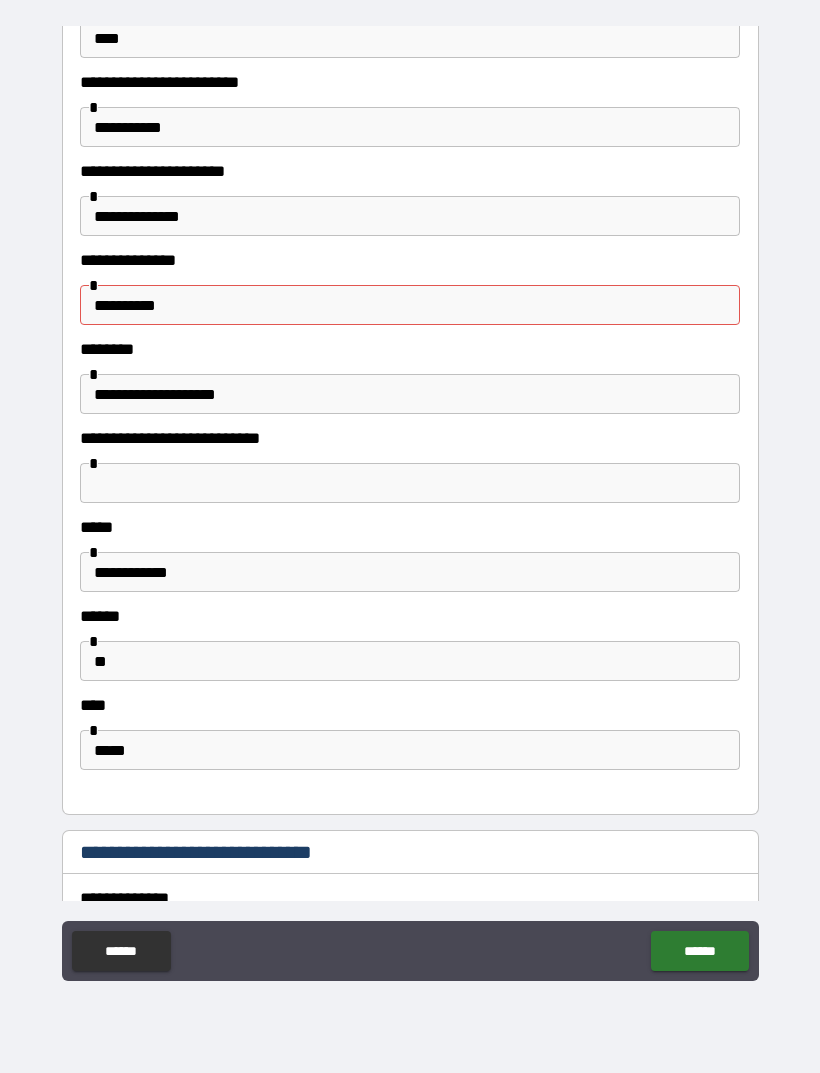 scroll, scrollTop: 428, scrollLeft: 0, axis: vertical 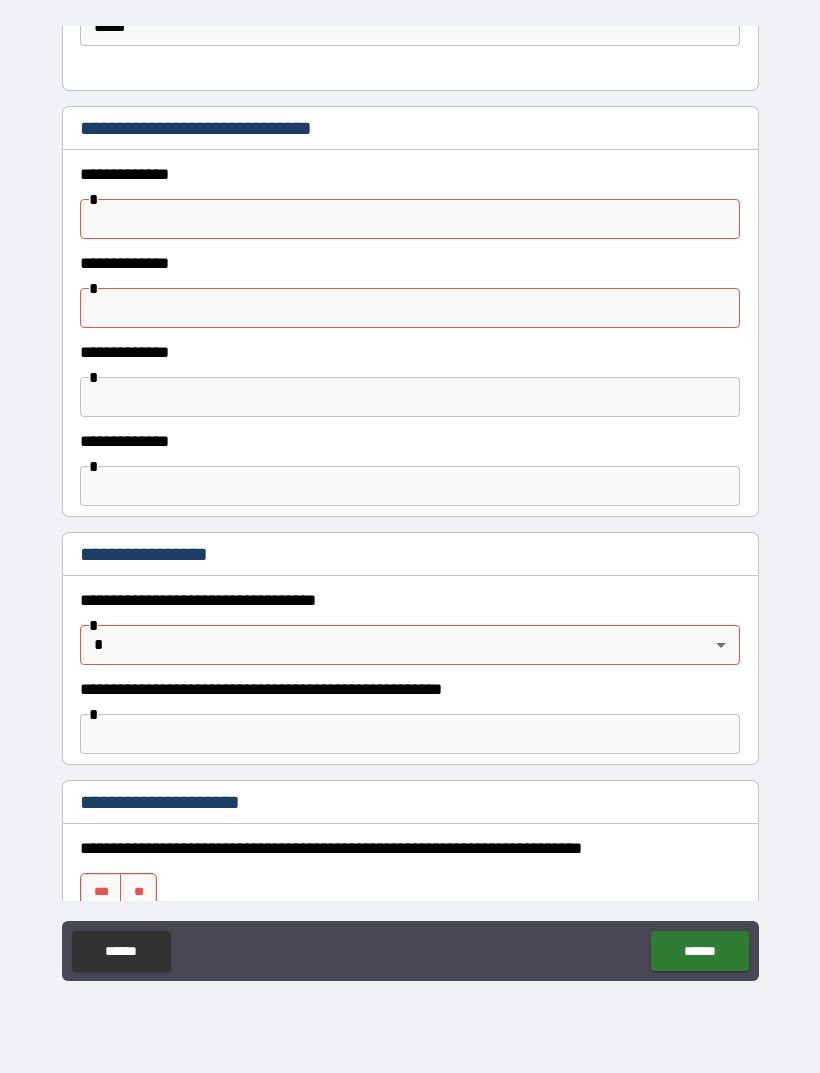 click on "[FIRST] [LAST] [STREET] [CITY] [STATE] [ZIP] [COUNTRY] [PHONE] [EMAIL]" at bounding box center (410, 507) 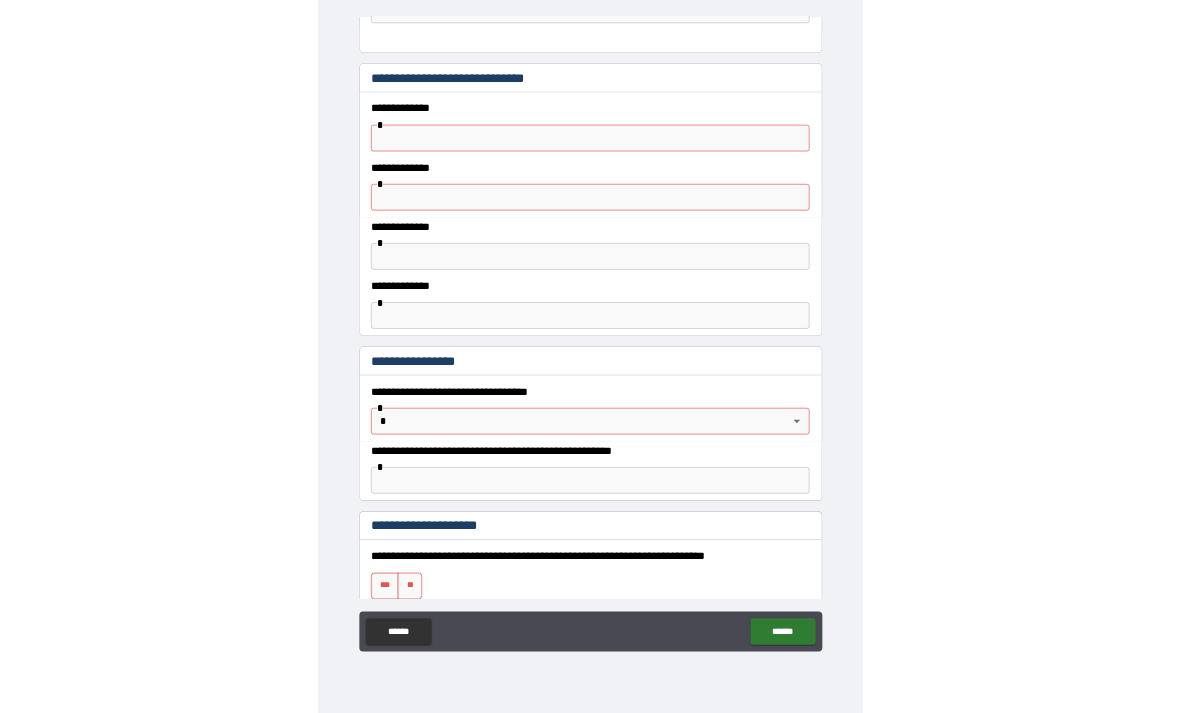 scroll, scrollTop: 1163, scrollLeft: 0, axis: vertical 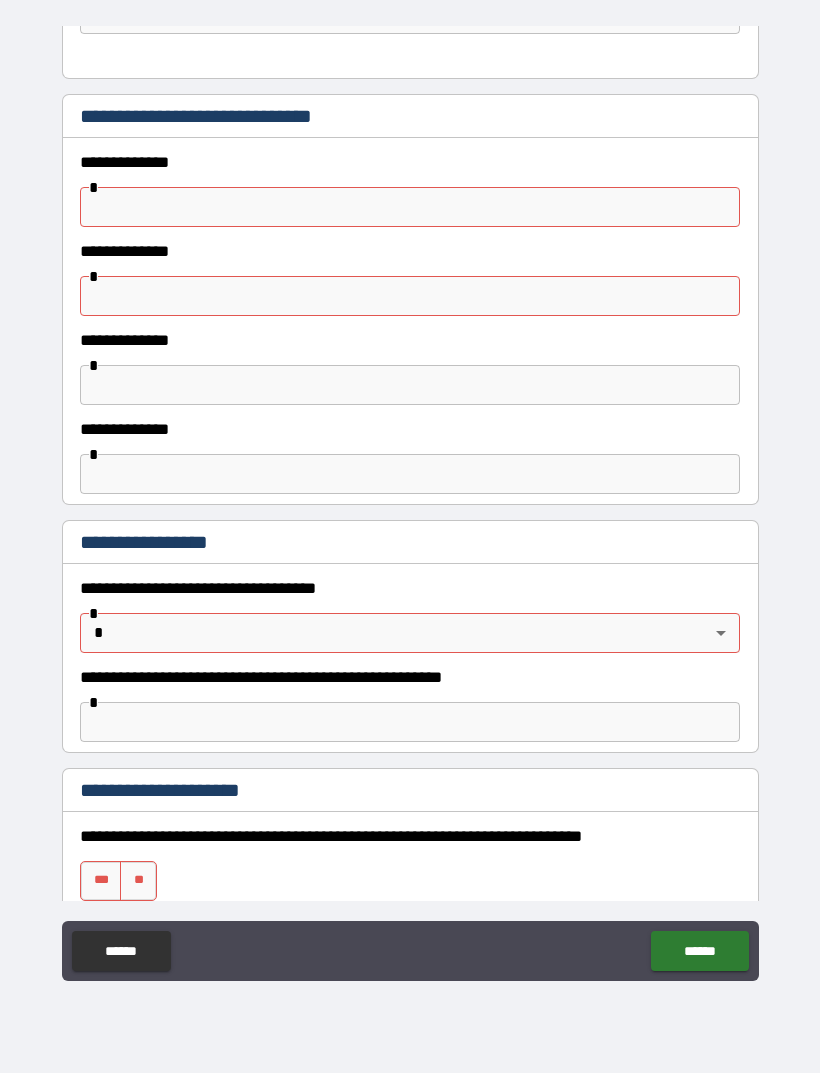 click at bounding box center (410, 207) 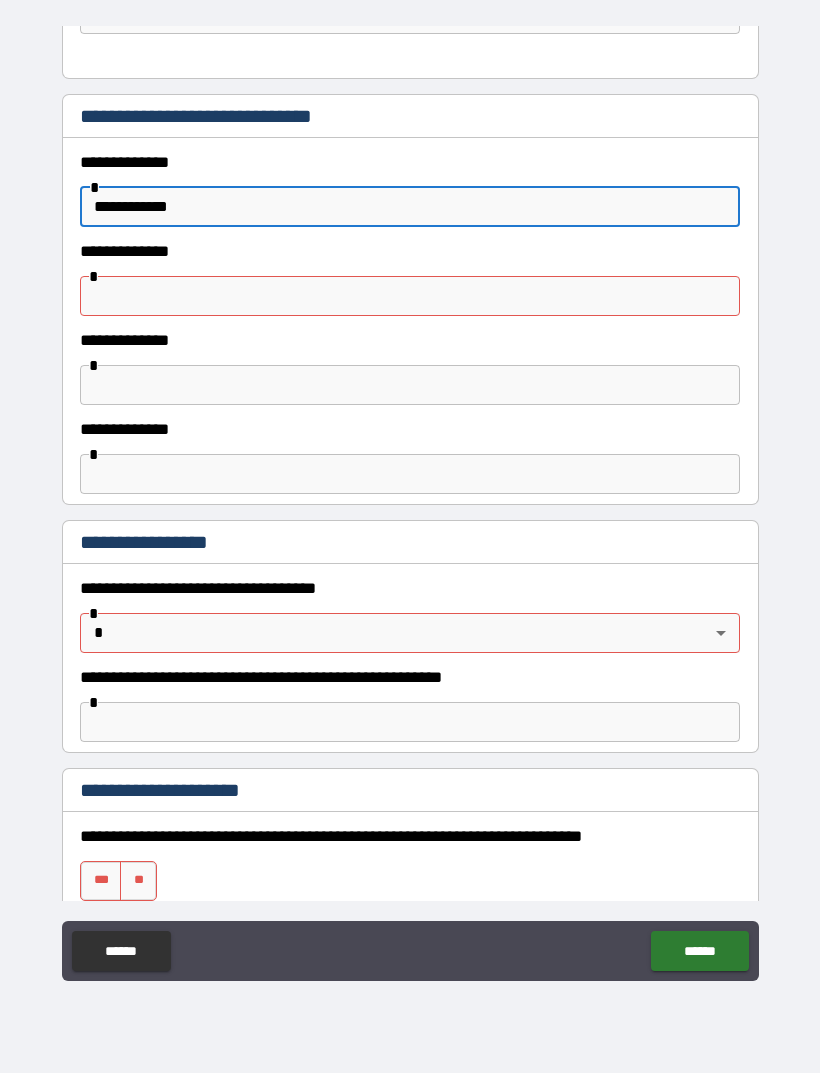 type on "**********" 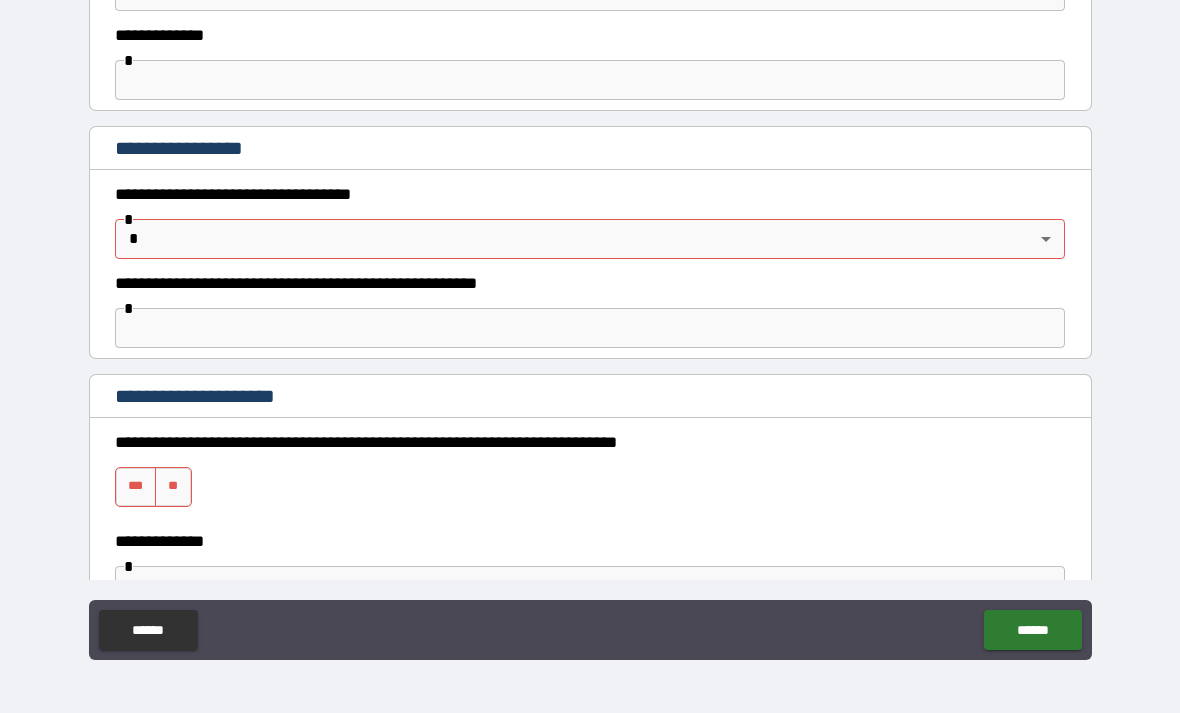 scroll, scrollTop: 1498, scrollLeft: 0, axis: vertical 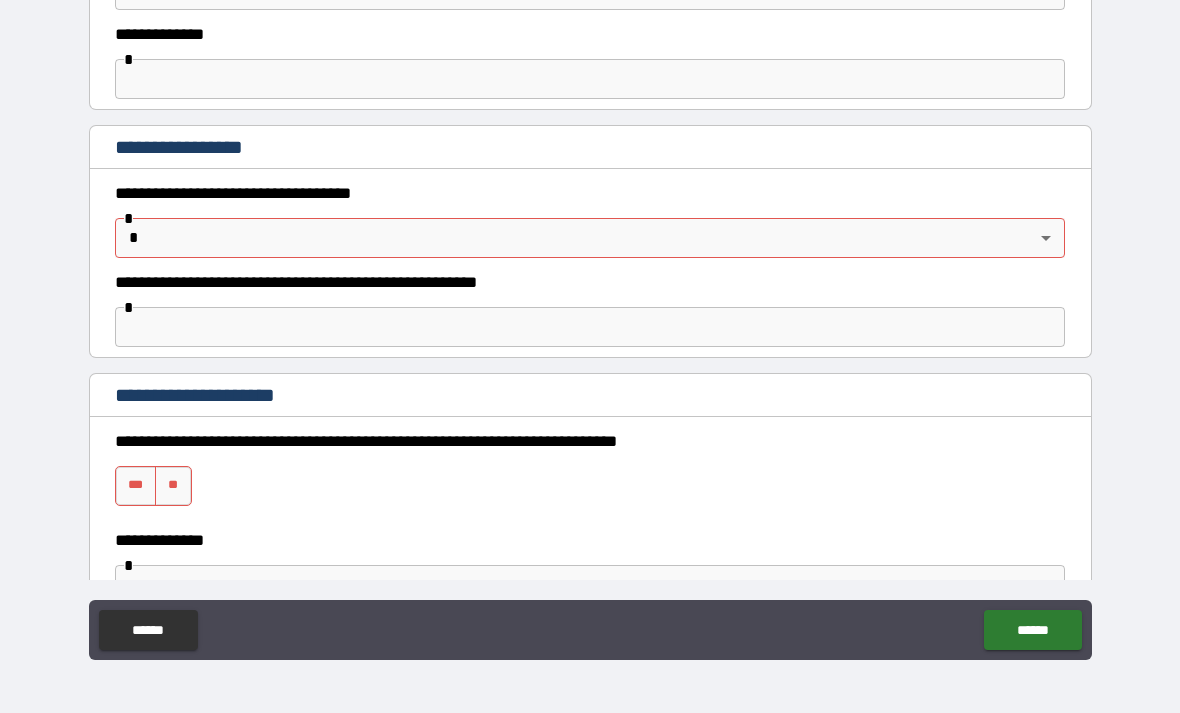type on "**********" 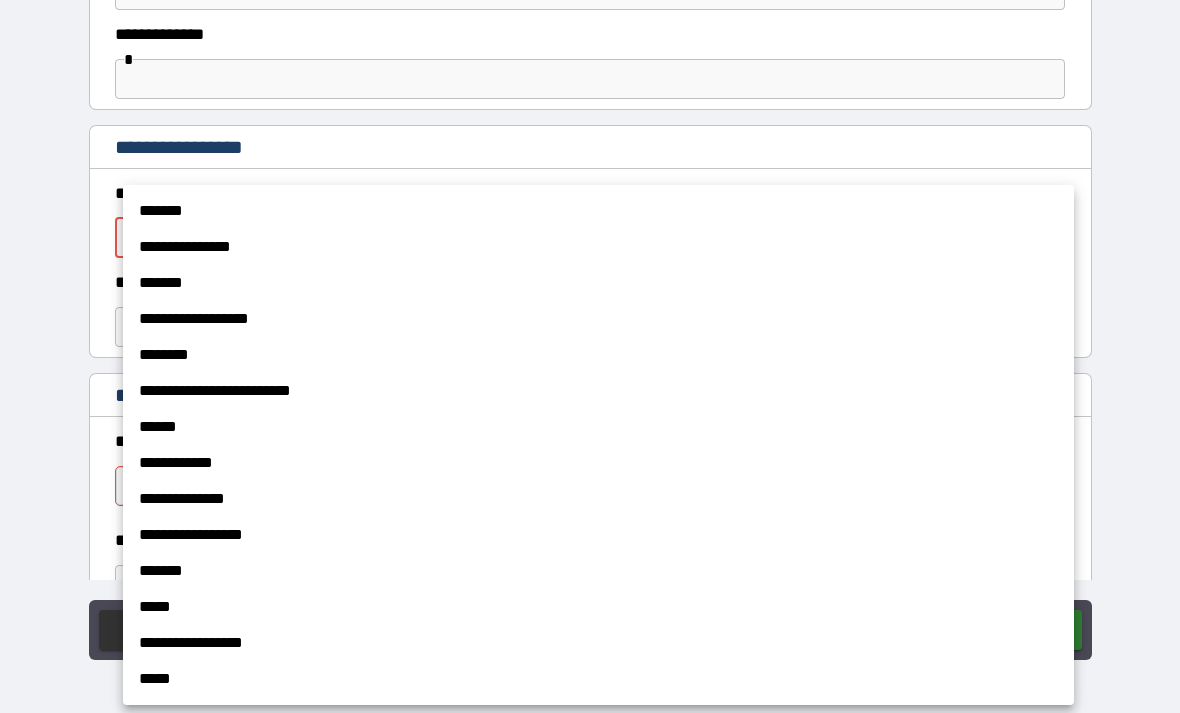 click on "**********" at bounding box center (598, 499) 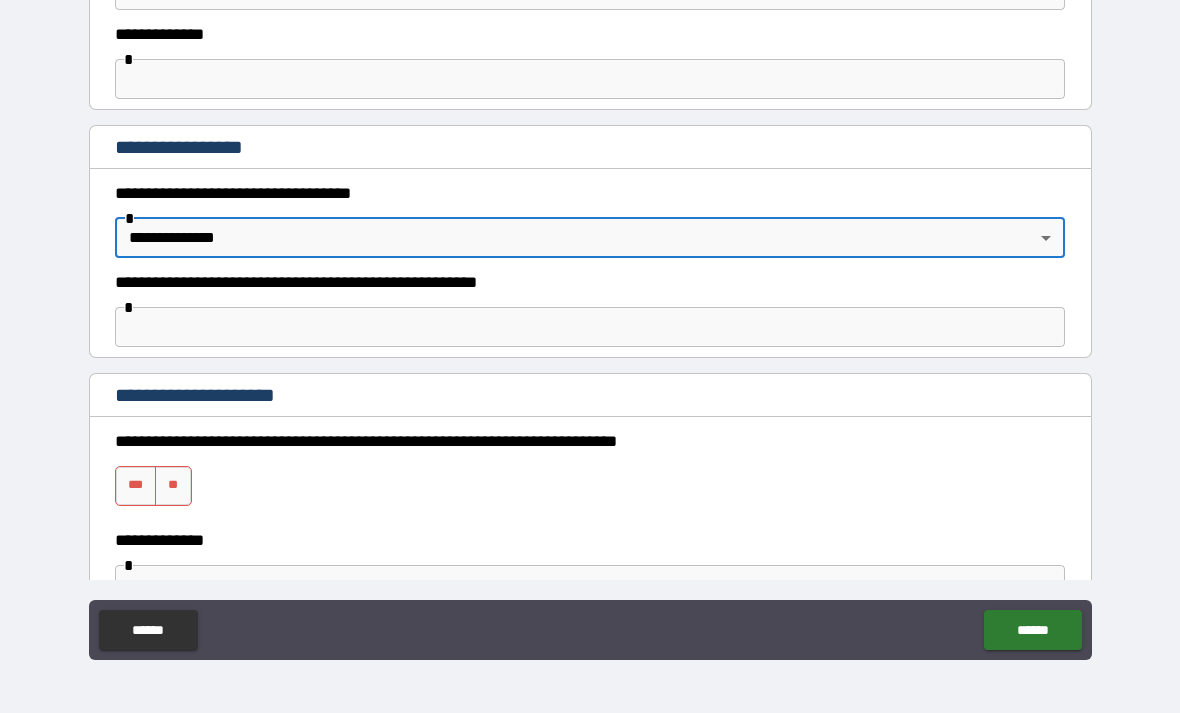 click on "**" at bounding box center (173, 486) 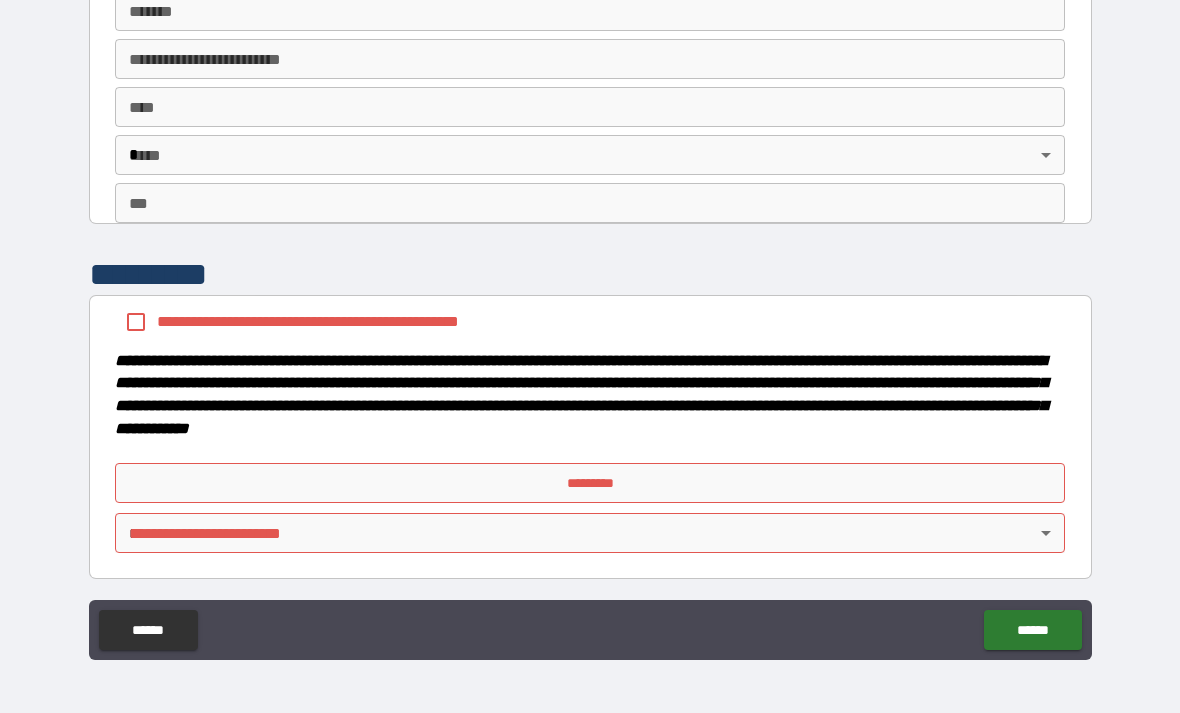 scroll, scrollTop: 2122, scrollLeft: 0, axis: vertical 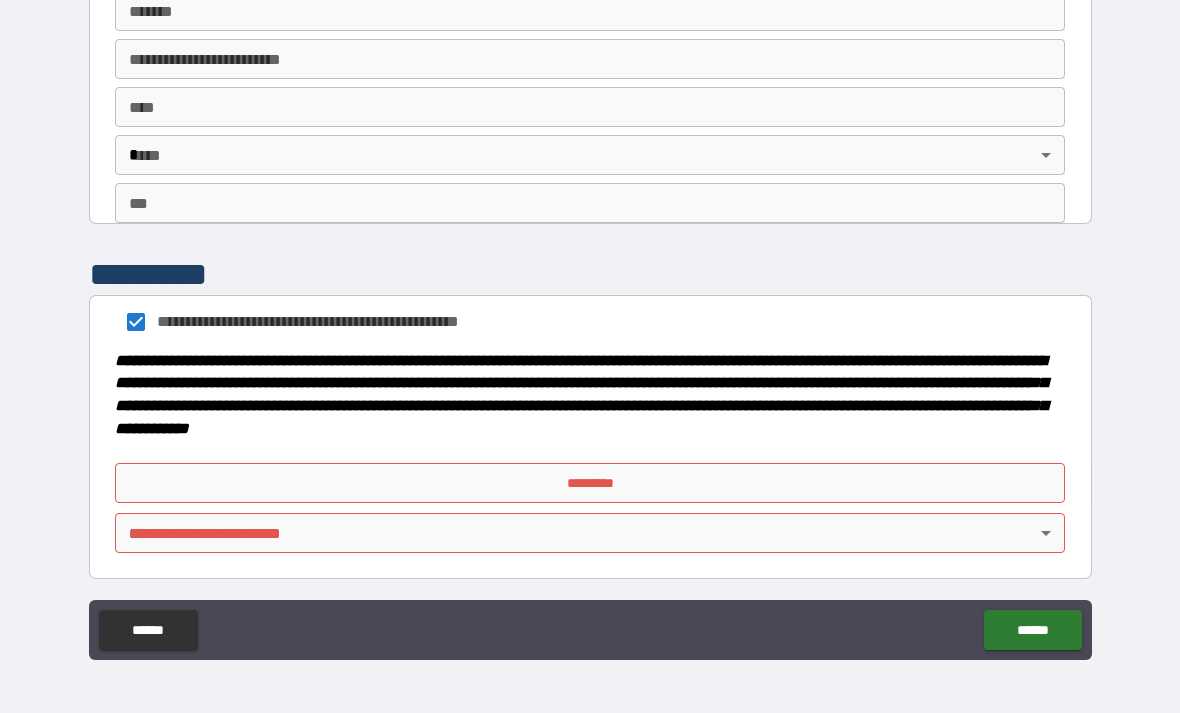 click on "*********" at bounding box center [590, 483] 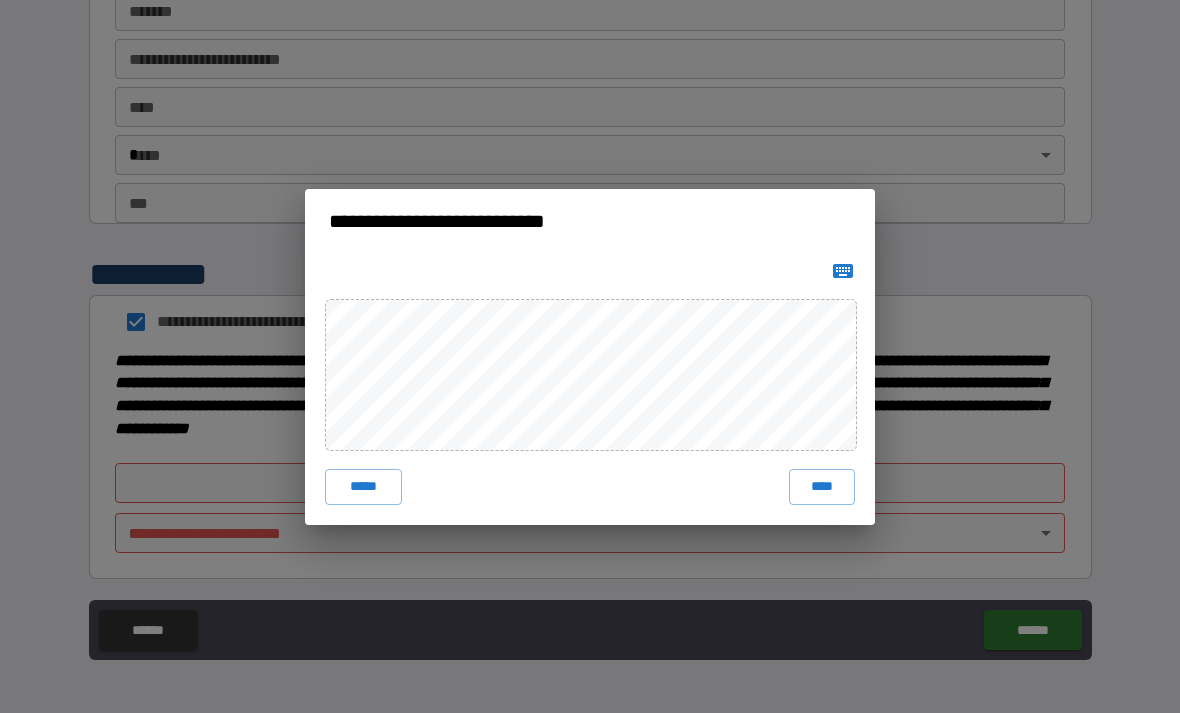 click on "****" at bounding box center [822, 487] 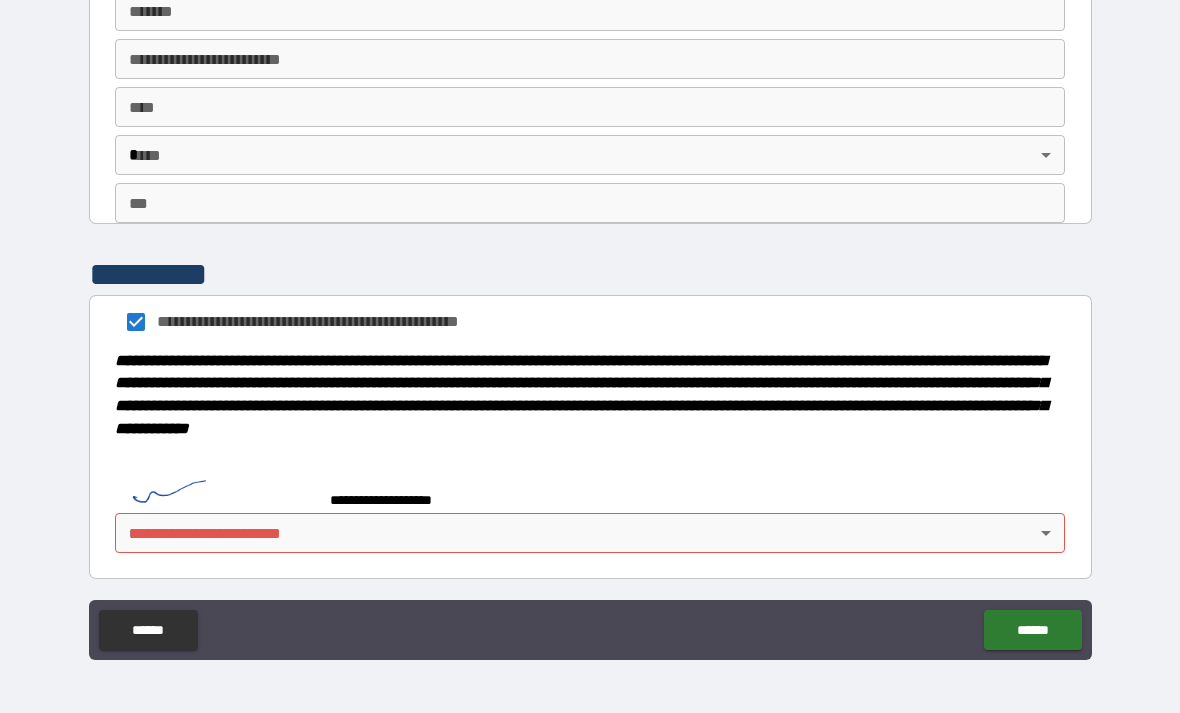 scroll, scrollTop: 2112, scrollLeft: 0, axis: vertical 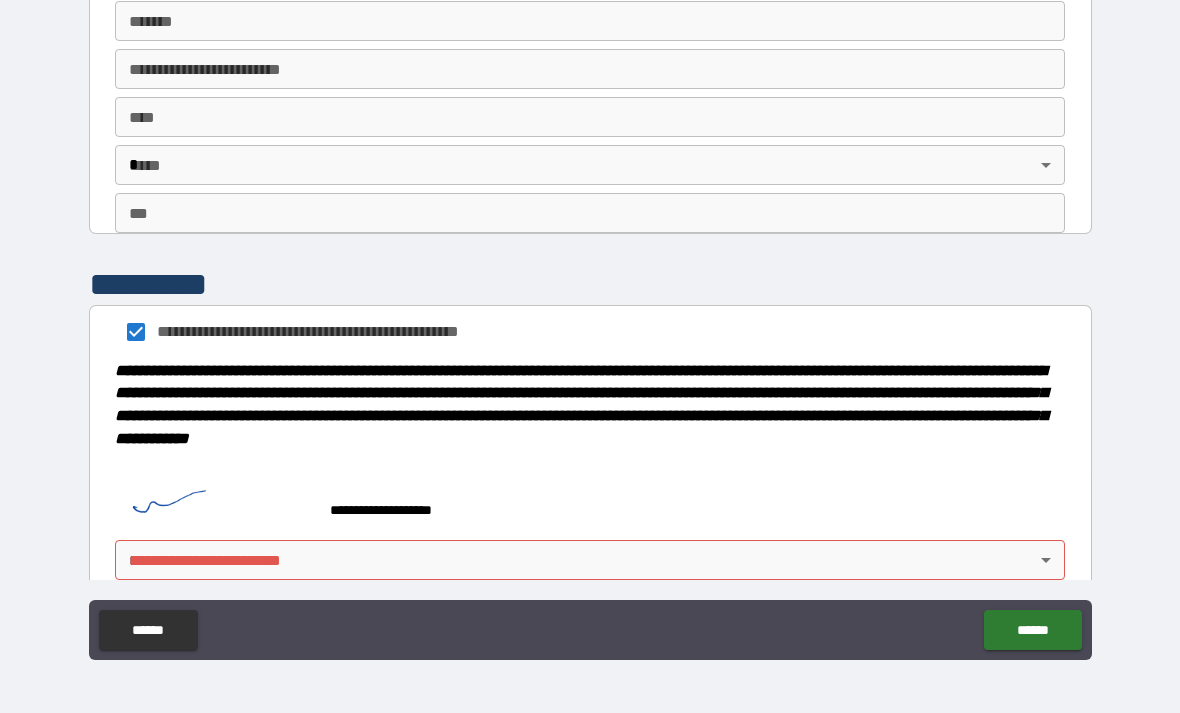 click on "[FIRST] [LAST] [STREET] [CITY] [STATE] [ZIP] [COUNTRY] [PHONE] [EMAIL]" at bounding box center [590, 324] 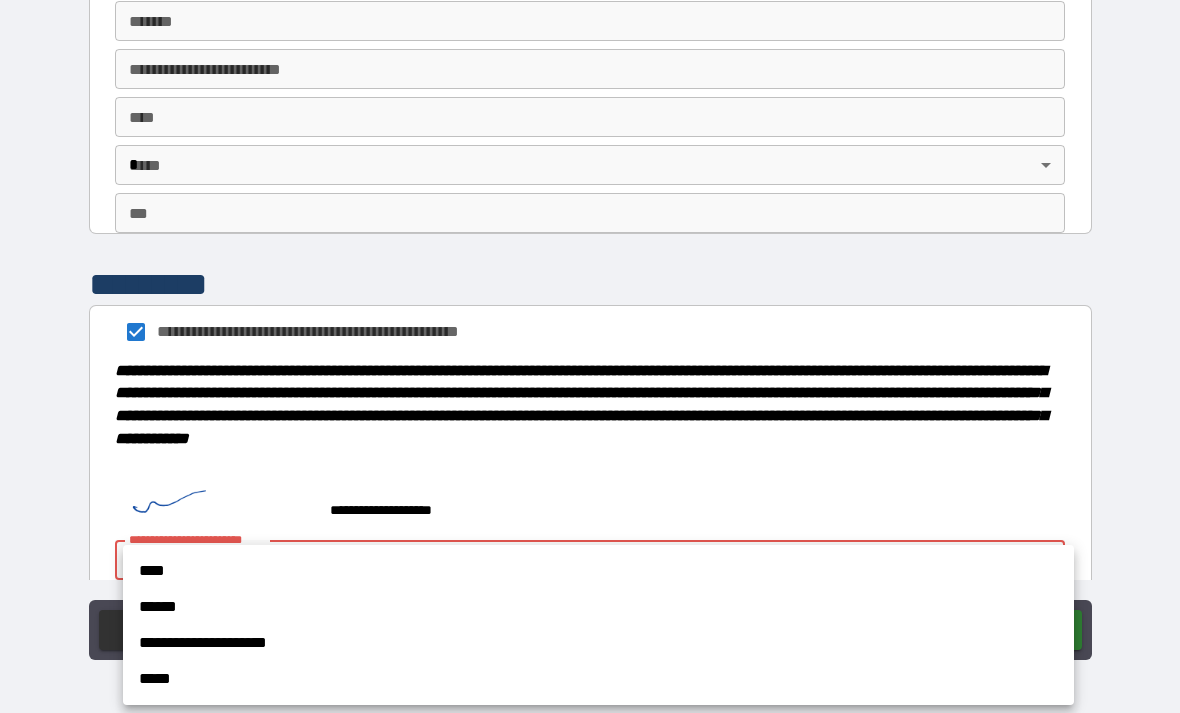 click on "****" at bounding box center [598, 571] 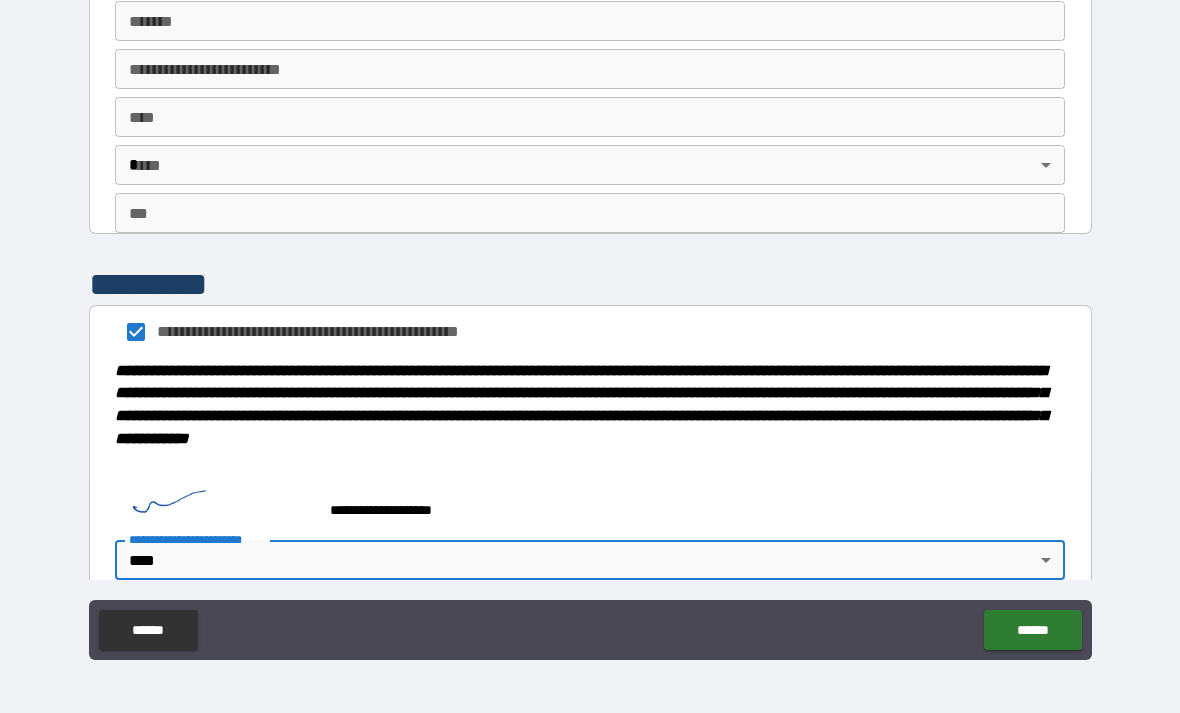 click on "******" at bounding box center [1032, 630] 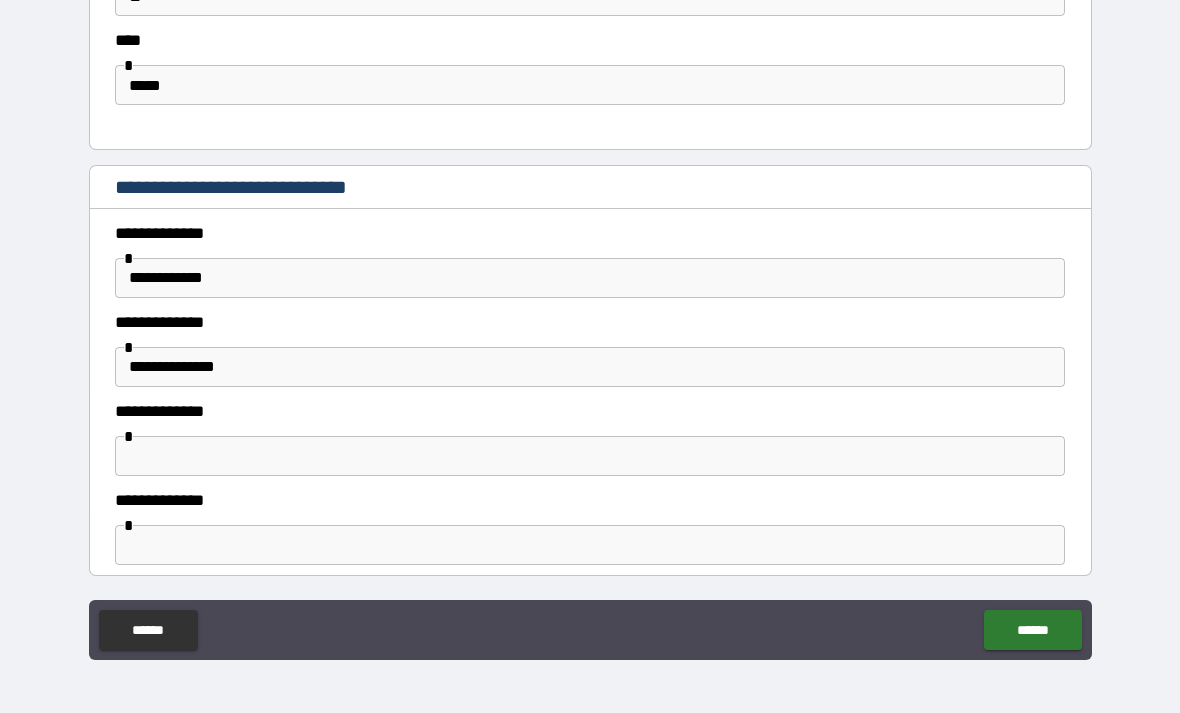 scroll, scrollTop: 1030, scrollLeft: 0, axis: vertical 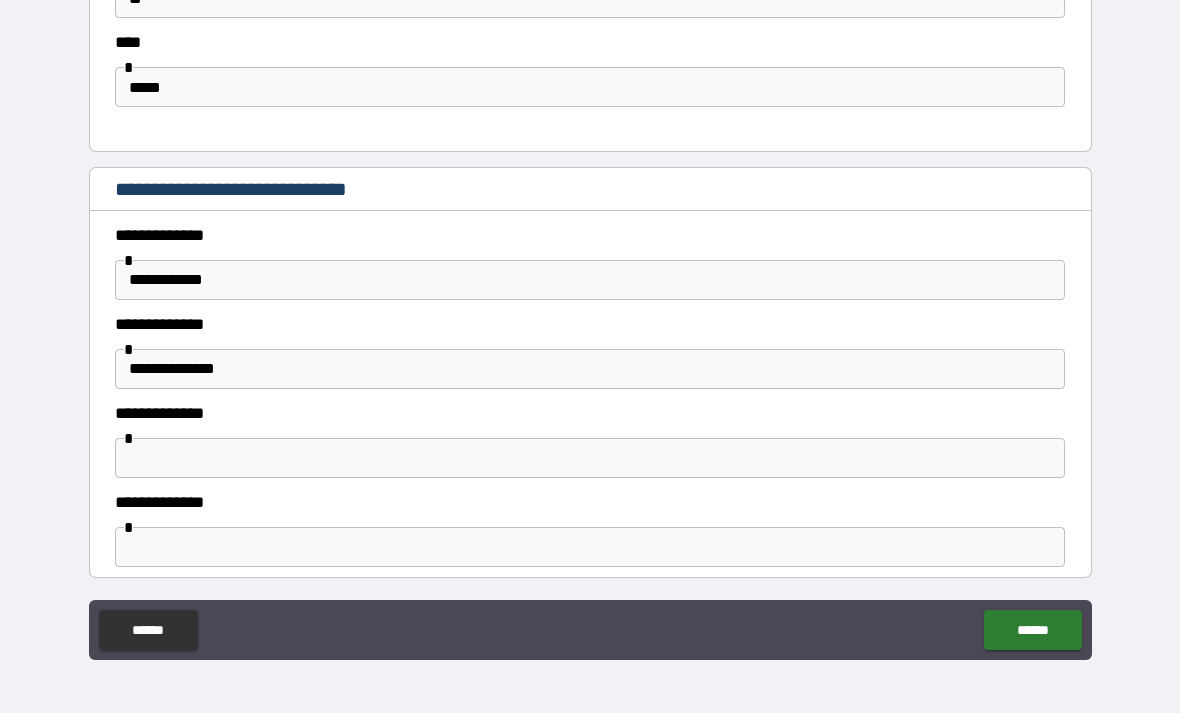 click on "**********" at bounding box center (590, 280) 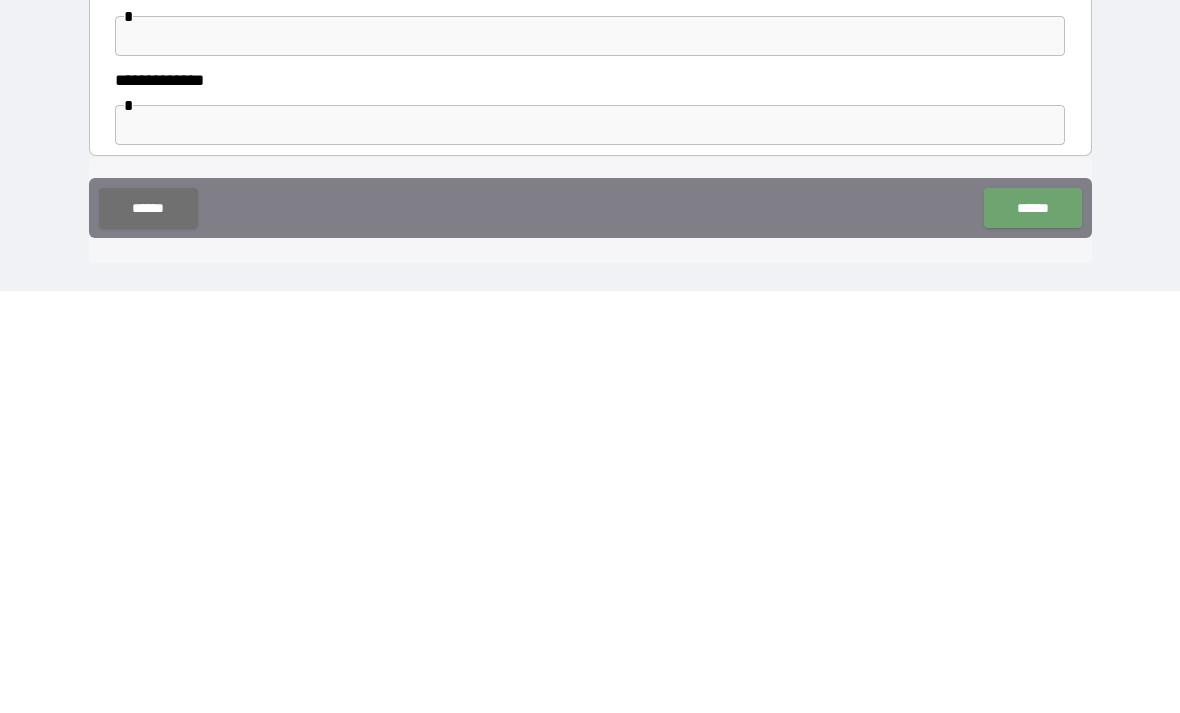 type on "**********" 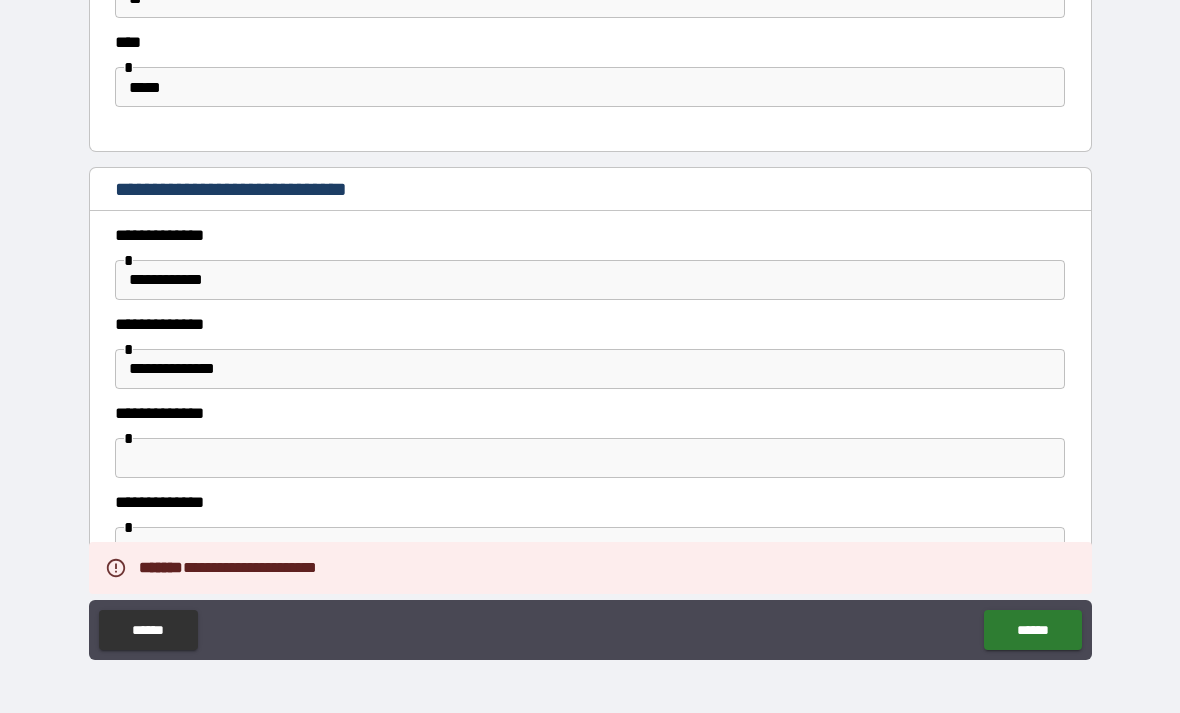 click on "******" at bounding box center (1032, 630) 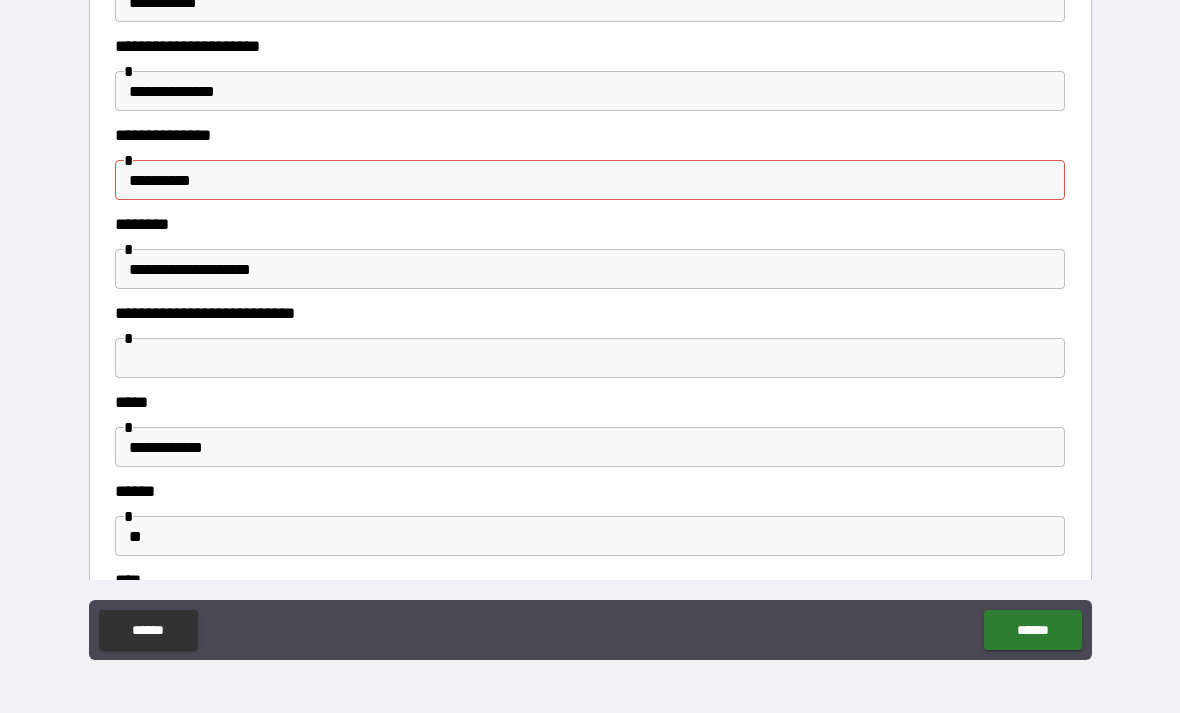 scroll, scrollTop: 494, scrollLeft: 0, axis: vertical 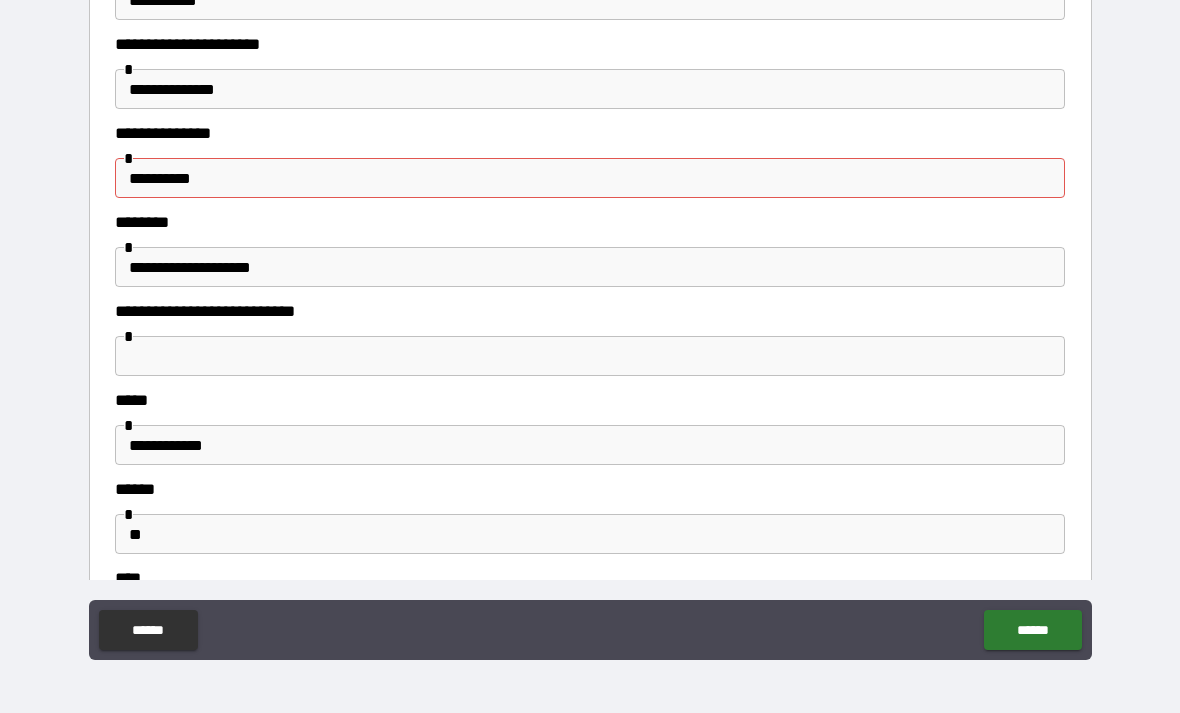 click on "**********" at bounding box center [590, 178] 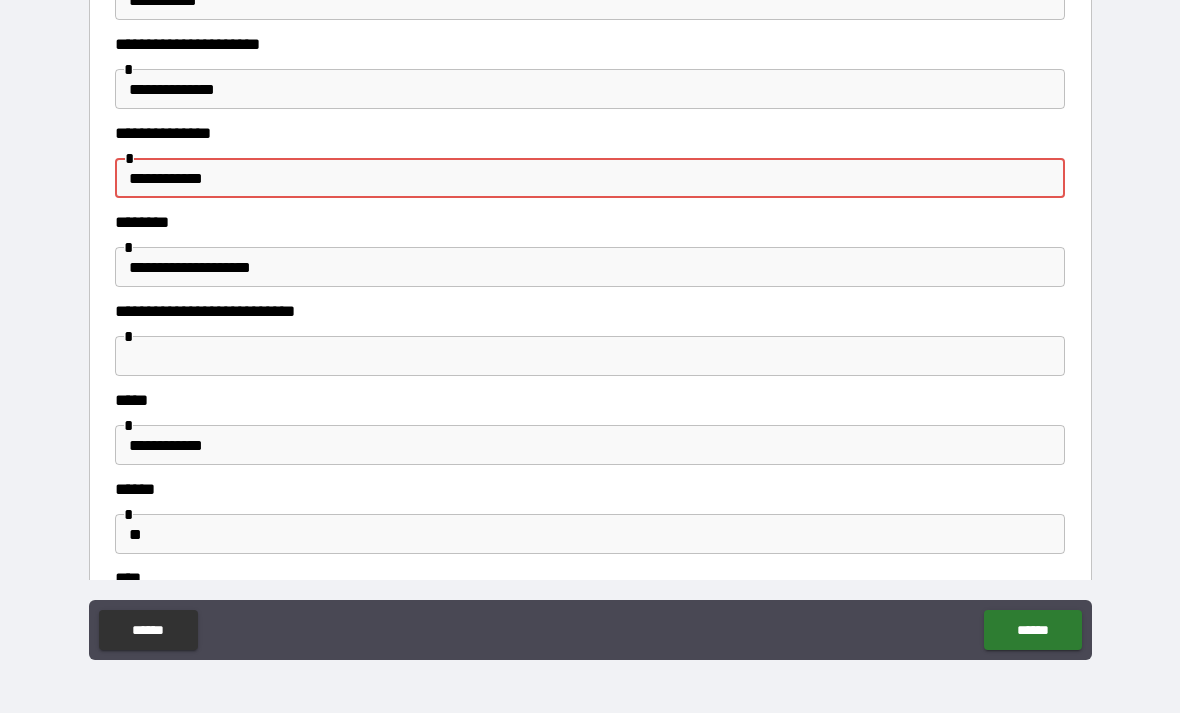 click on "**********" at bounding box center [590, 178] 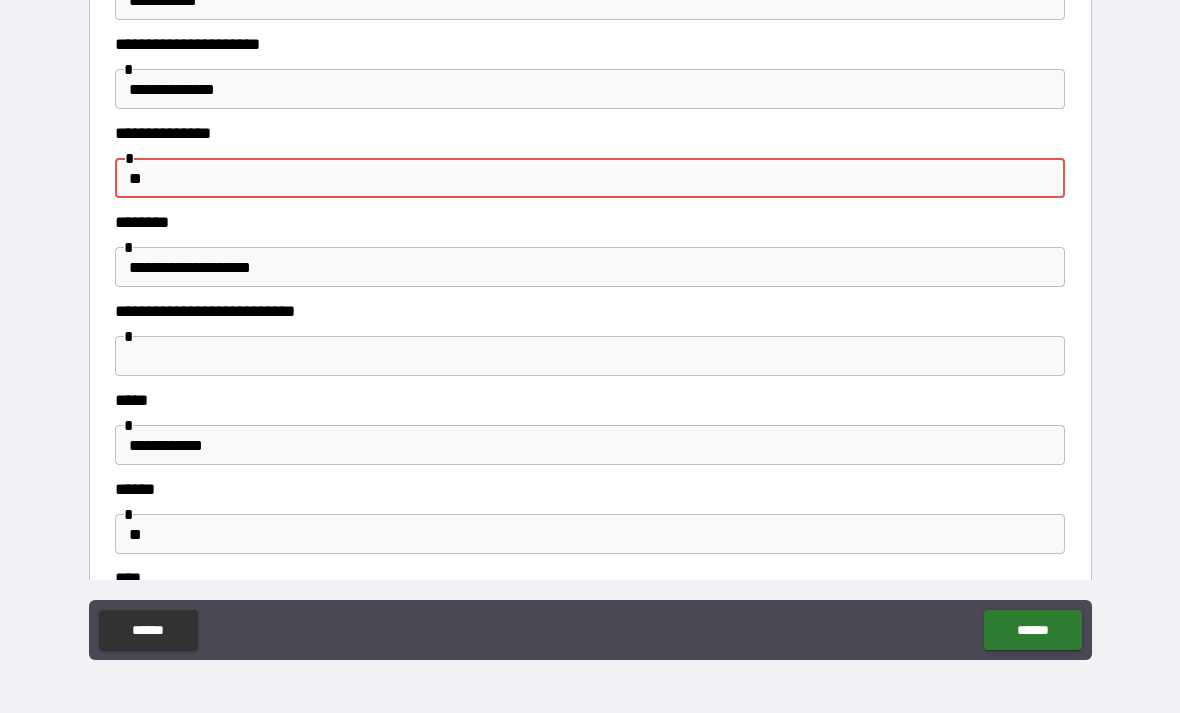 type on "*" 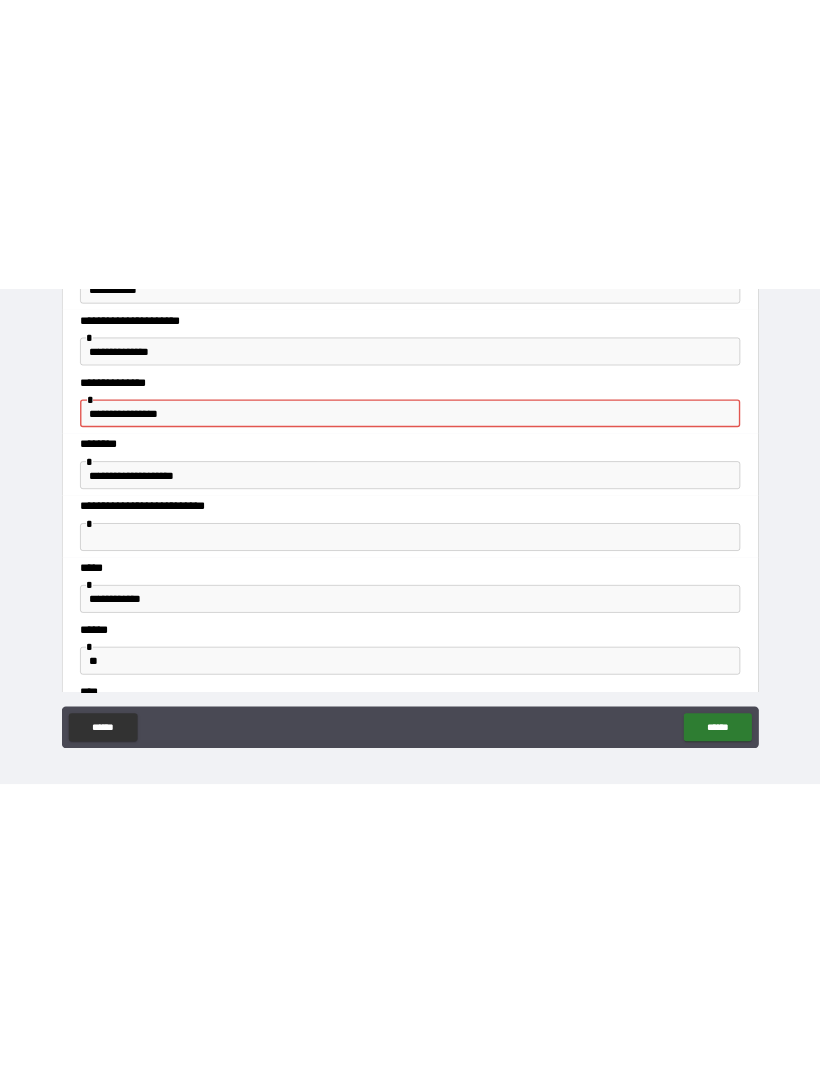 scroll, scrollTop: 0, scrollLeft: 0, axis: both 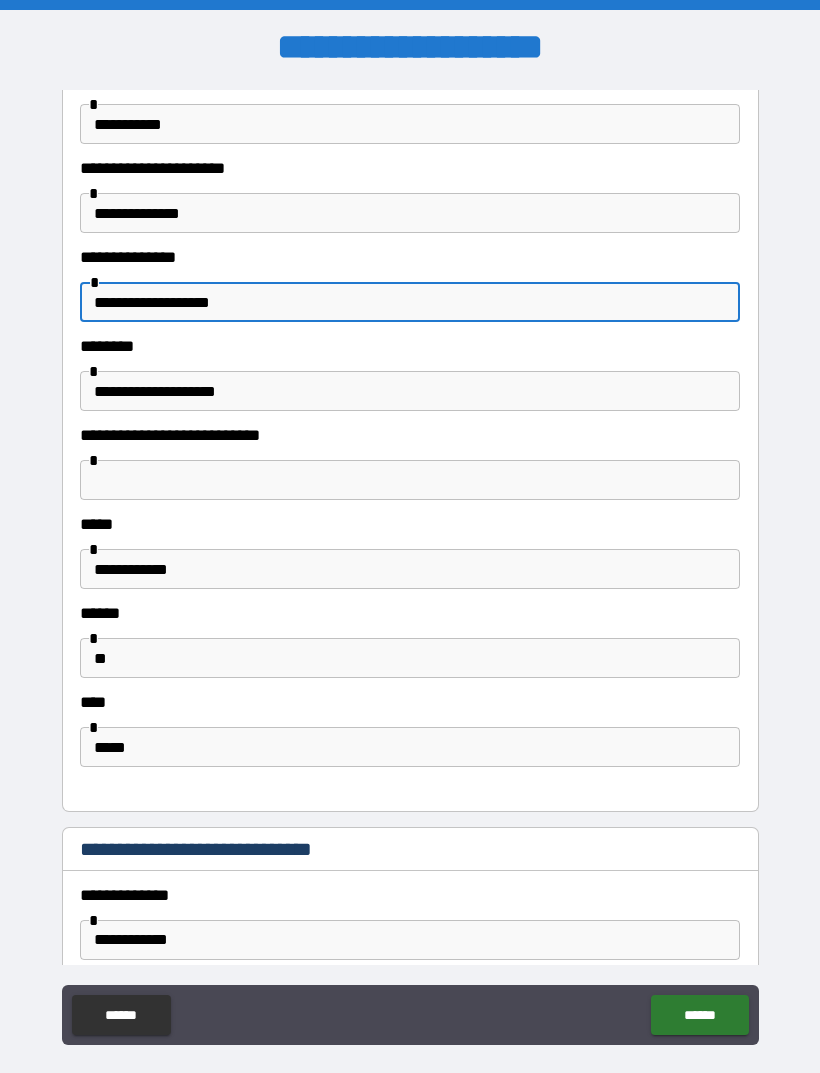 type on "**********" 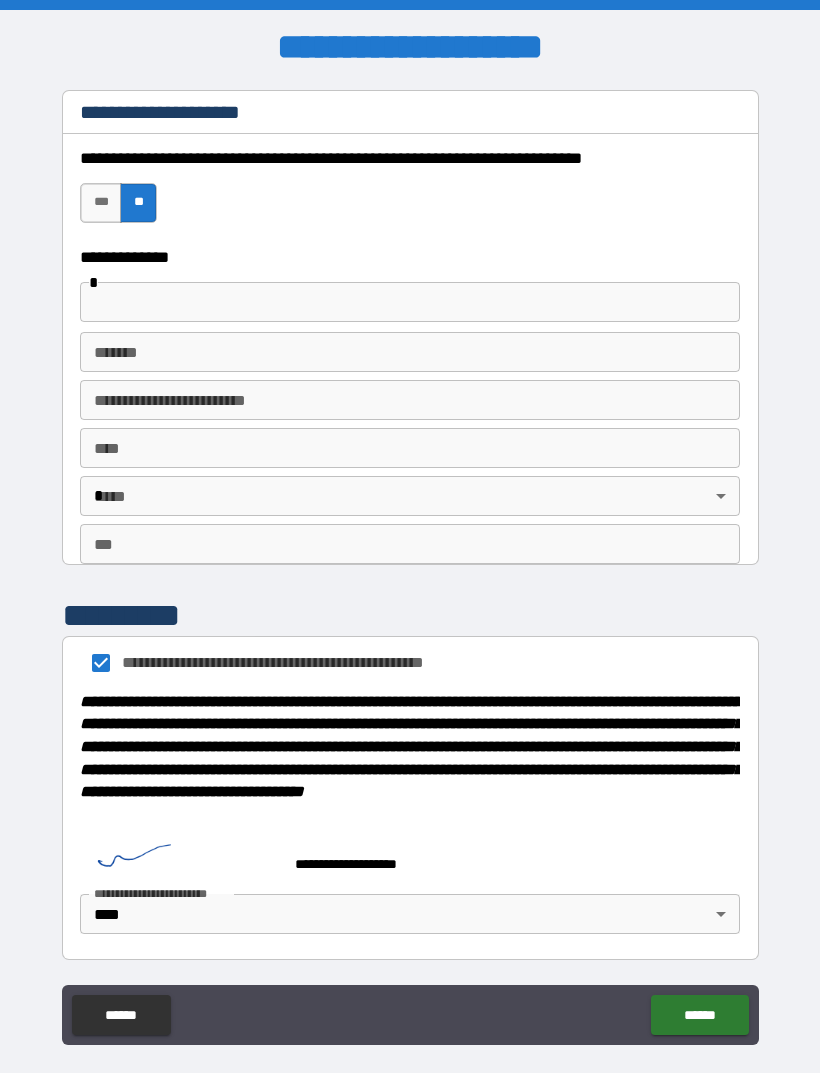 scroll, scrollTop: 1922, scrollLeft: 0, axis: vertical 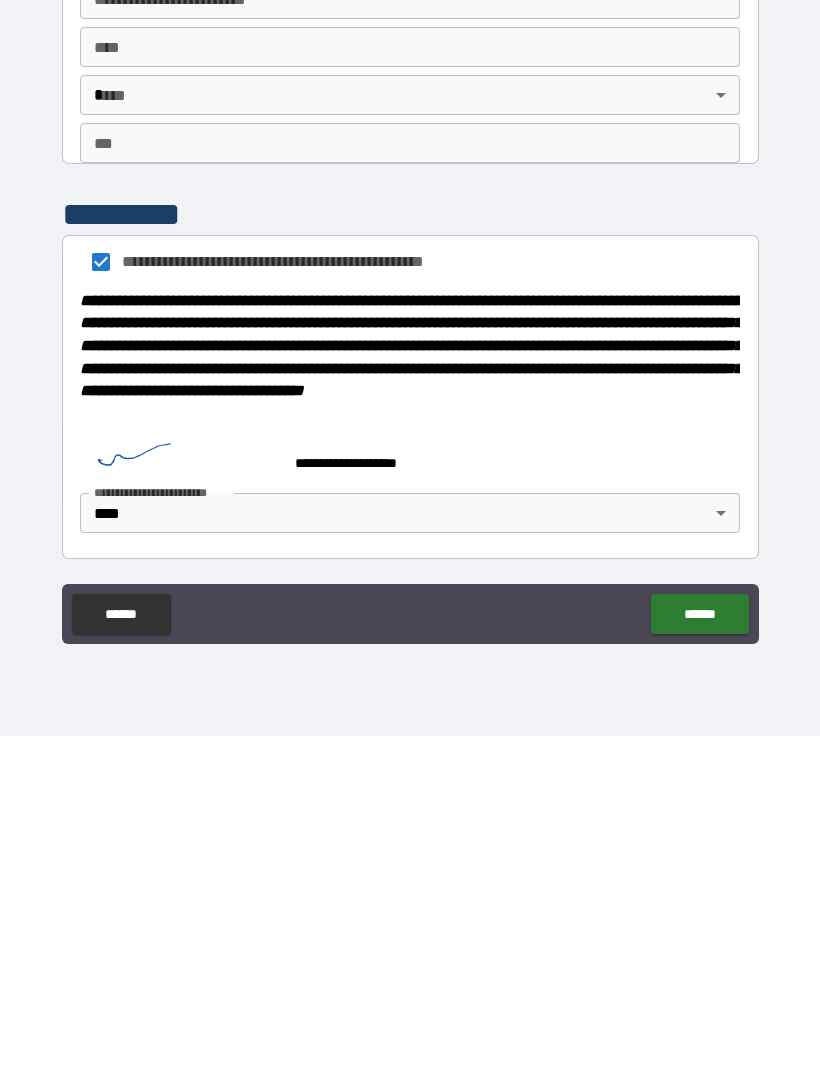 click on "******" at bounding box center [699, 951] 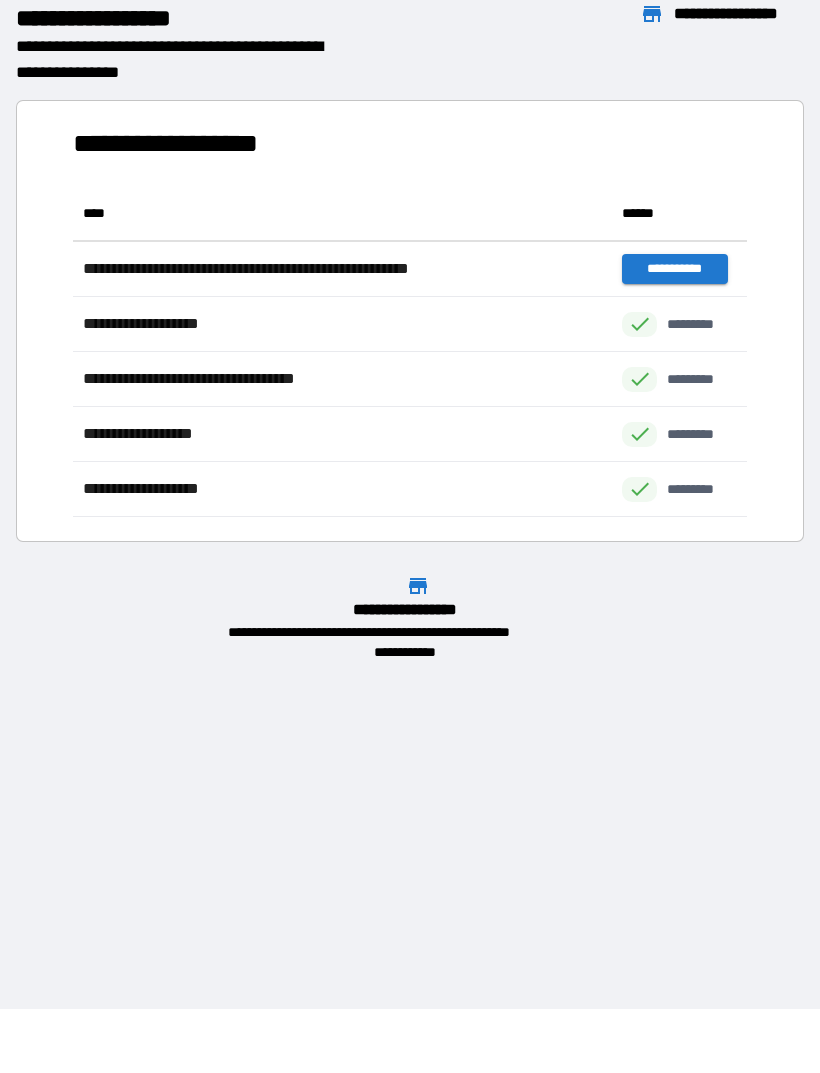 scroll, scrollTop: 1, scrollLeft: 1, axis: both 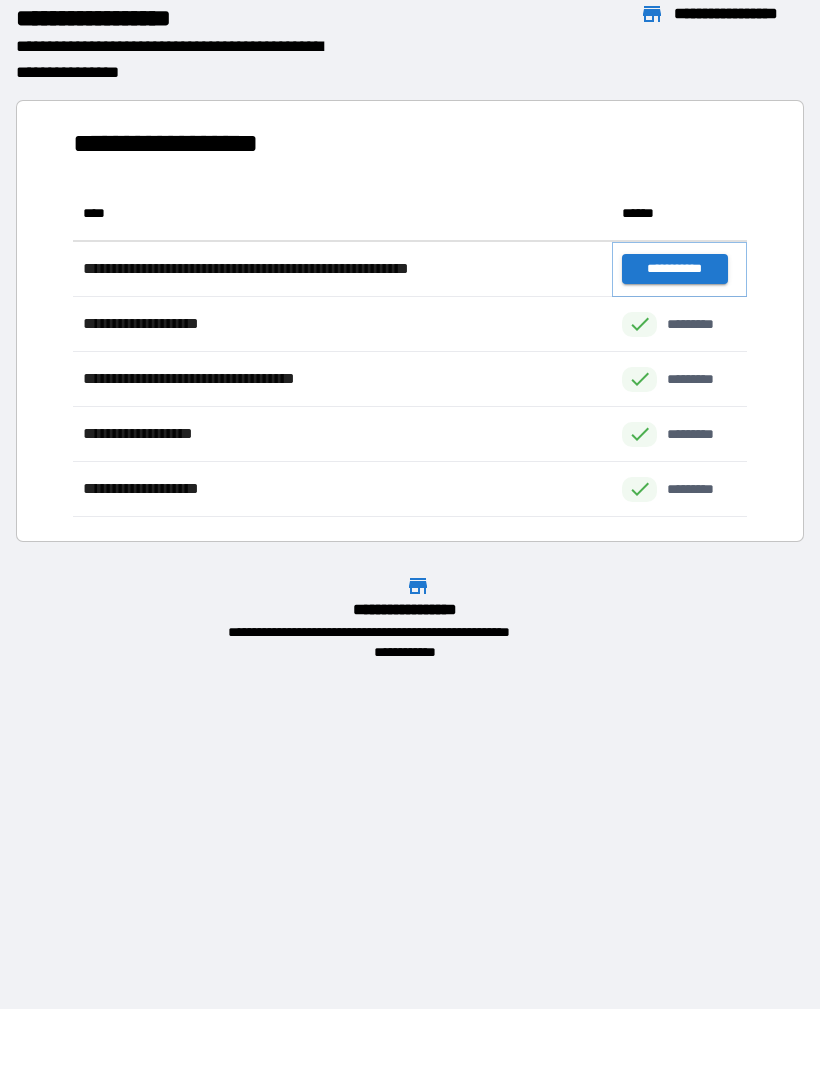 click on "**********" at bounding box center (674, 269) 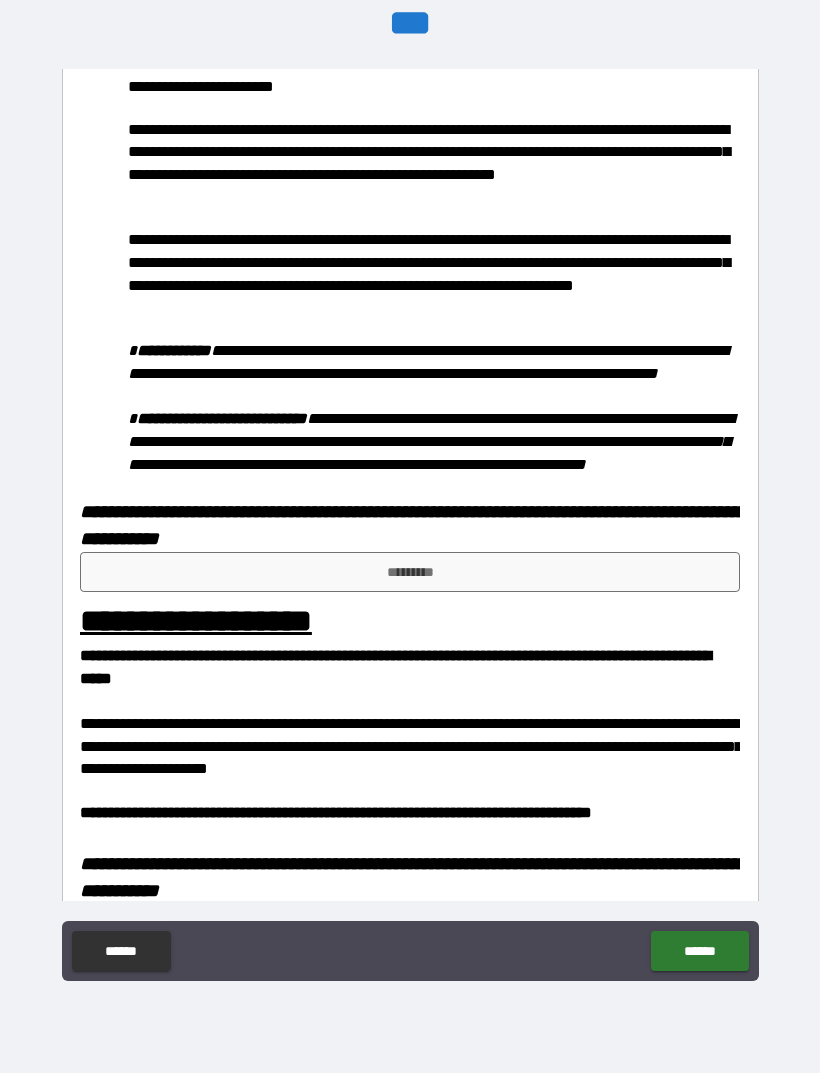scroll, scrollTop: 898, scrollLeft: 0, axis: vertical 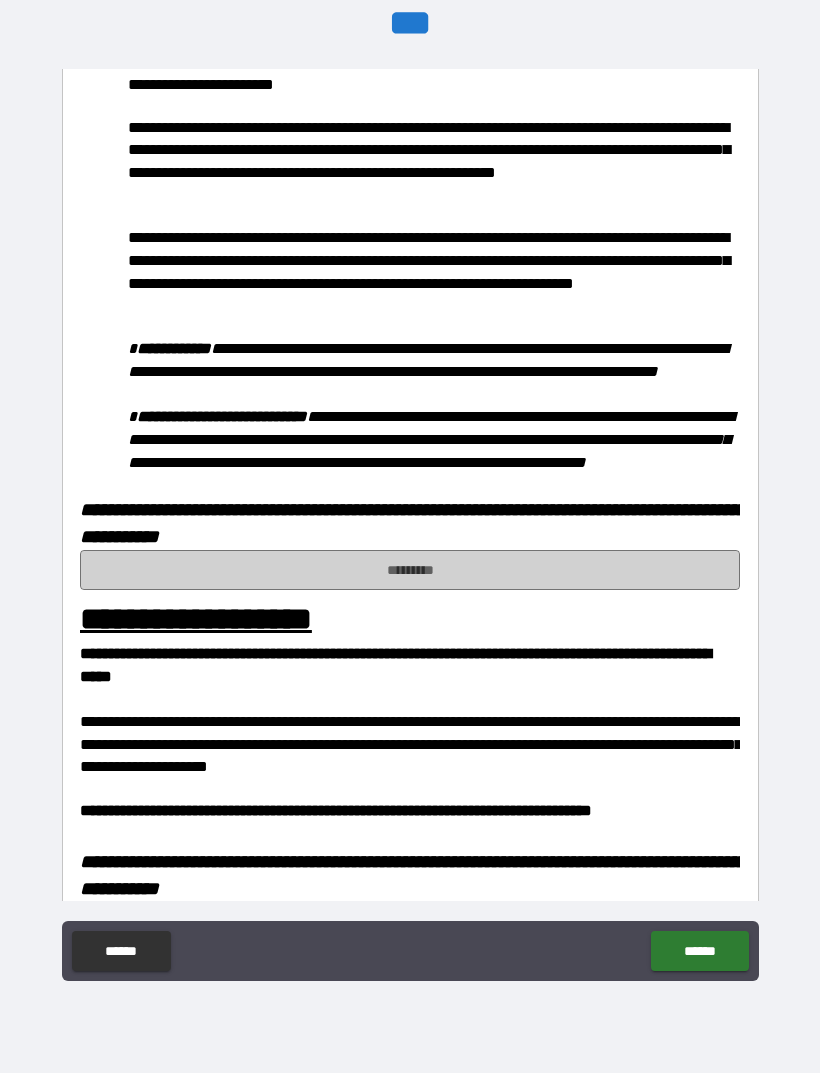 click on "*********" at bounding box center [410, 570] 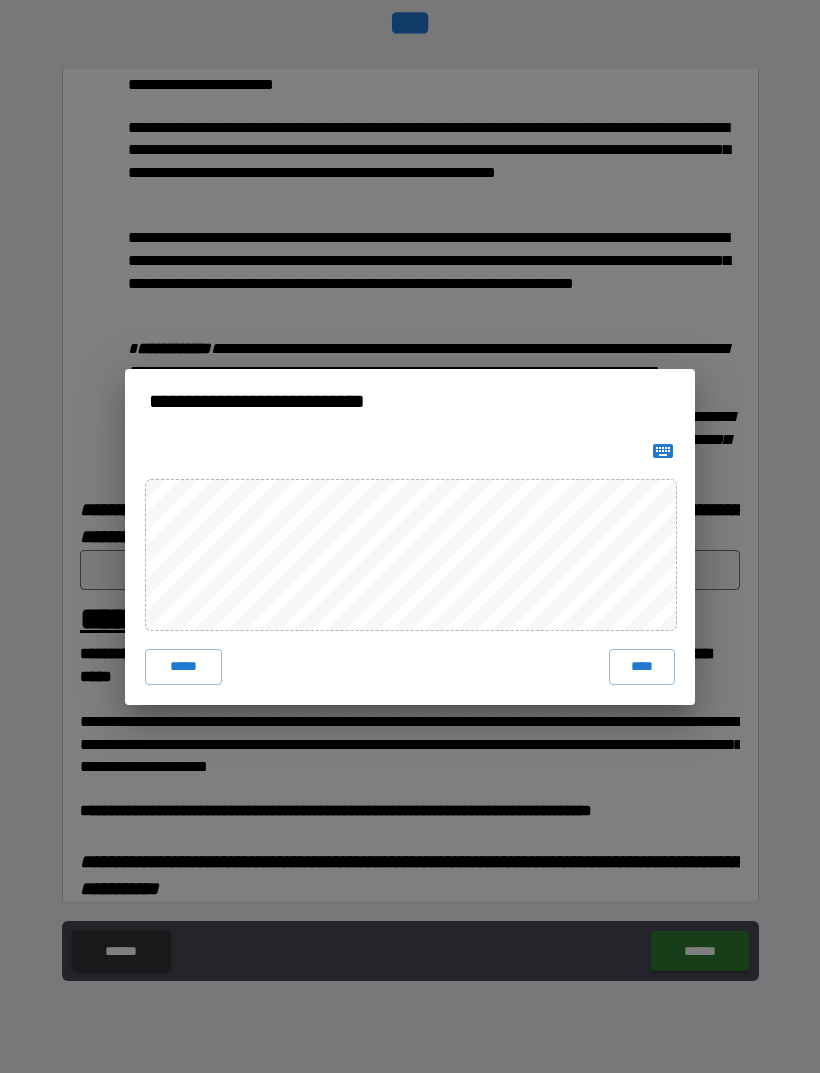 click on "****" at bounding box center [642, 667] 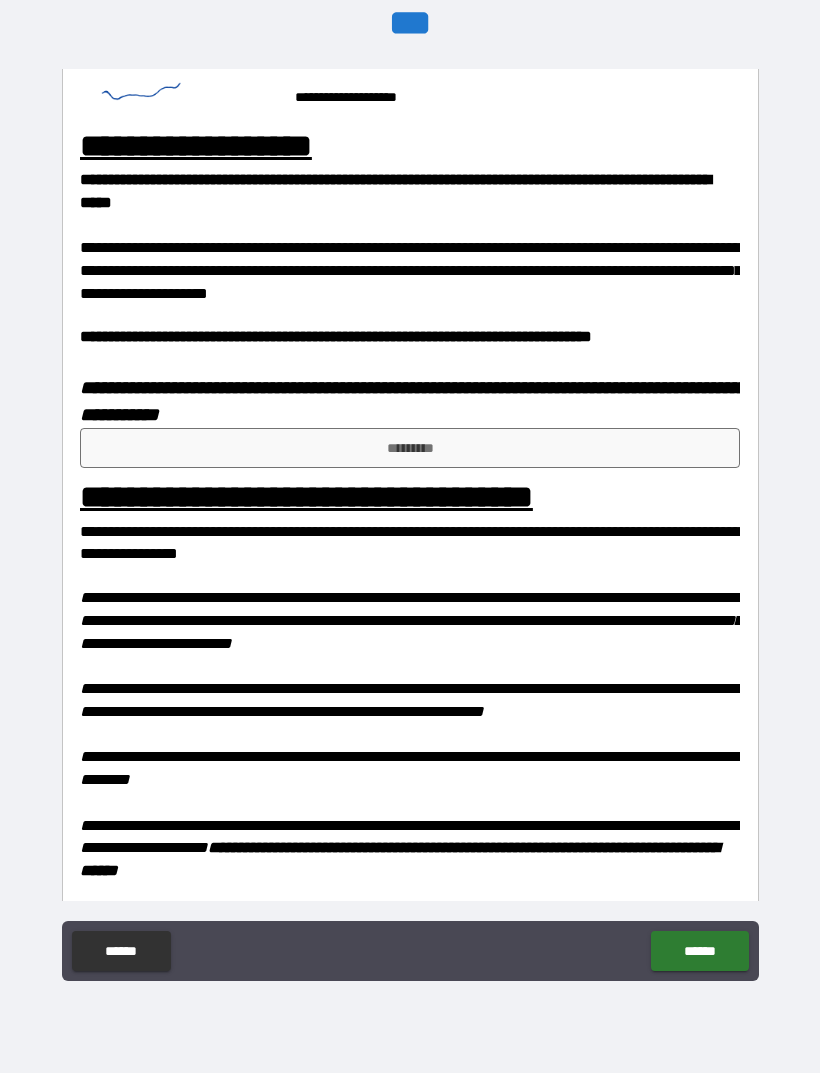 scroll, scrollTop: 1390, scrollLeft: 0, axis: vertical 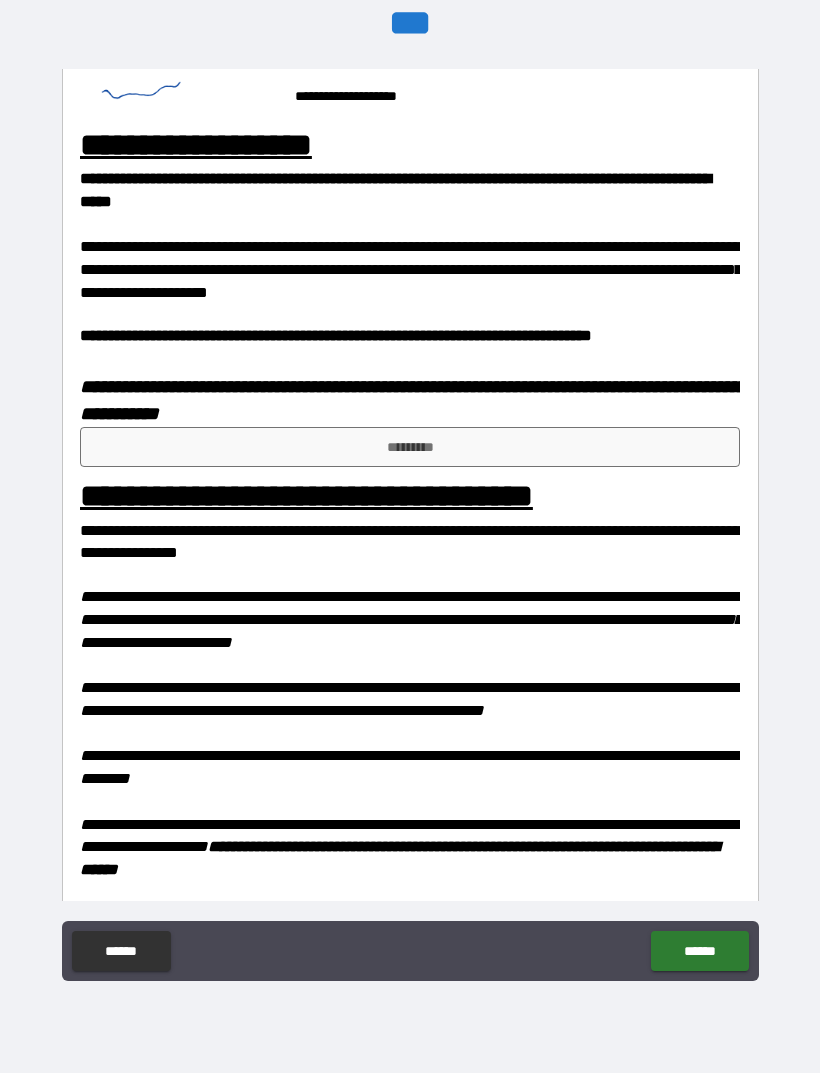 click on "*********" at bounding box center (410, 447) 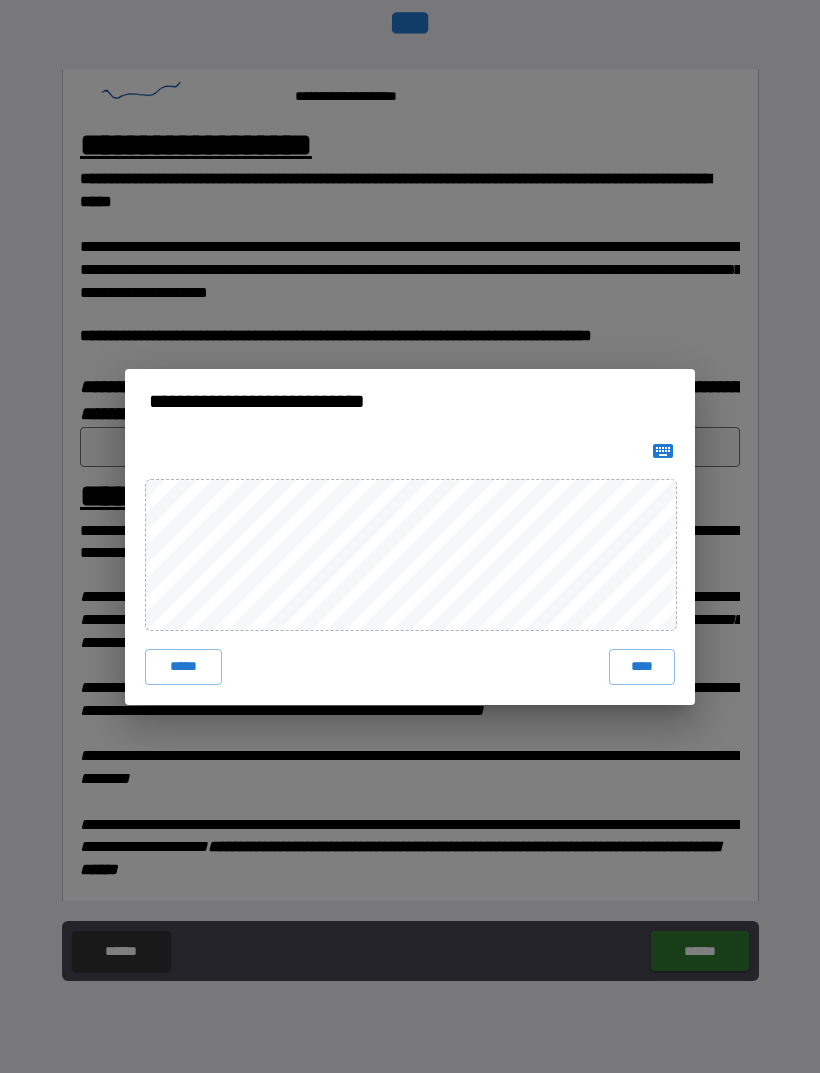 click on "****" at bounding box center (642, 667) 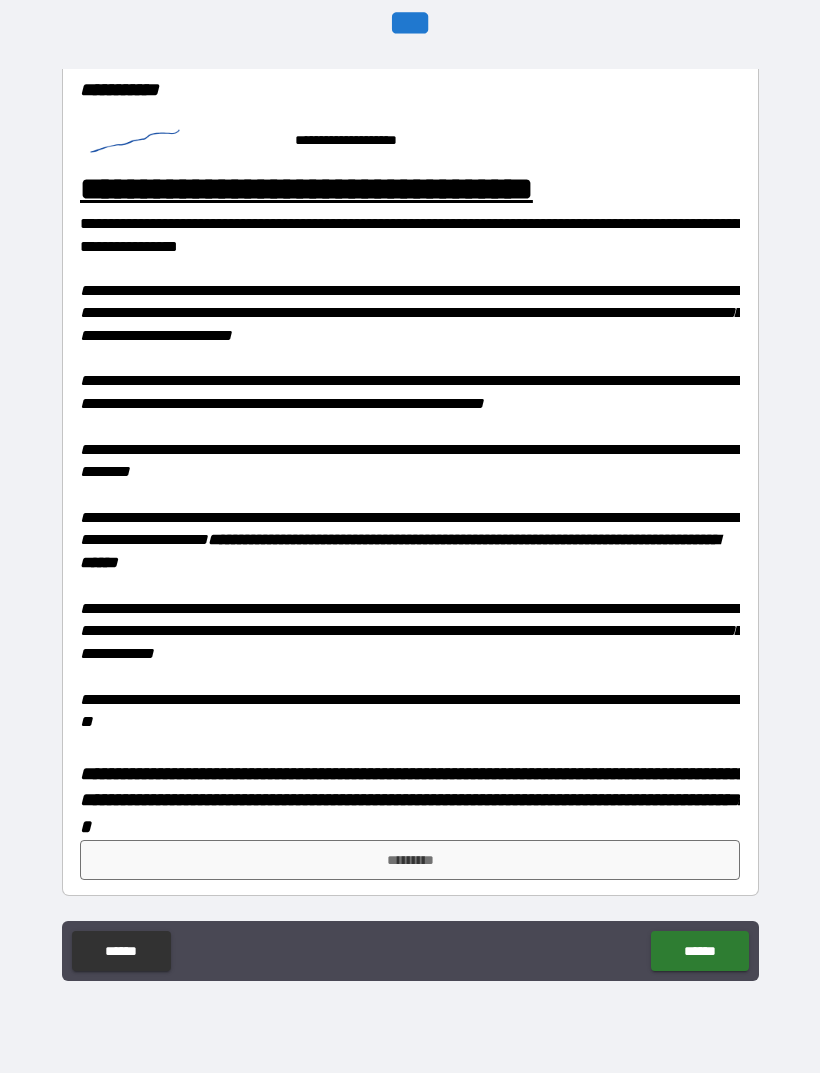 scroll, scrollTop: 1722, scrollLeft: 0, axis: vertical 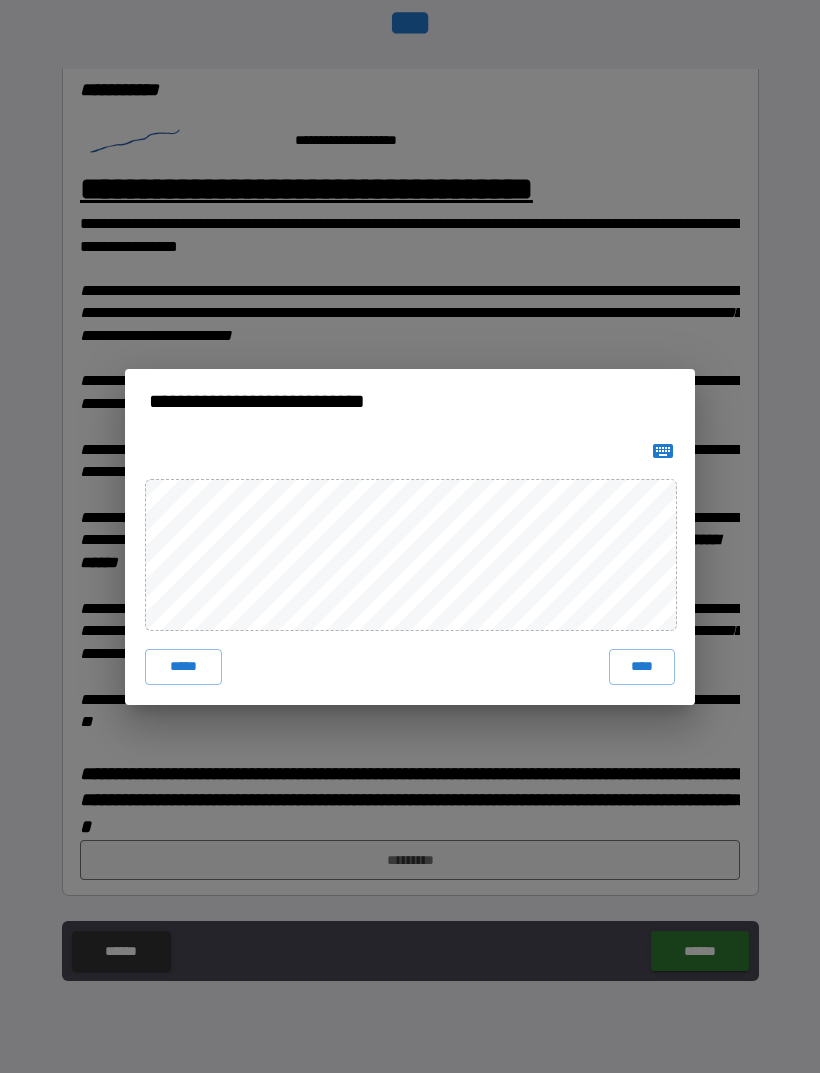 click on "****" at bounding box center [642, 667] 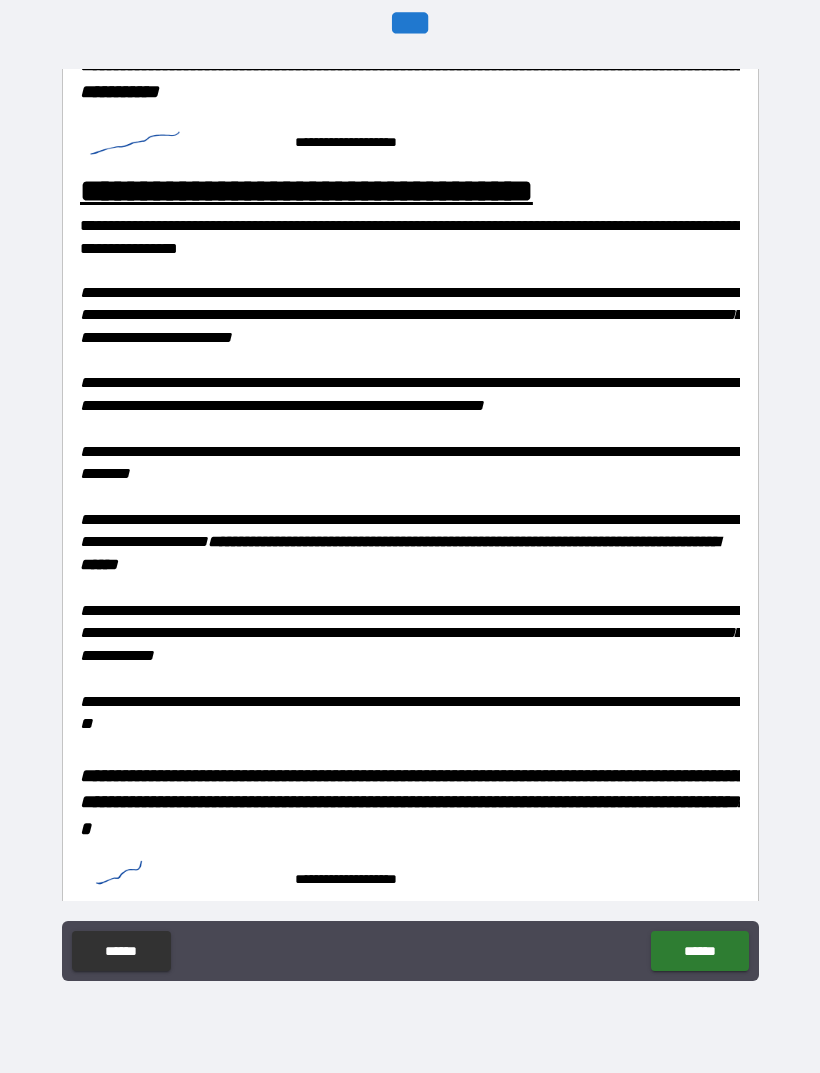 click on "******" at bounding box center [699, 951] 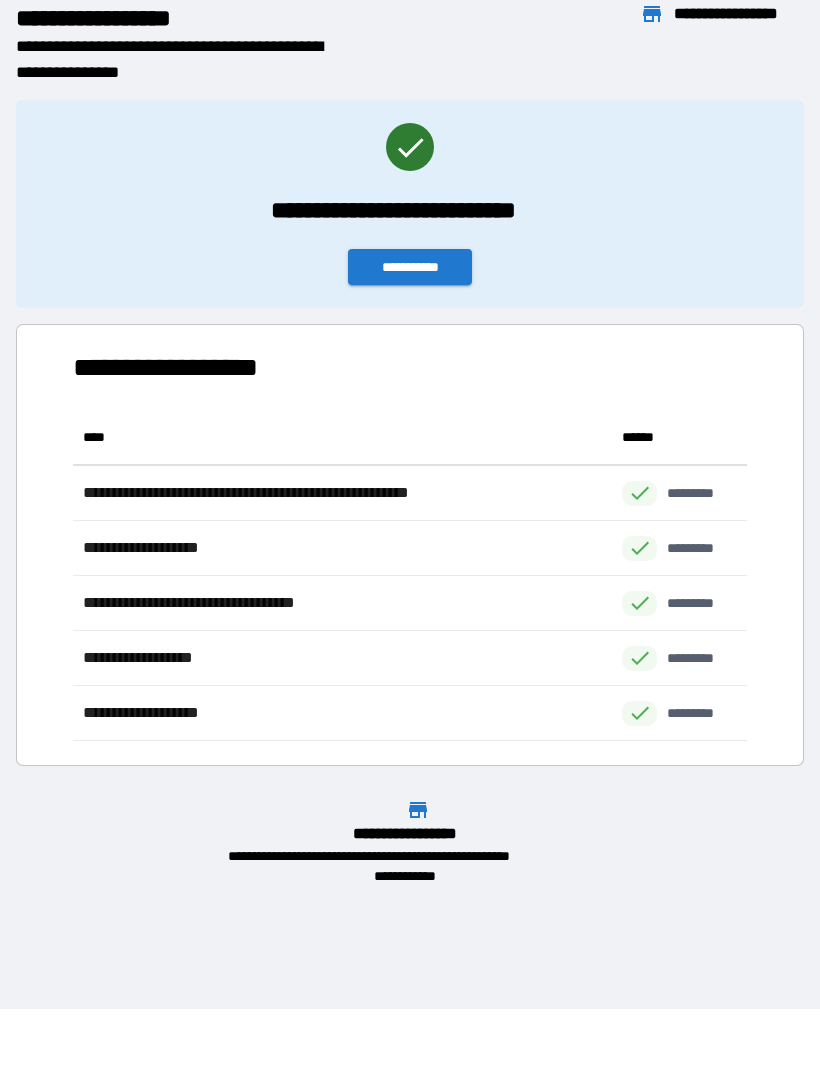 scroll, scrollTop: 1, scrollLeft: 1, axis: both 